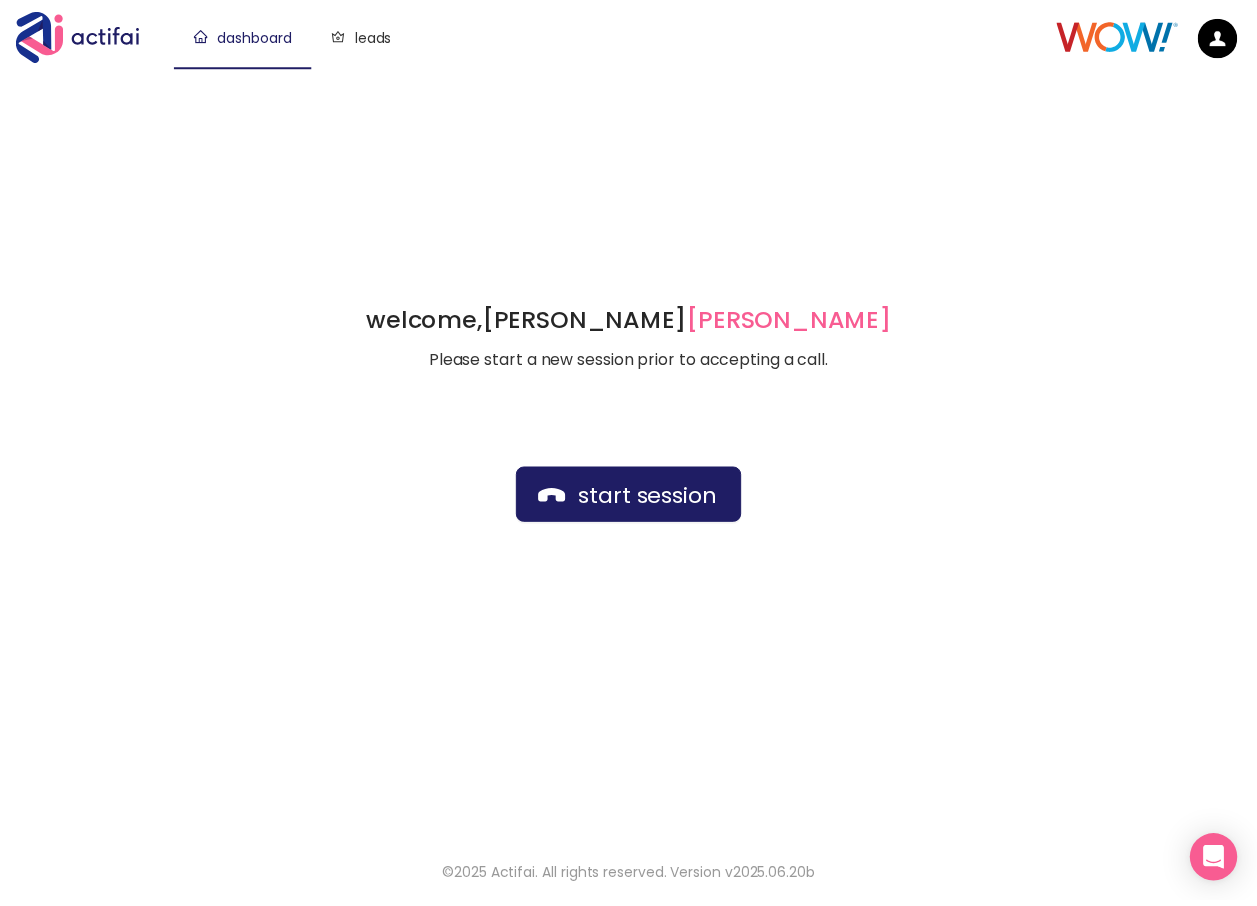 scroll, scrollTop: 0, scrollLeft: 0, axis: both 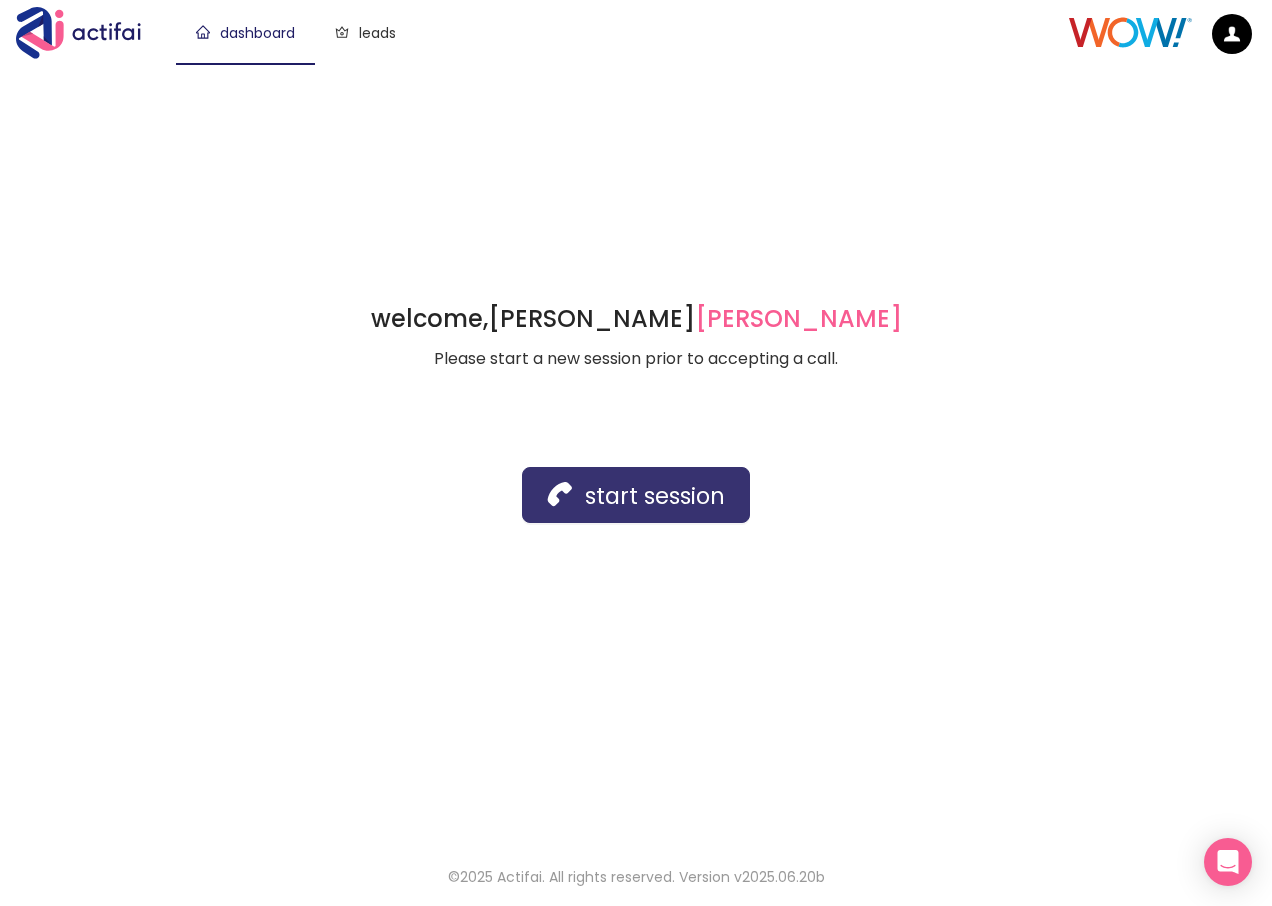 click on "start session" at bounding box center (636, 495) 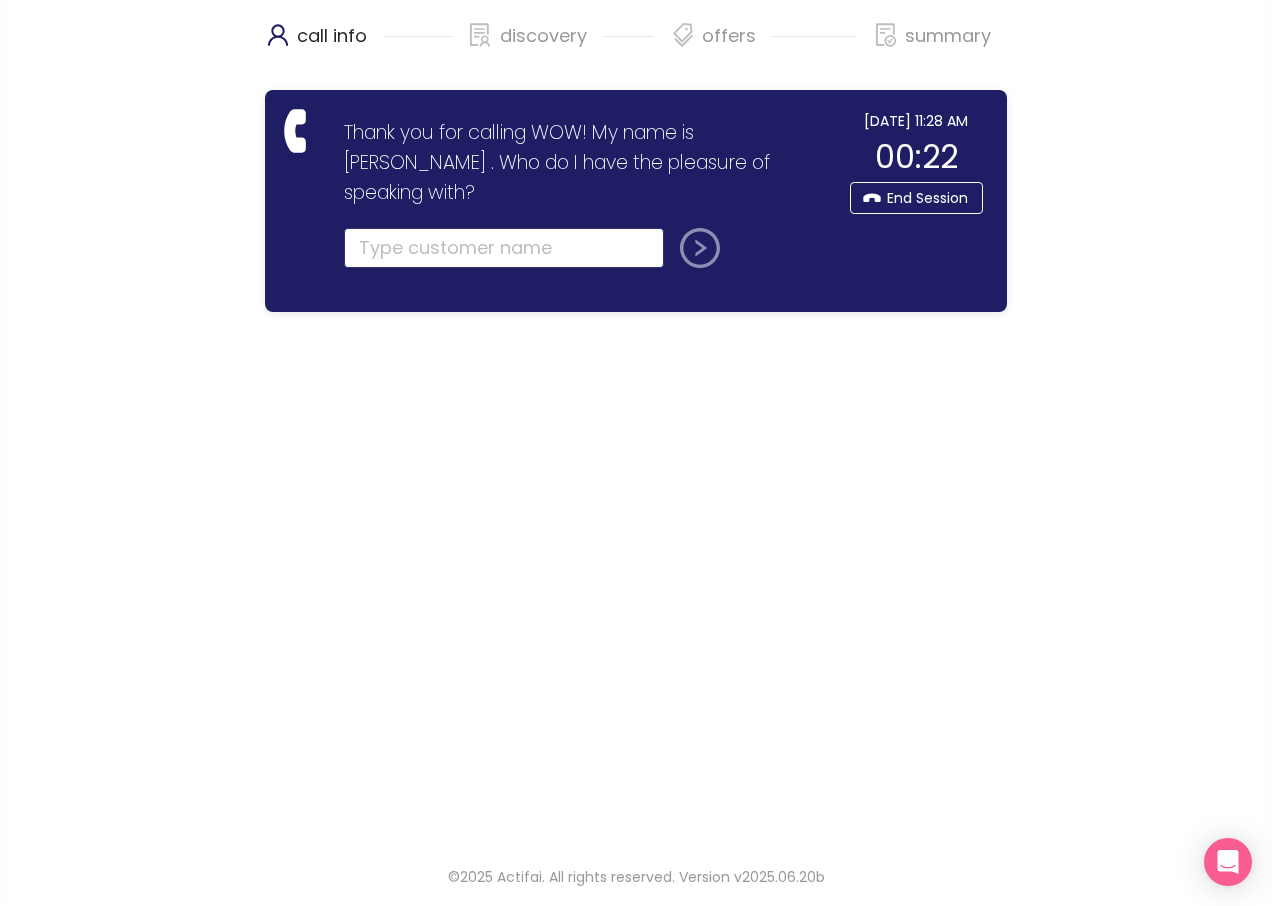 click 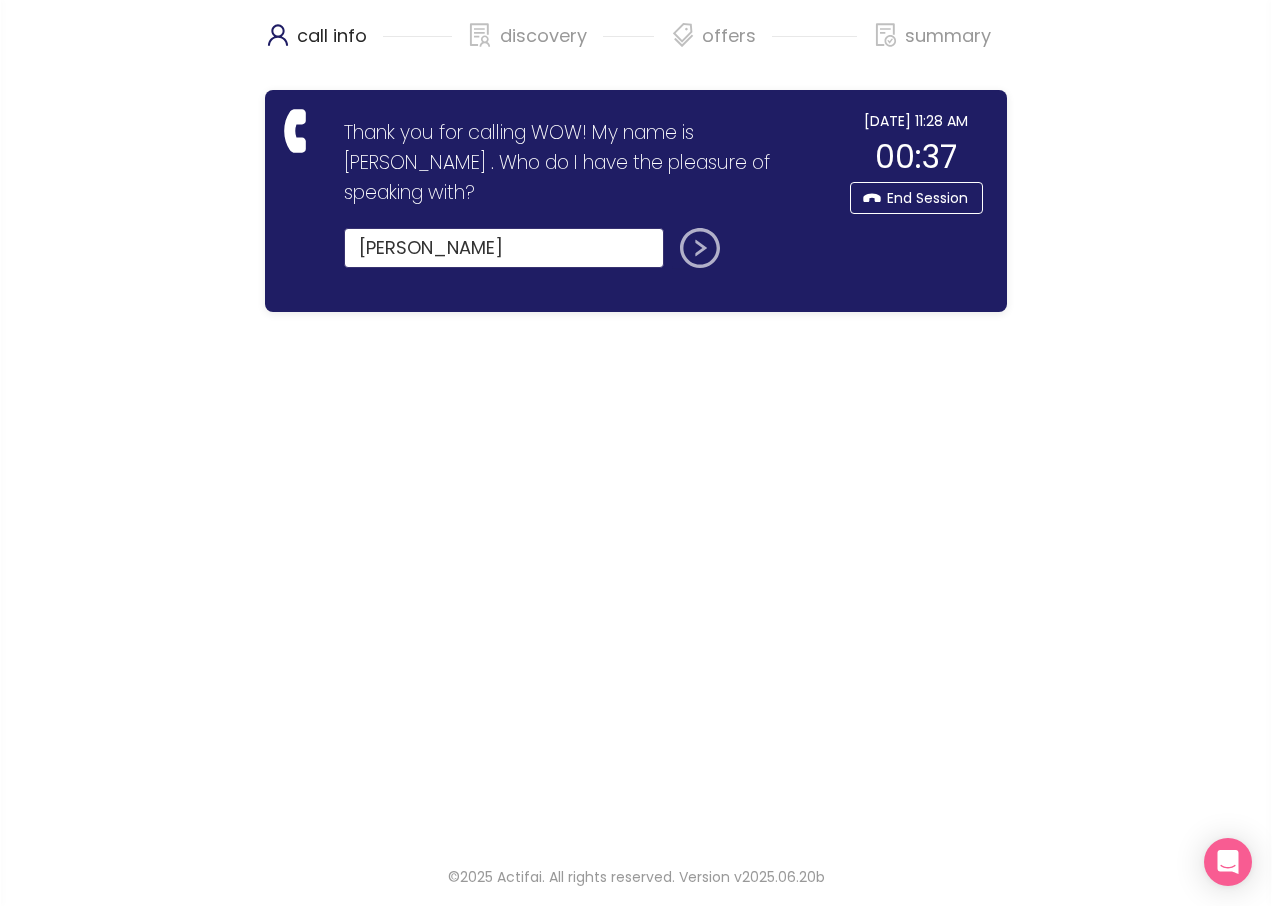 type on "[PERSON_NAME]" 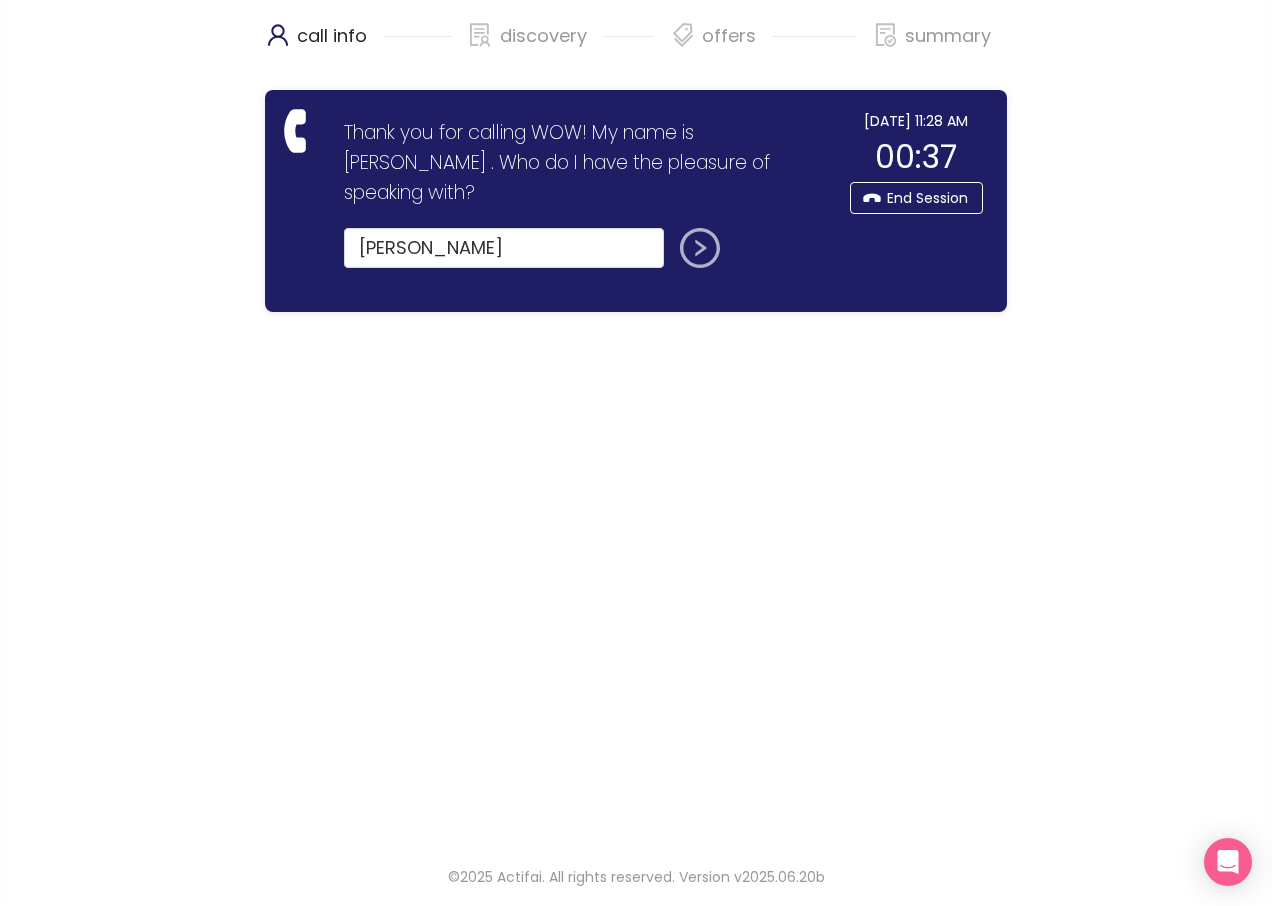 click 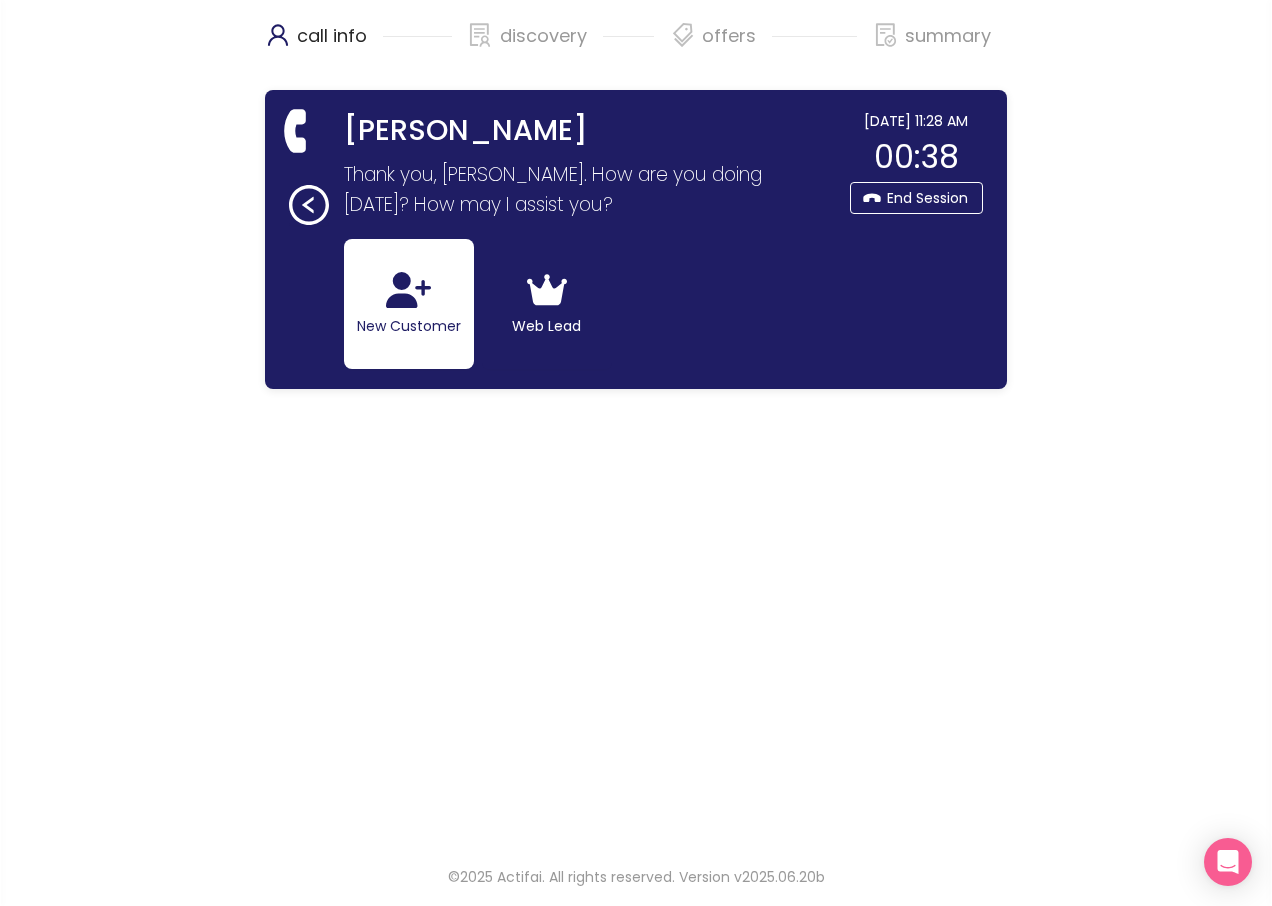 click on "New Customer" 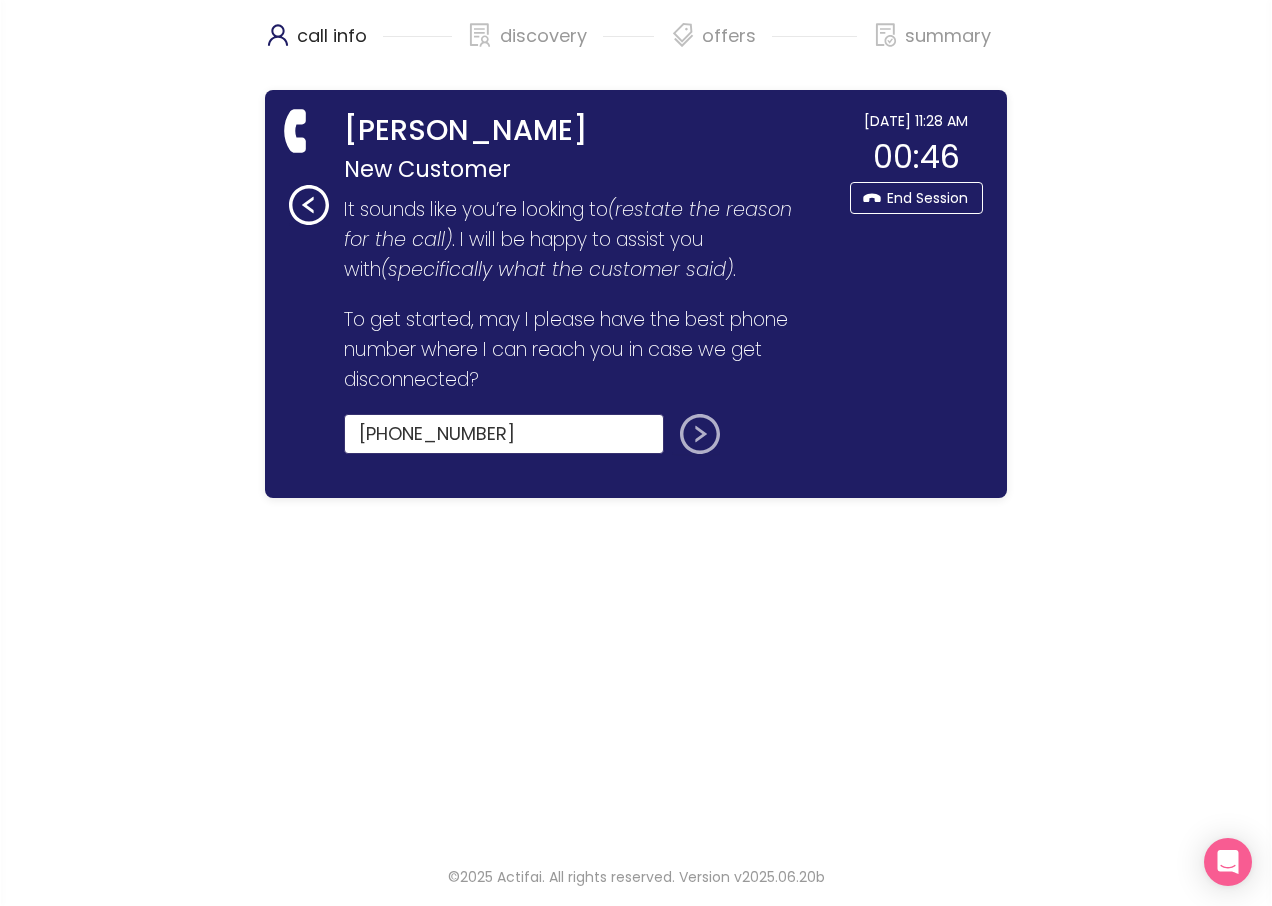type on "[PHONE_NUMBER]" 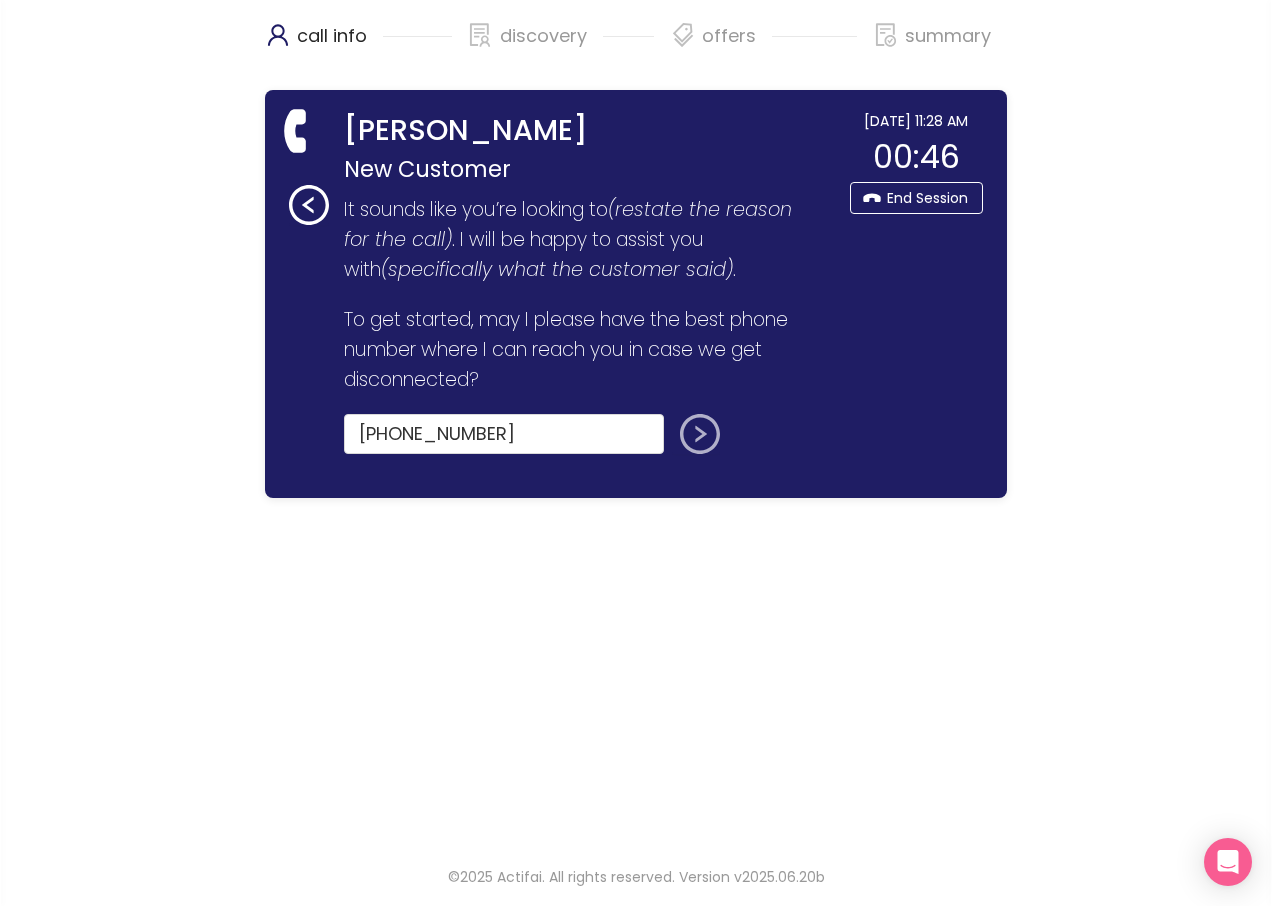 click 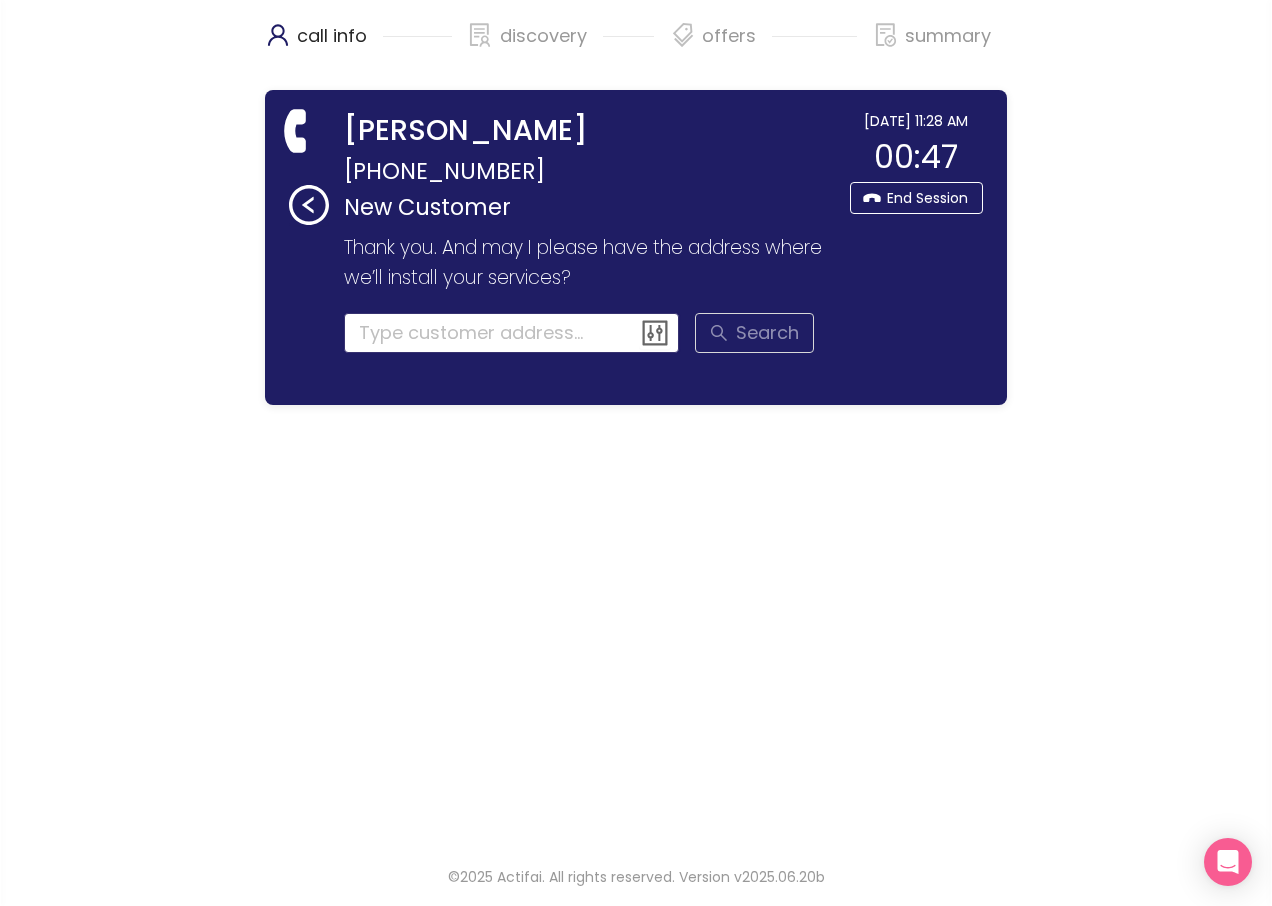 click at bounding box center [512, 333] 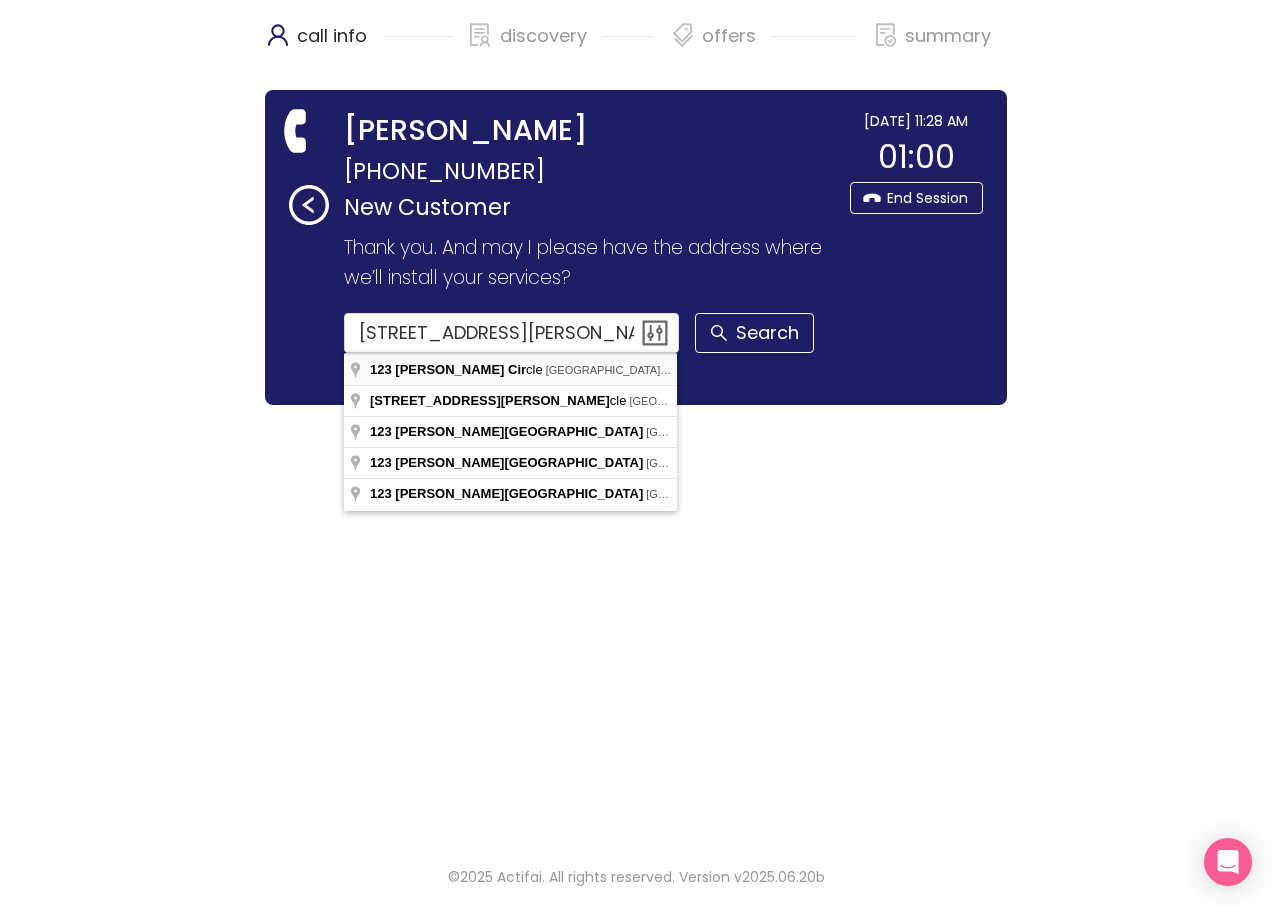 type on "[STREET_ADDRESS][PERSON_NAME]" 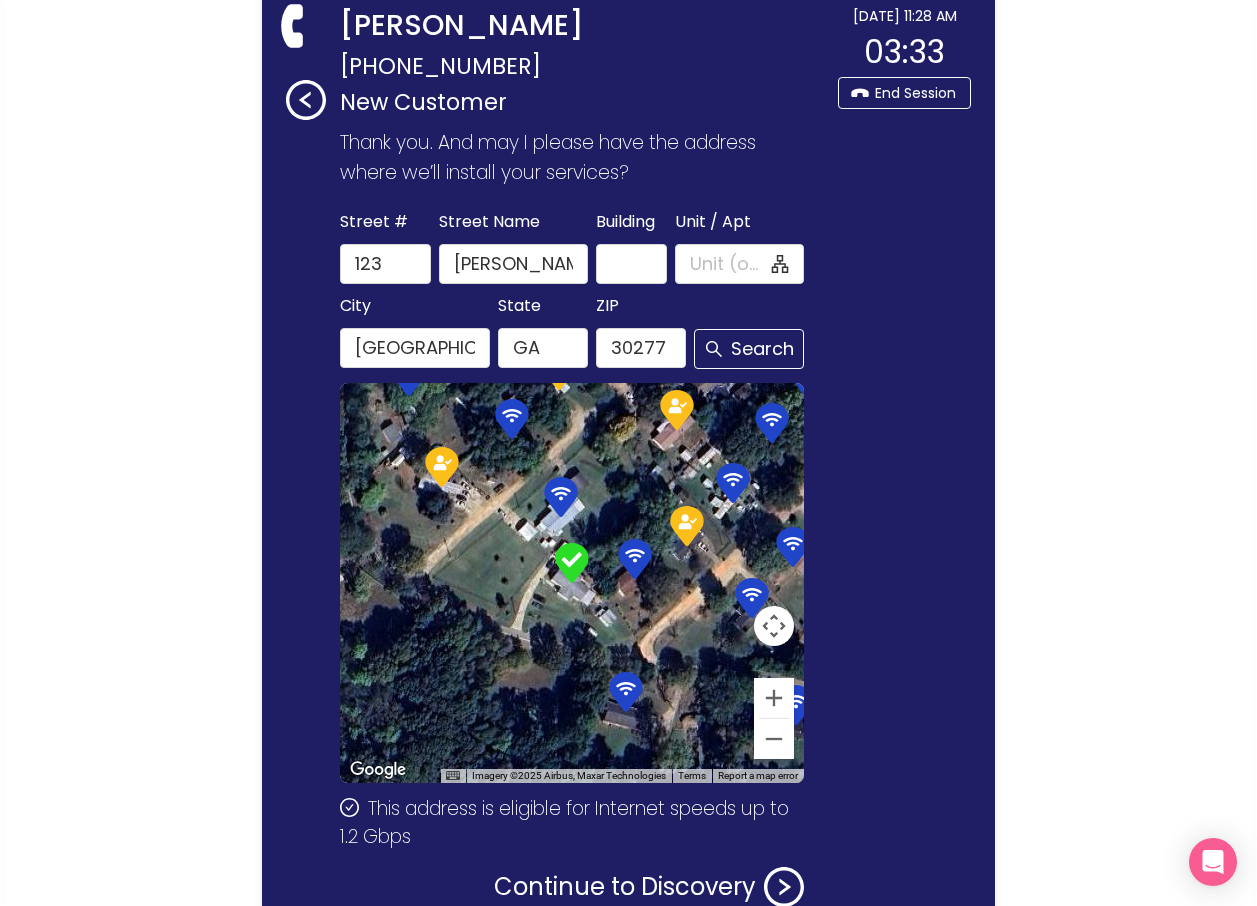 scroll, scrollTop: 230, scrollLeft: 0, axis: vertical 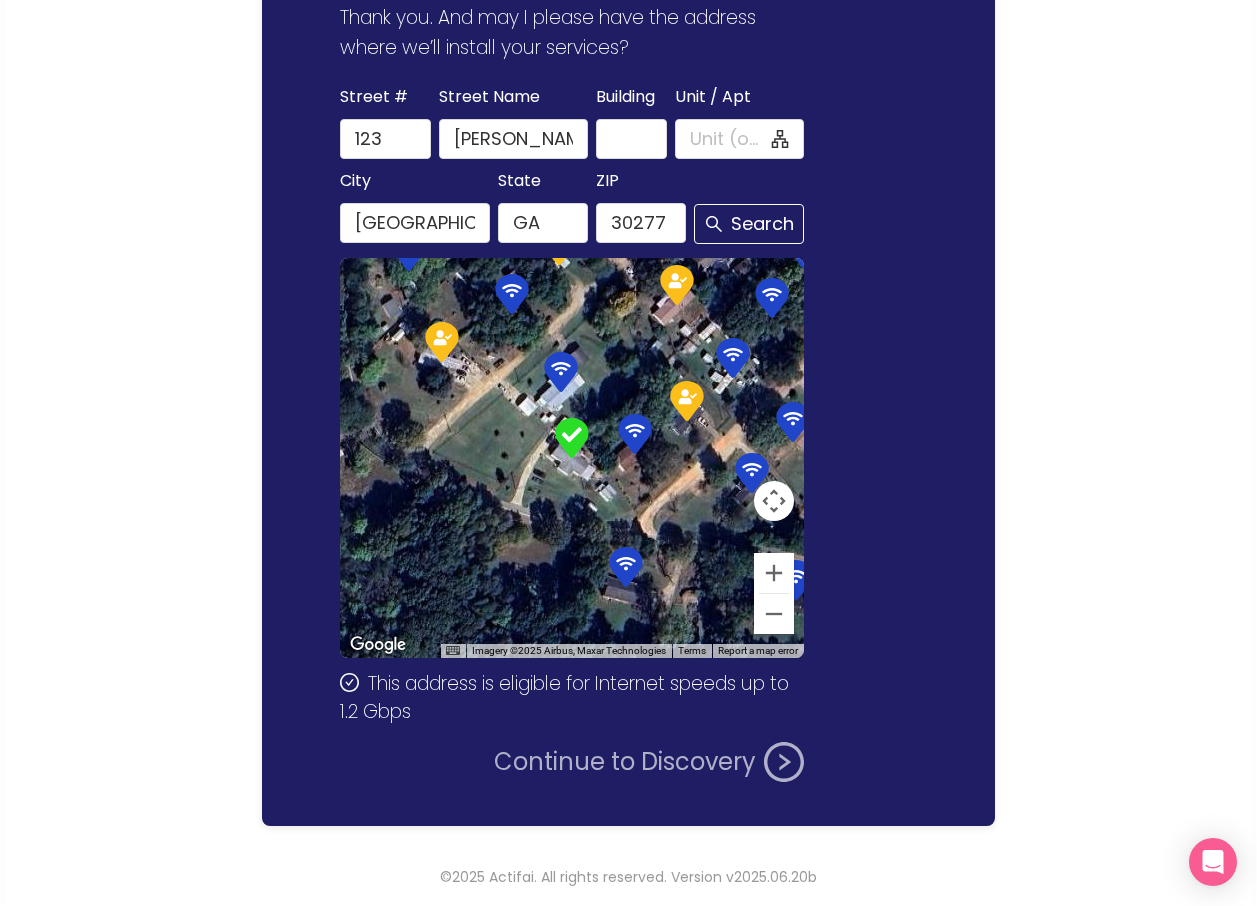 click on "Continue to Discovery" 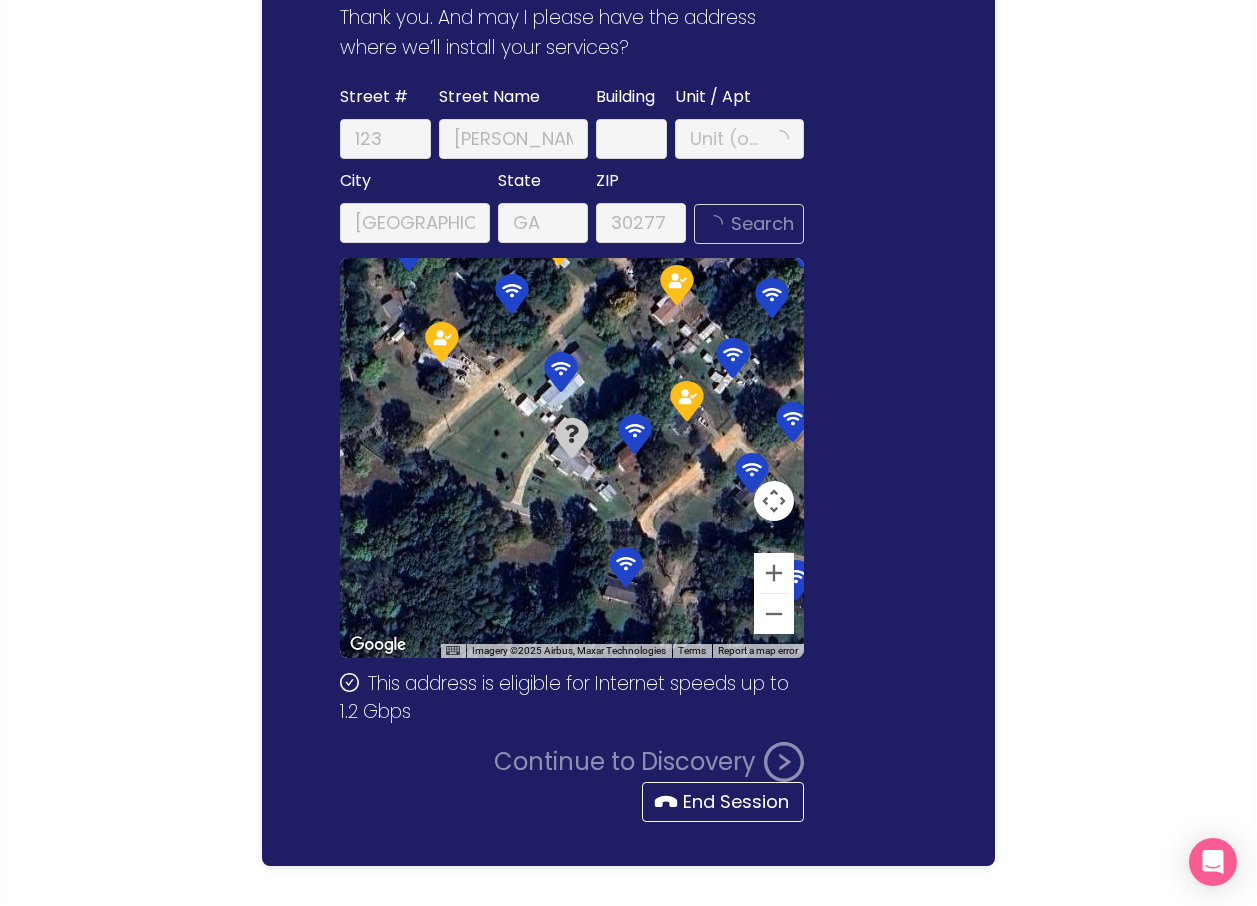 scroll, scrollTop: 0, scrollLeft: 0, axis: both 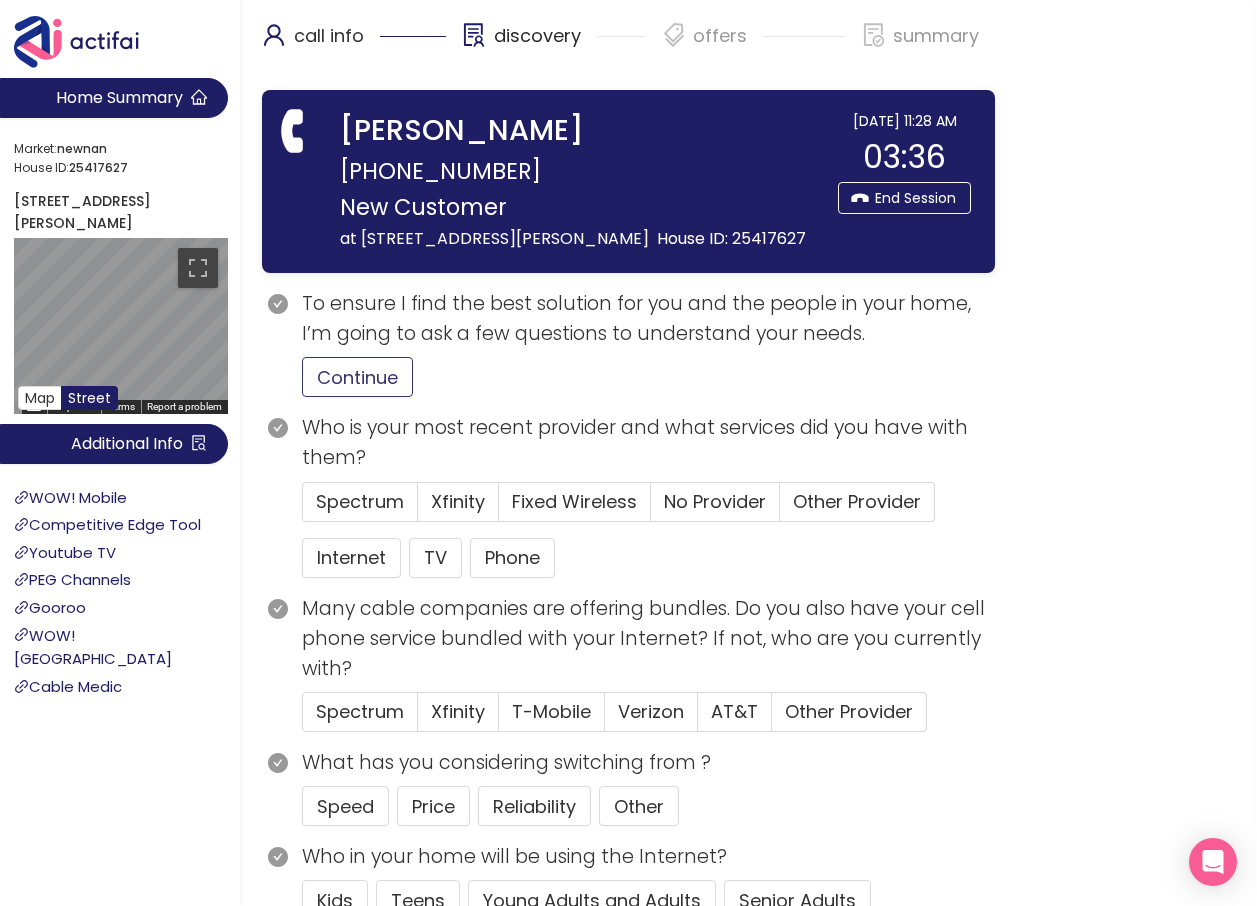 click on "Continue" at bounding box center [357, 377] 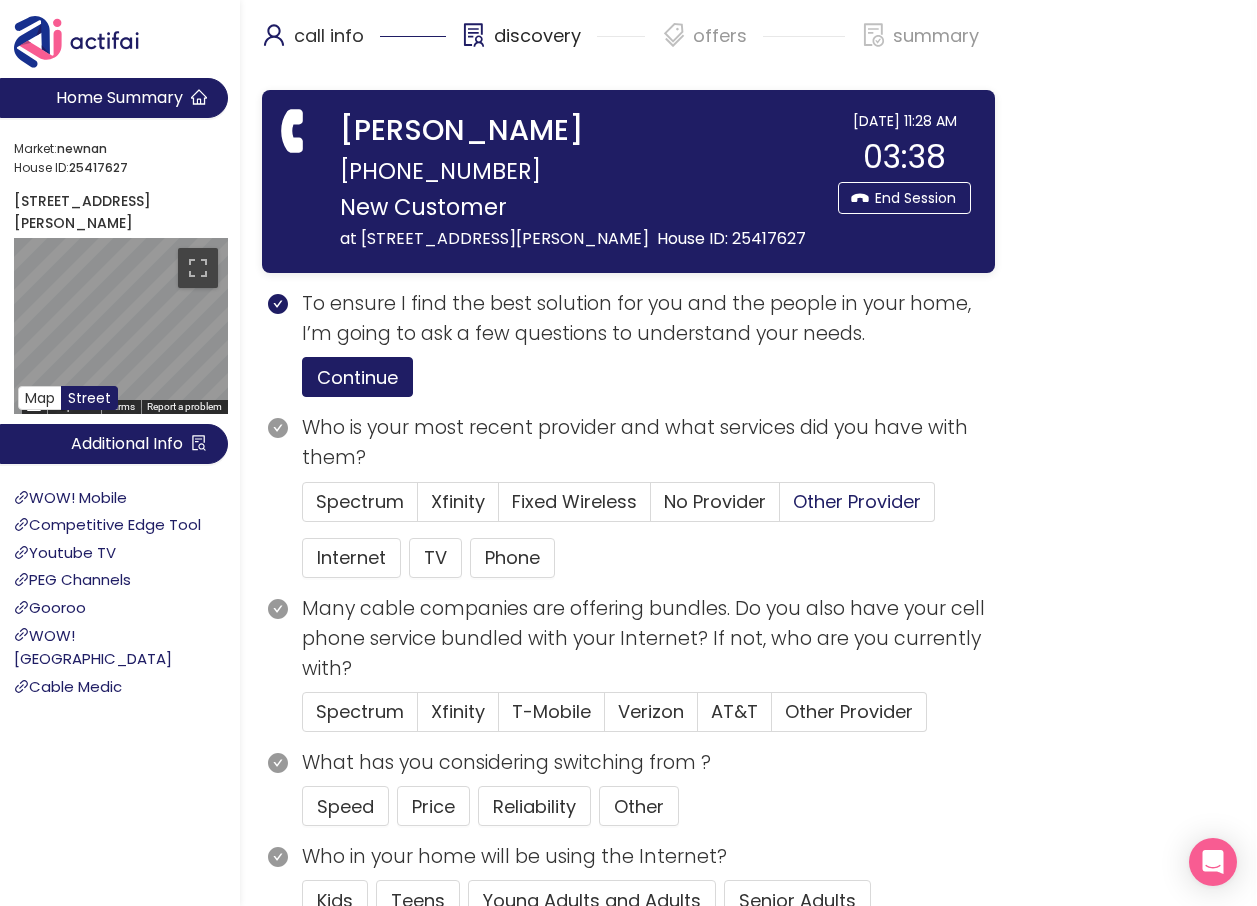 click on "Other Provider" at bounding box center (857, 501) 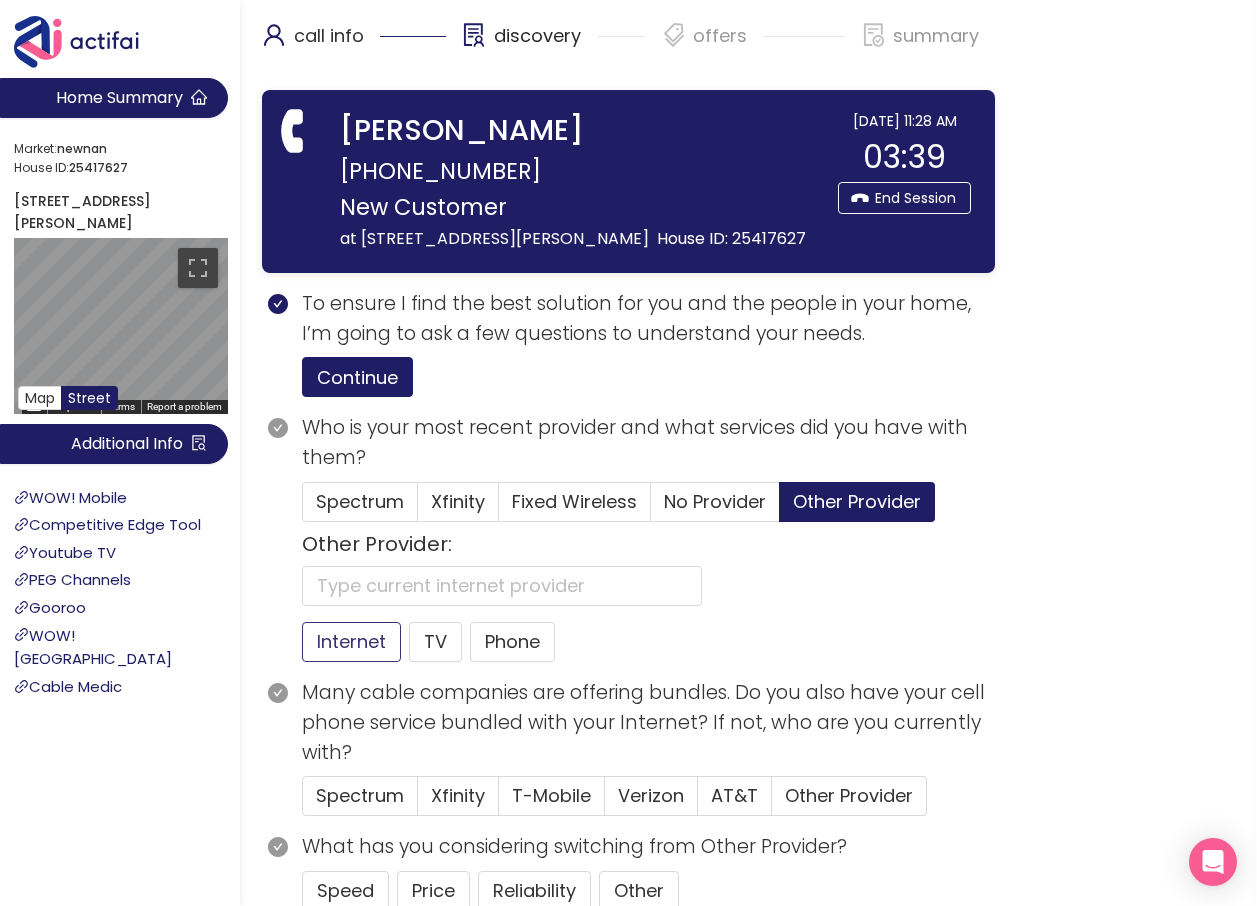 click on "Internet" 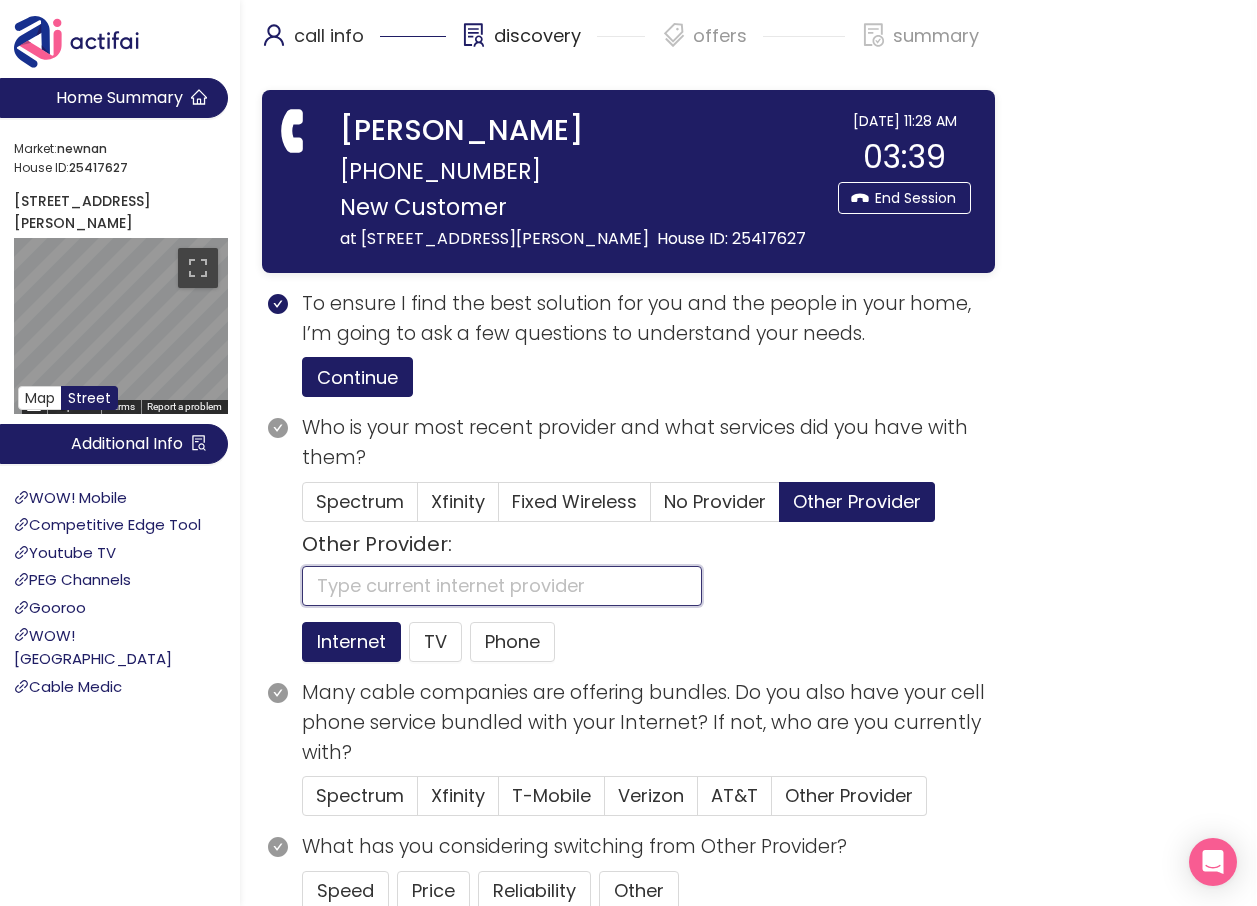 click 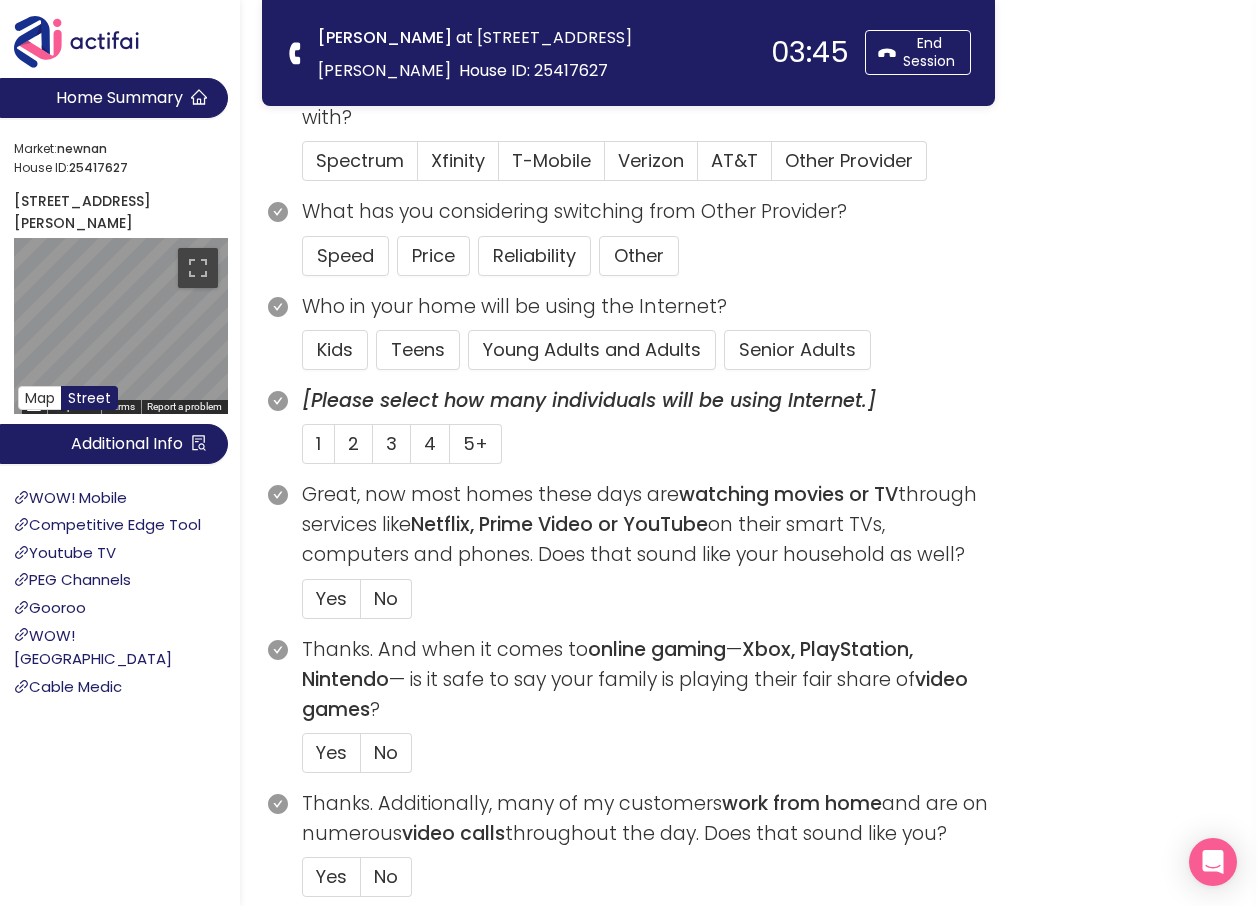 scroll, scrollTop: 400, scrollLeft: 0, axis: vertical 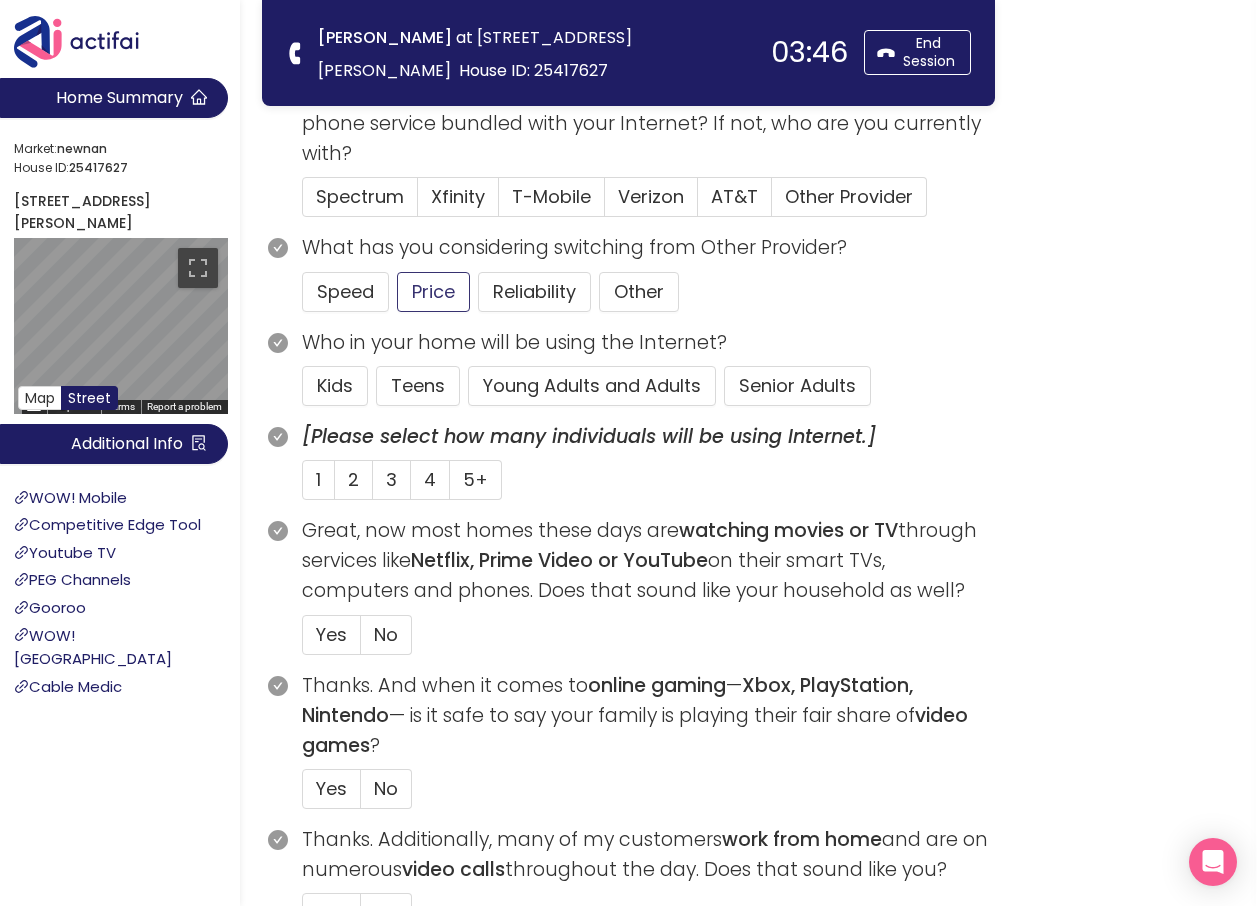 type on "ATT" 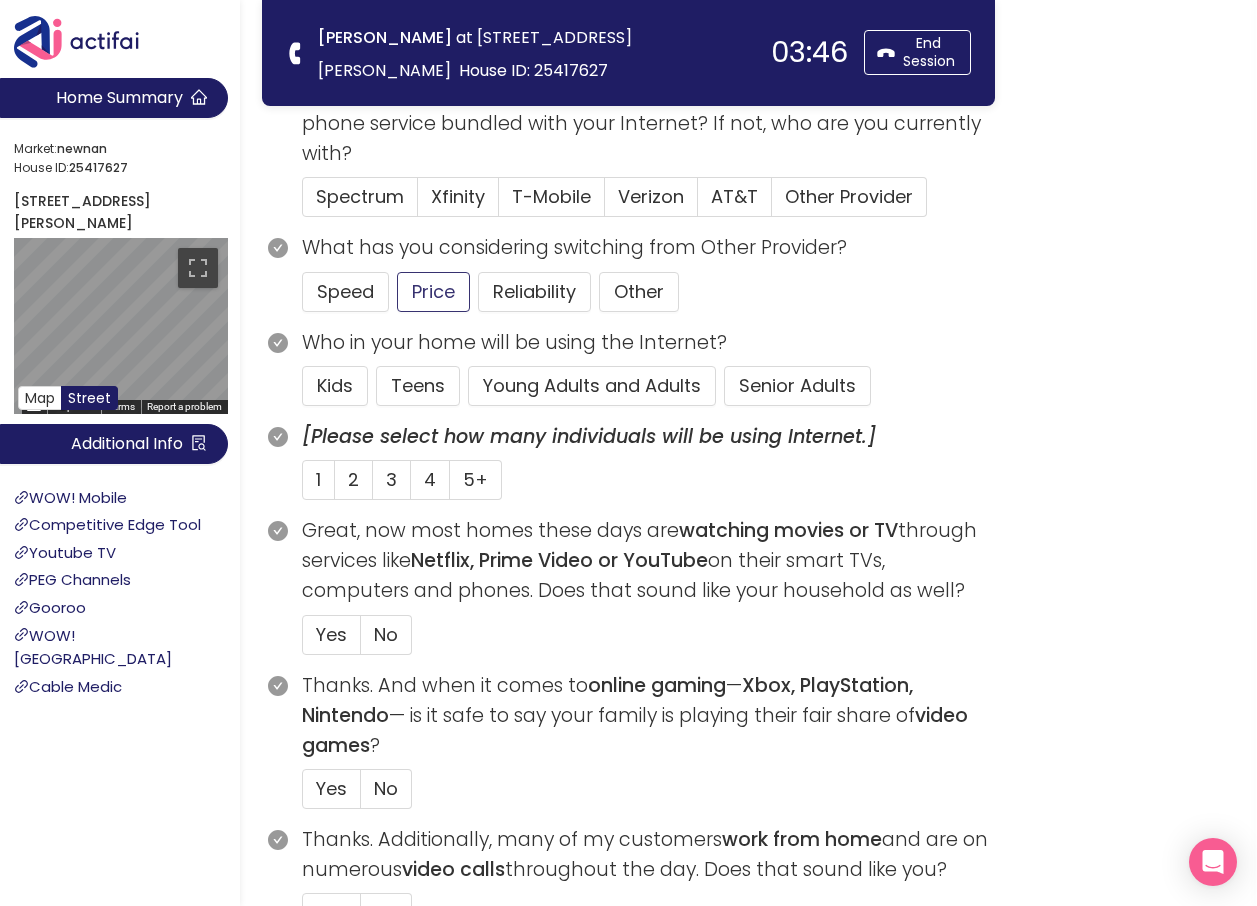 click on "Price" 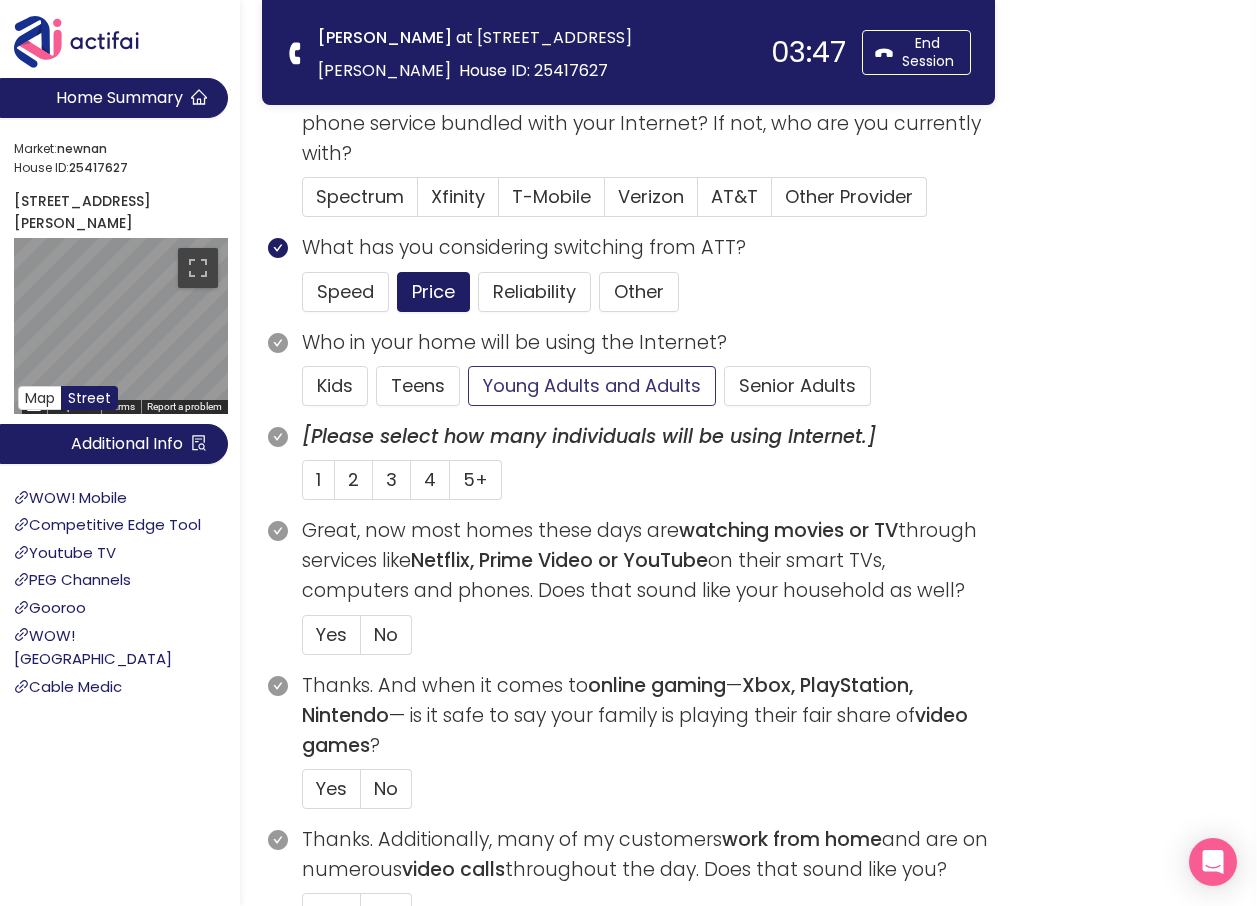click on "Young Adults and Adults" 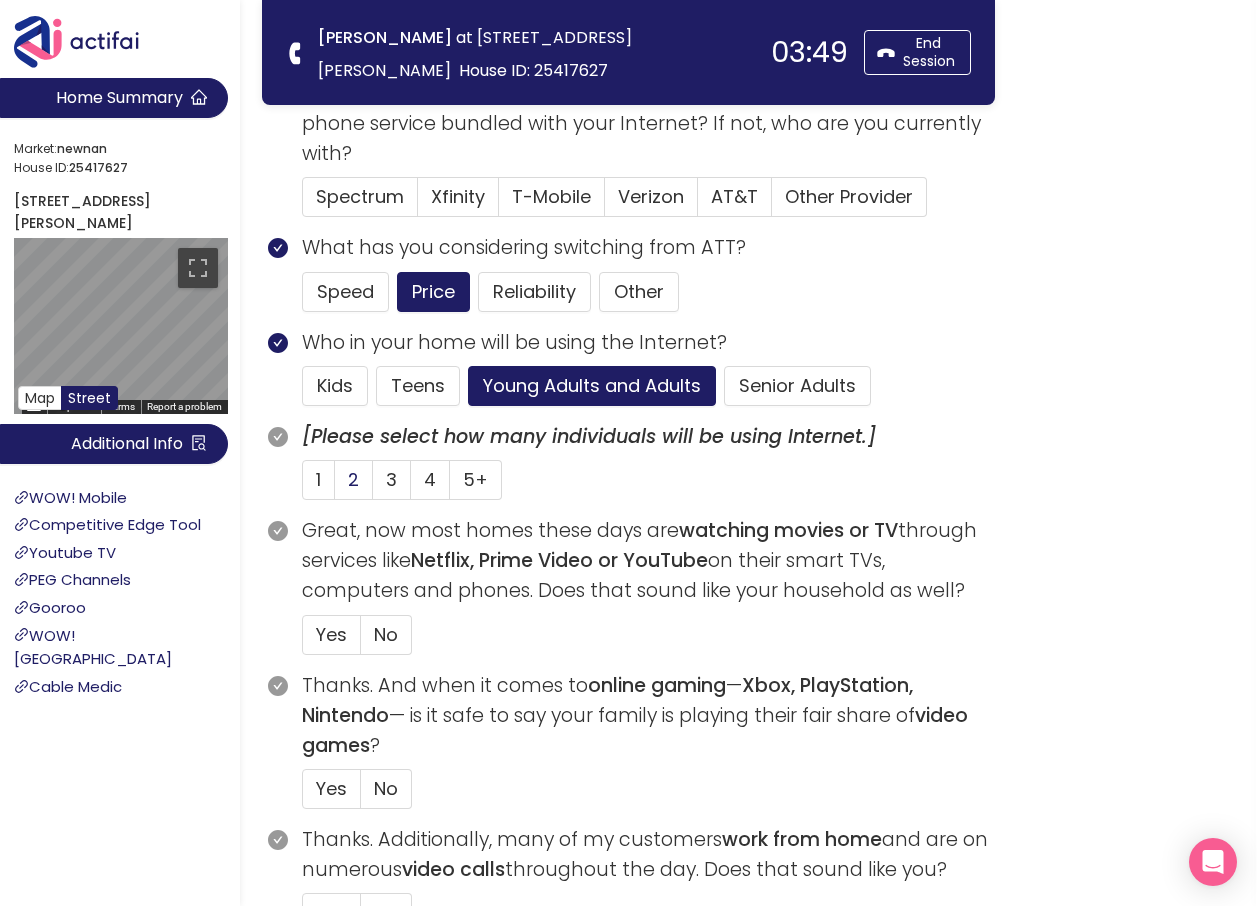 click on "2" 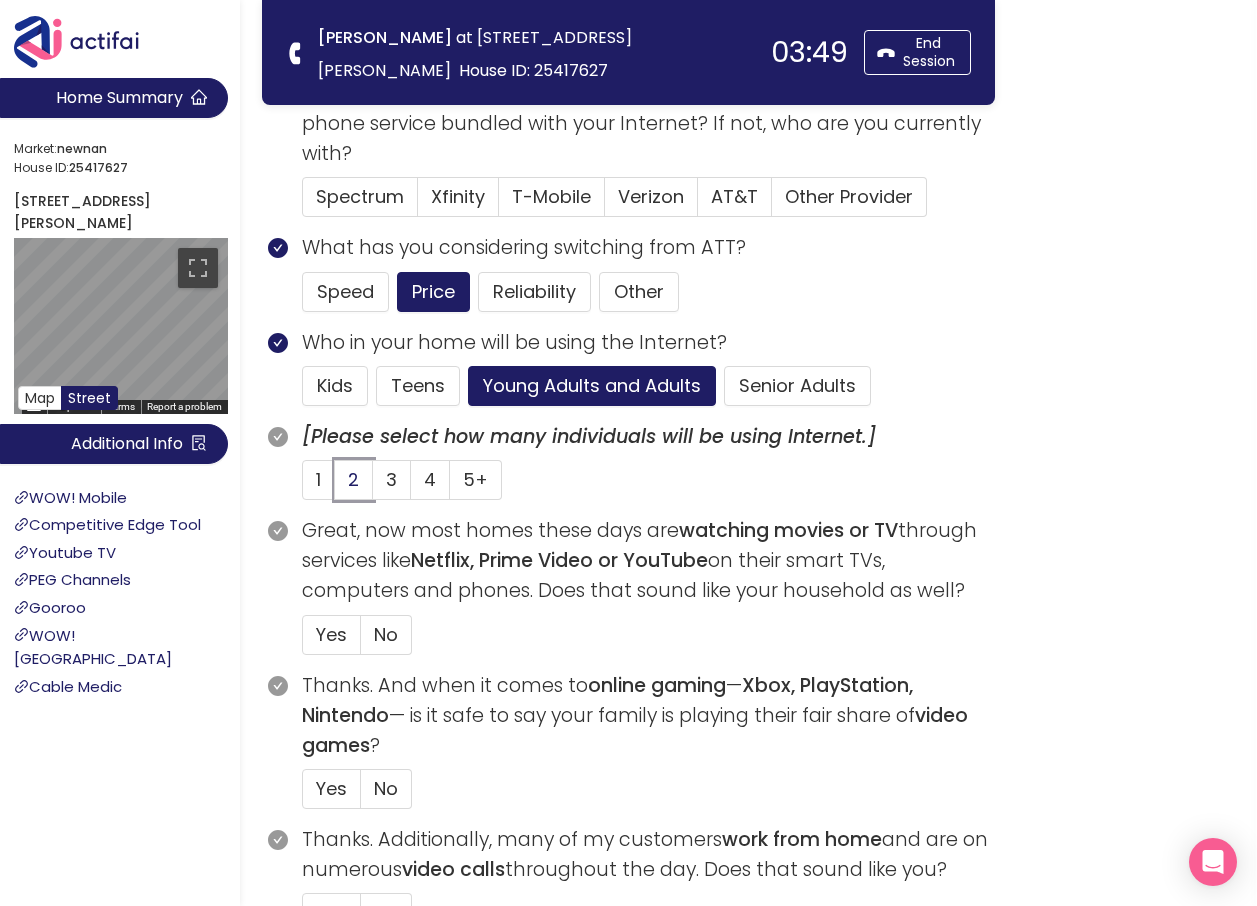 click on "2" at bounding box center [335, 486] 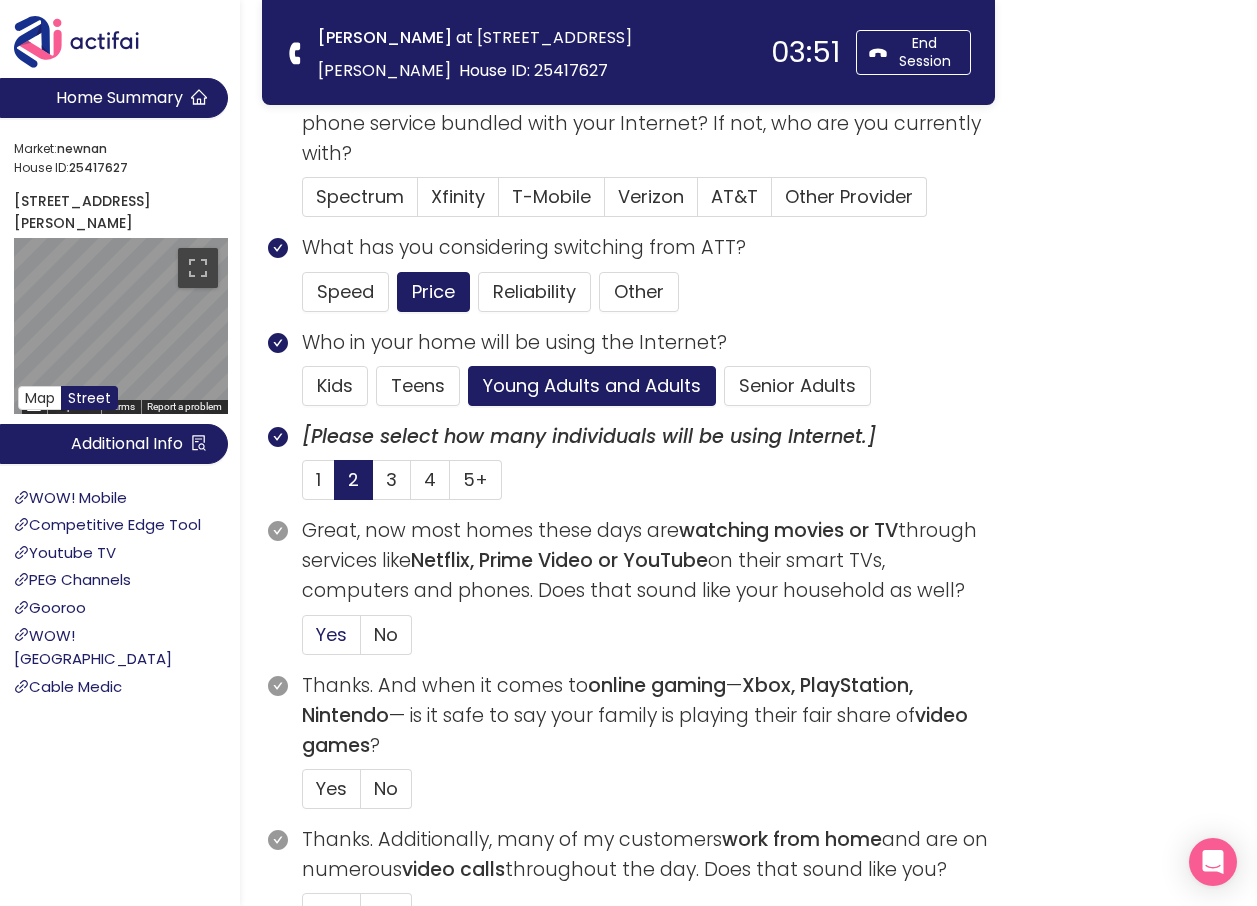click on "Yes" at bounding box center (331, 634) 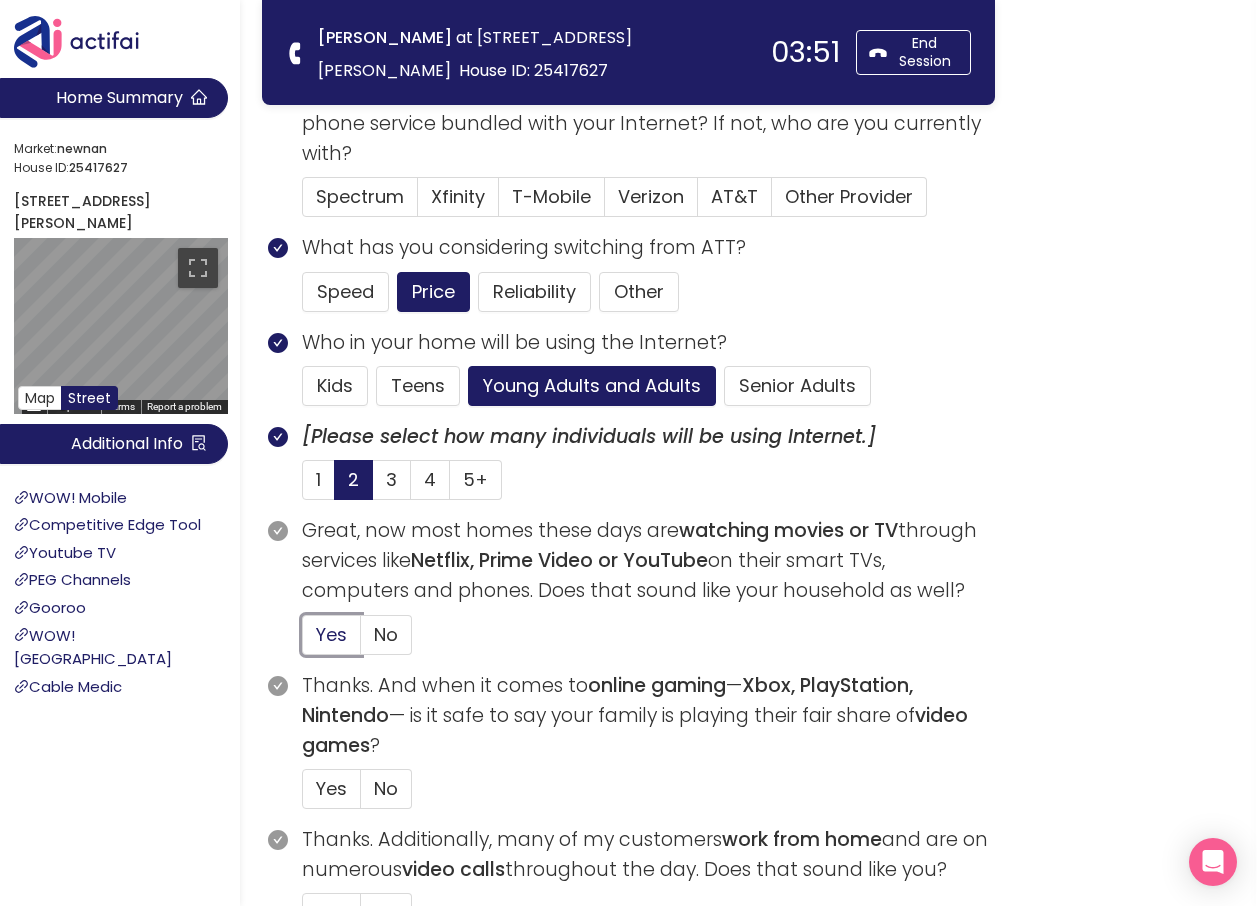 click on "Yes" at bounding box center (303, 641) 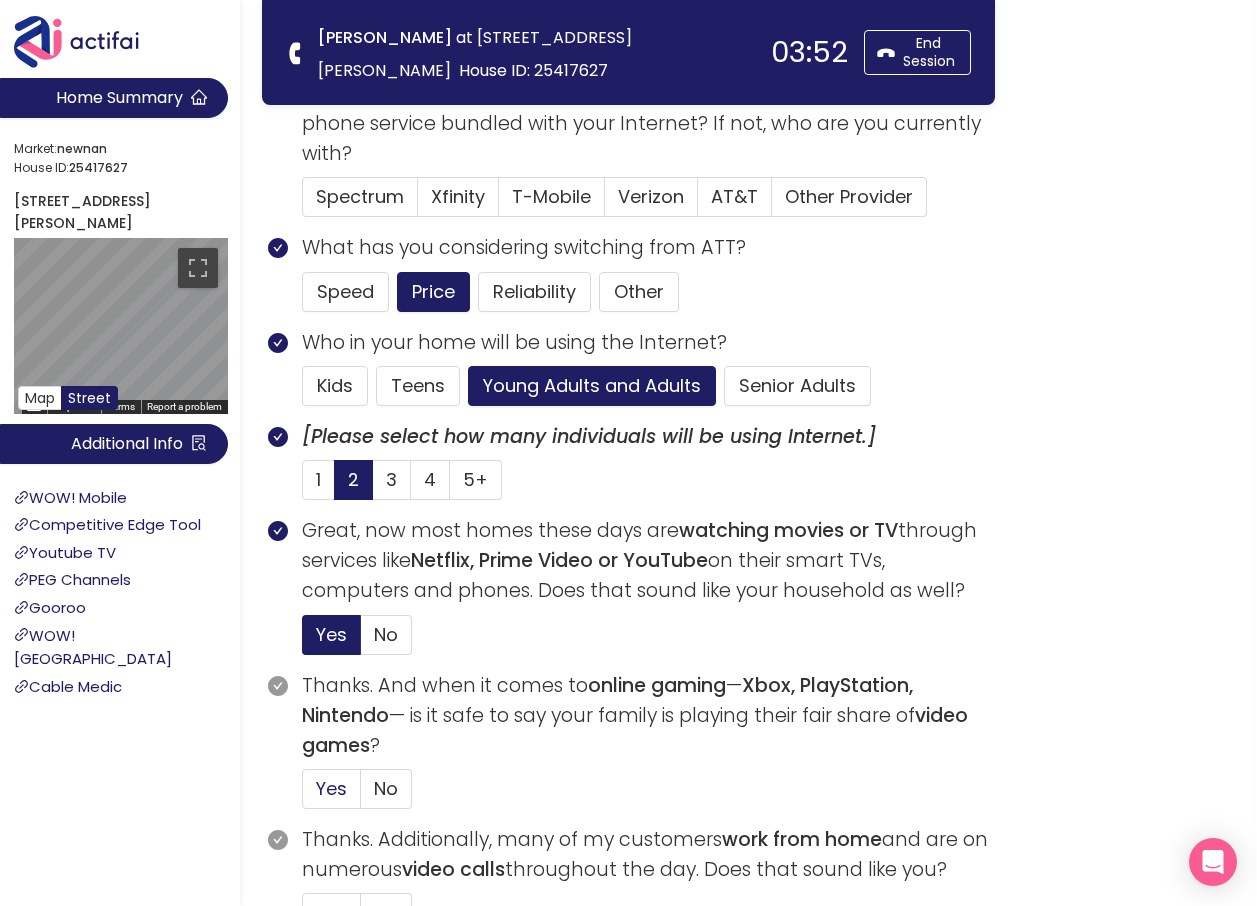 click on "Yes" at bounding box center [331, 788] 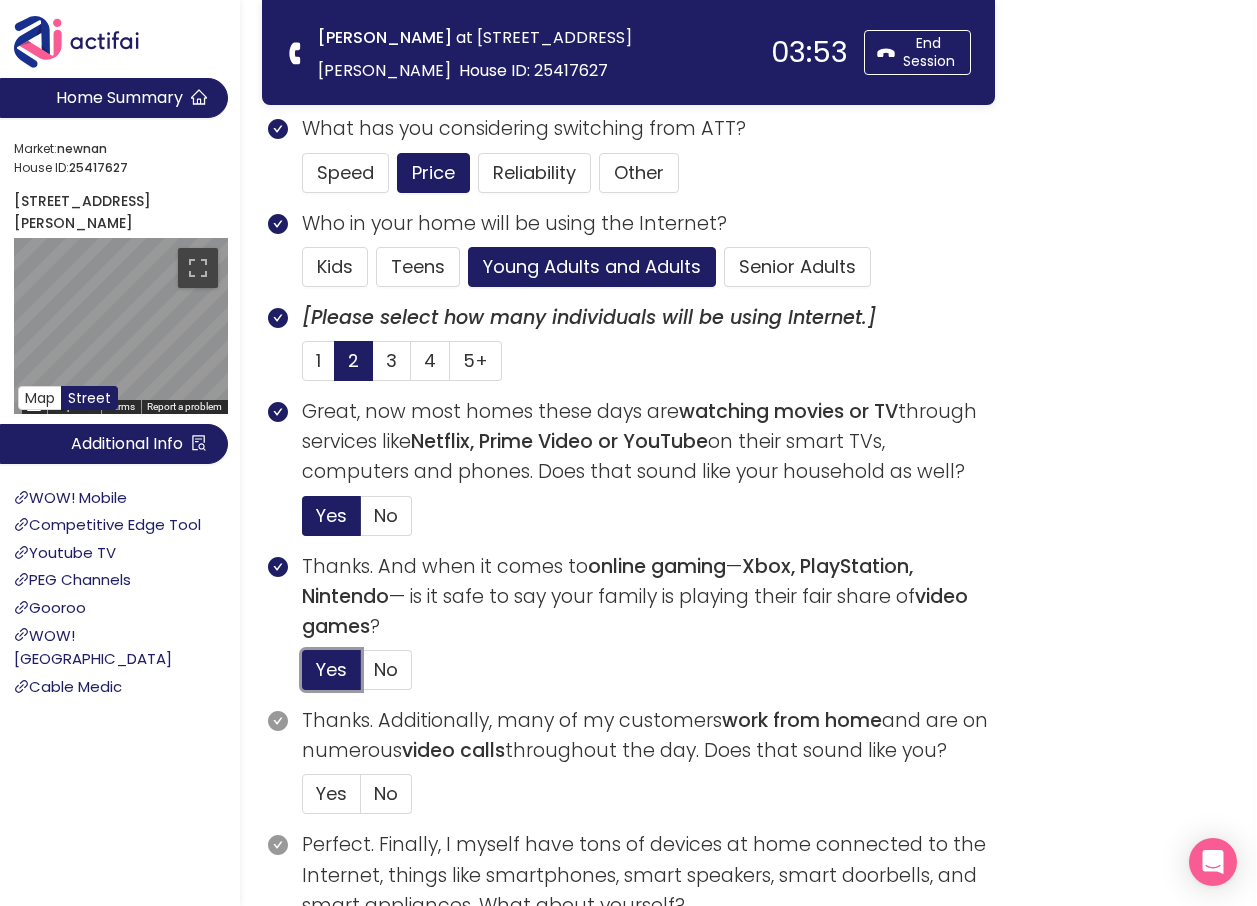 scroll, scrollTop: 700, scrollLeft: 0, axis: vertical 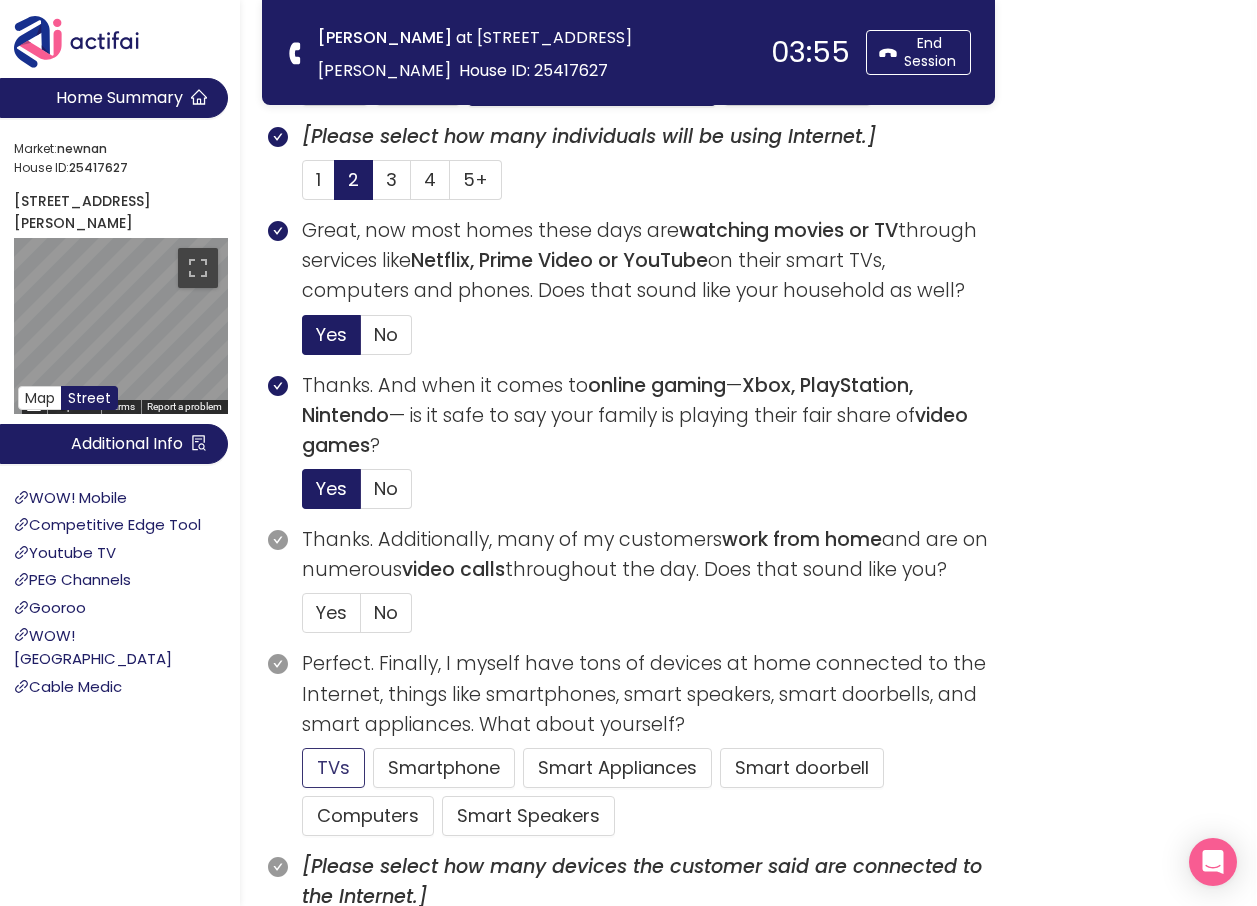 drag, startPoint x: 328, startPoint y: 782, endPoint x: 364, endPoint y: 748, distance: 49.517673 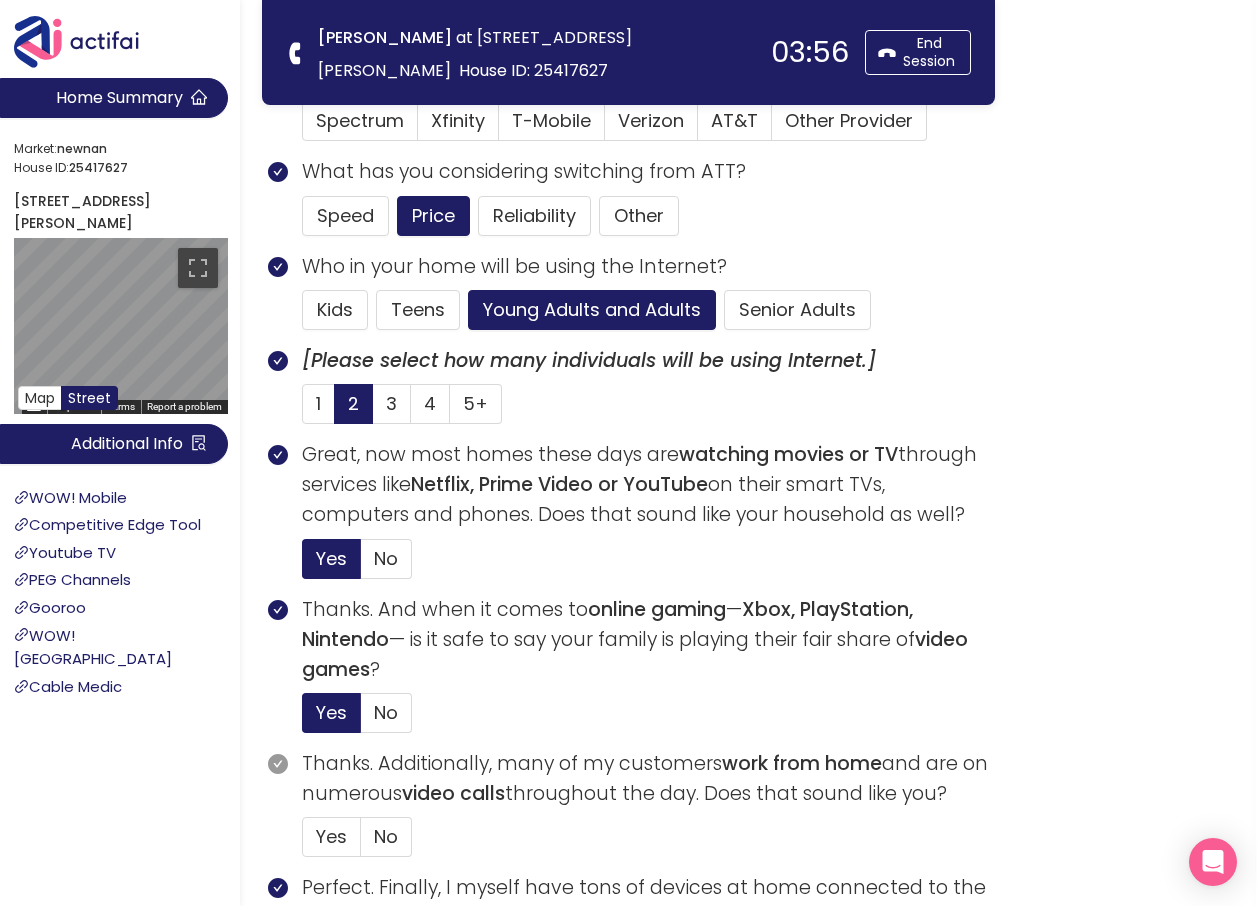scroll, scrollTop: 200, scrollLeft: 0, axis: vertical 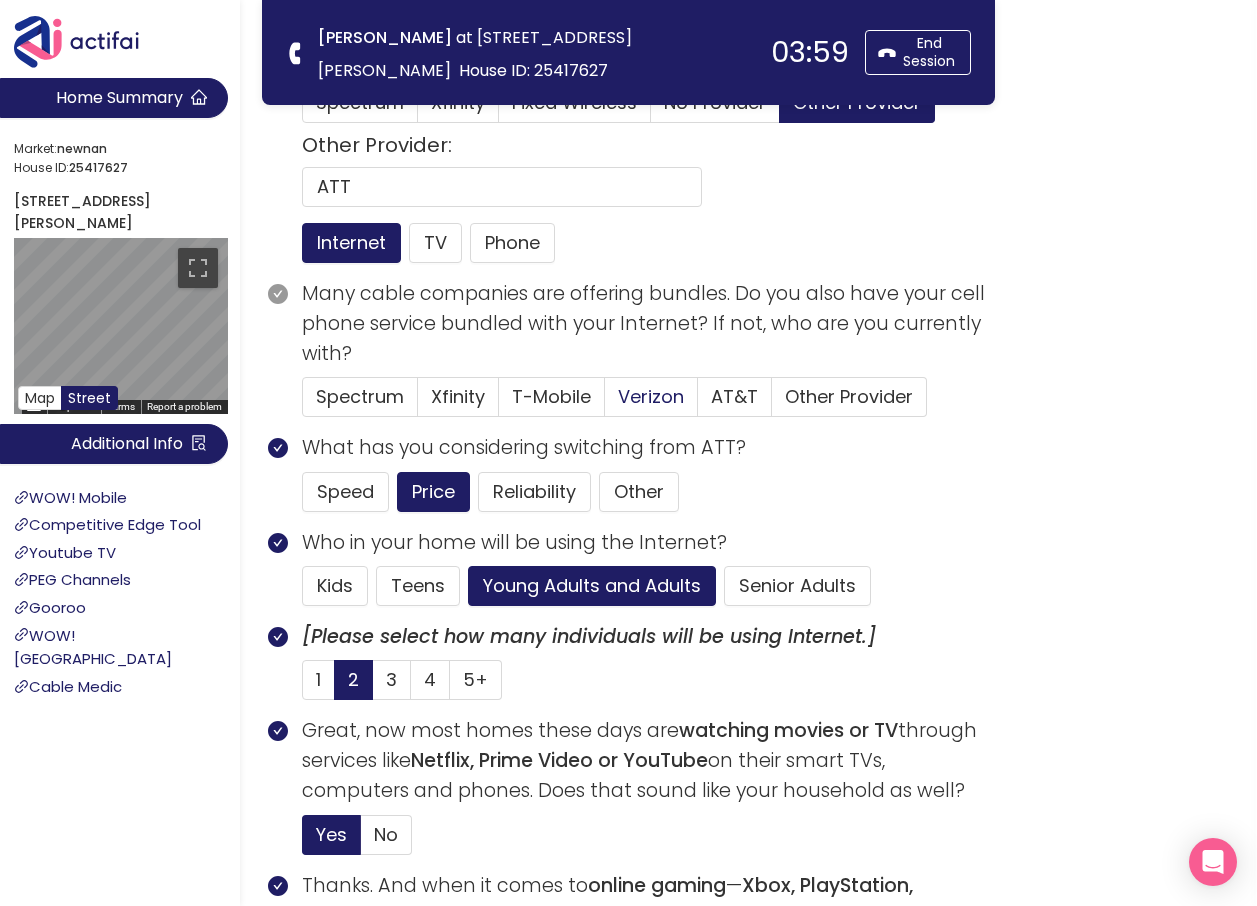 click on "Verizon" at bounding box center [651, 396] 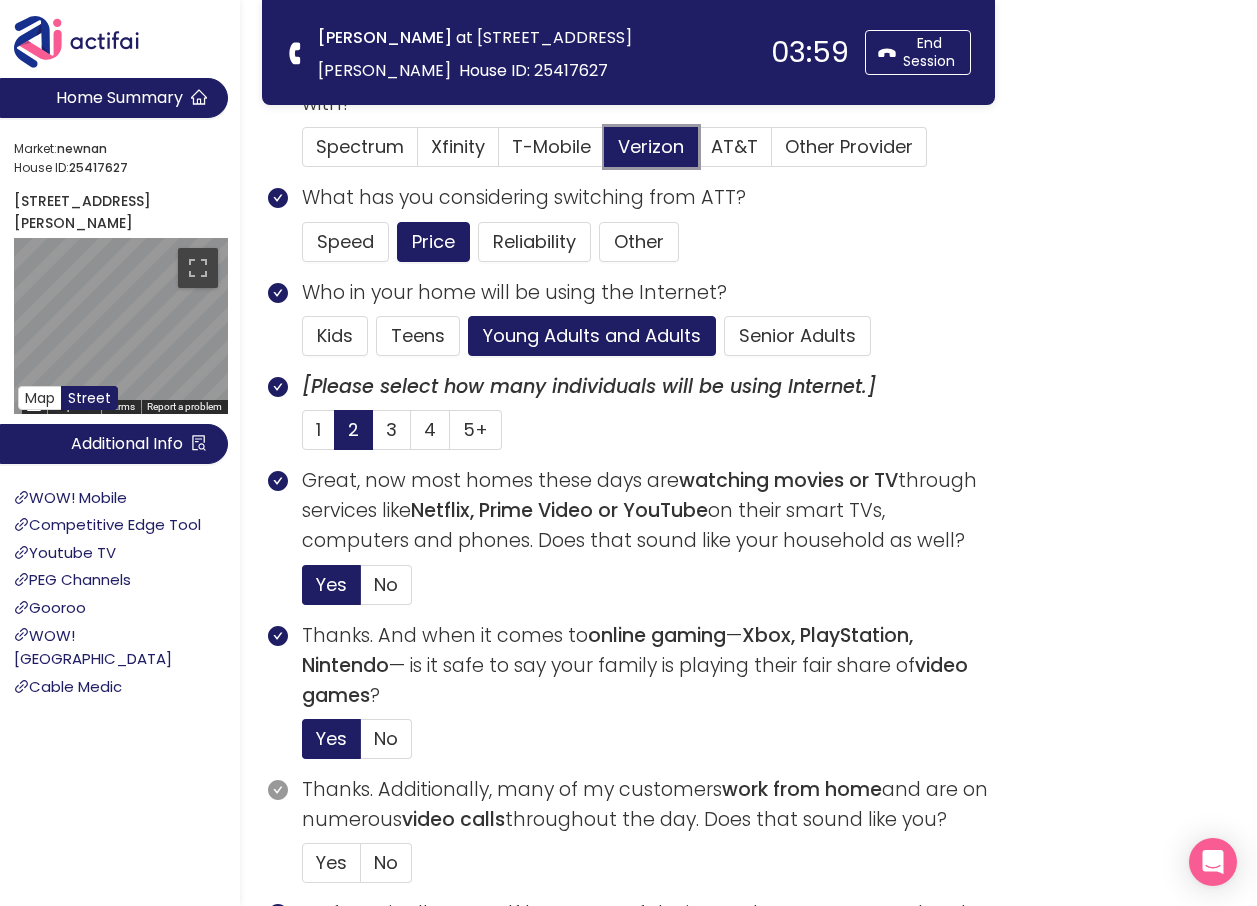 scroll, scrollTop: 600, scrollLeft: 0, axis: vertical 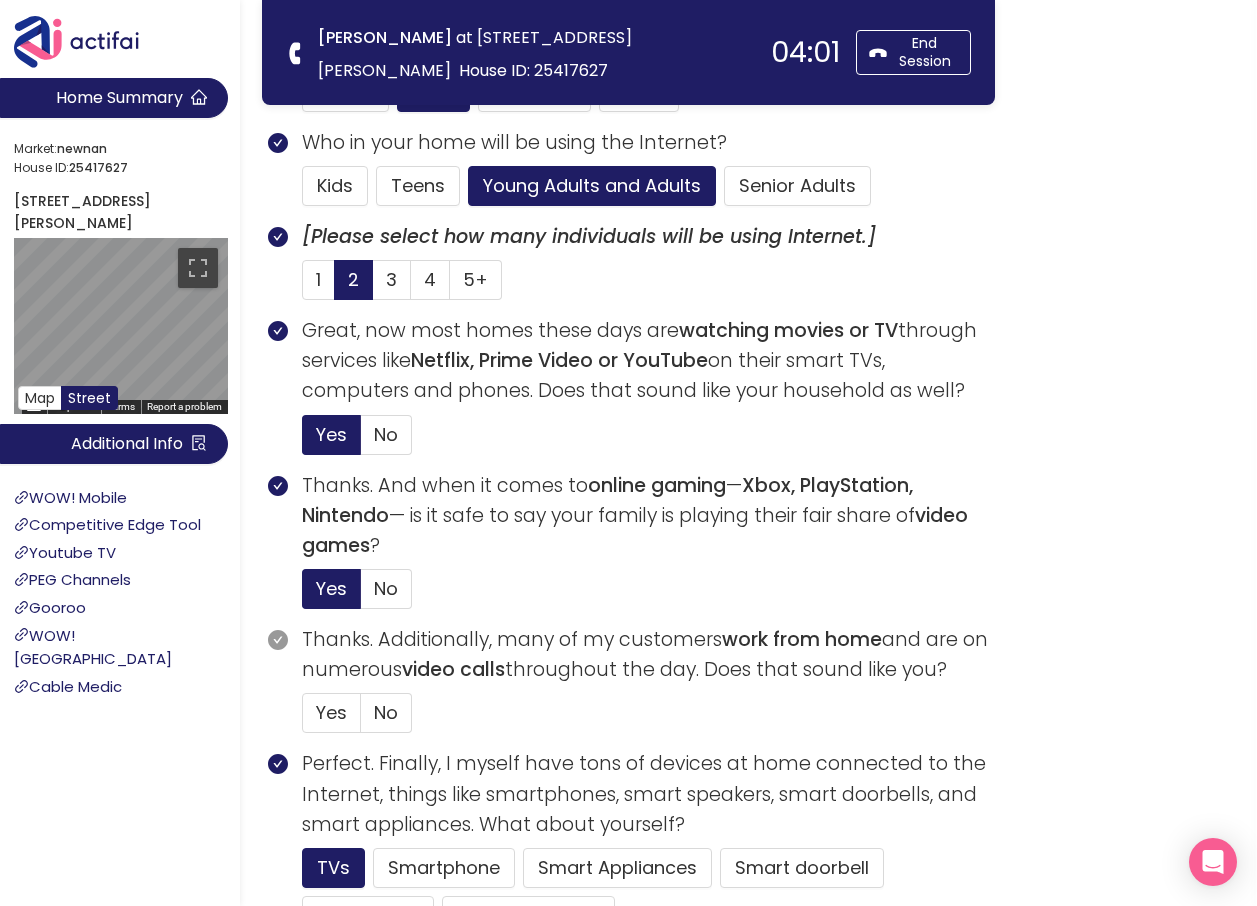 drag, startPoint x: 325, startPoint y: 708, endPoint x: 459, endPoint y: 708, distance: 134 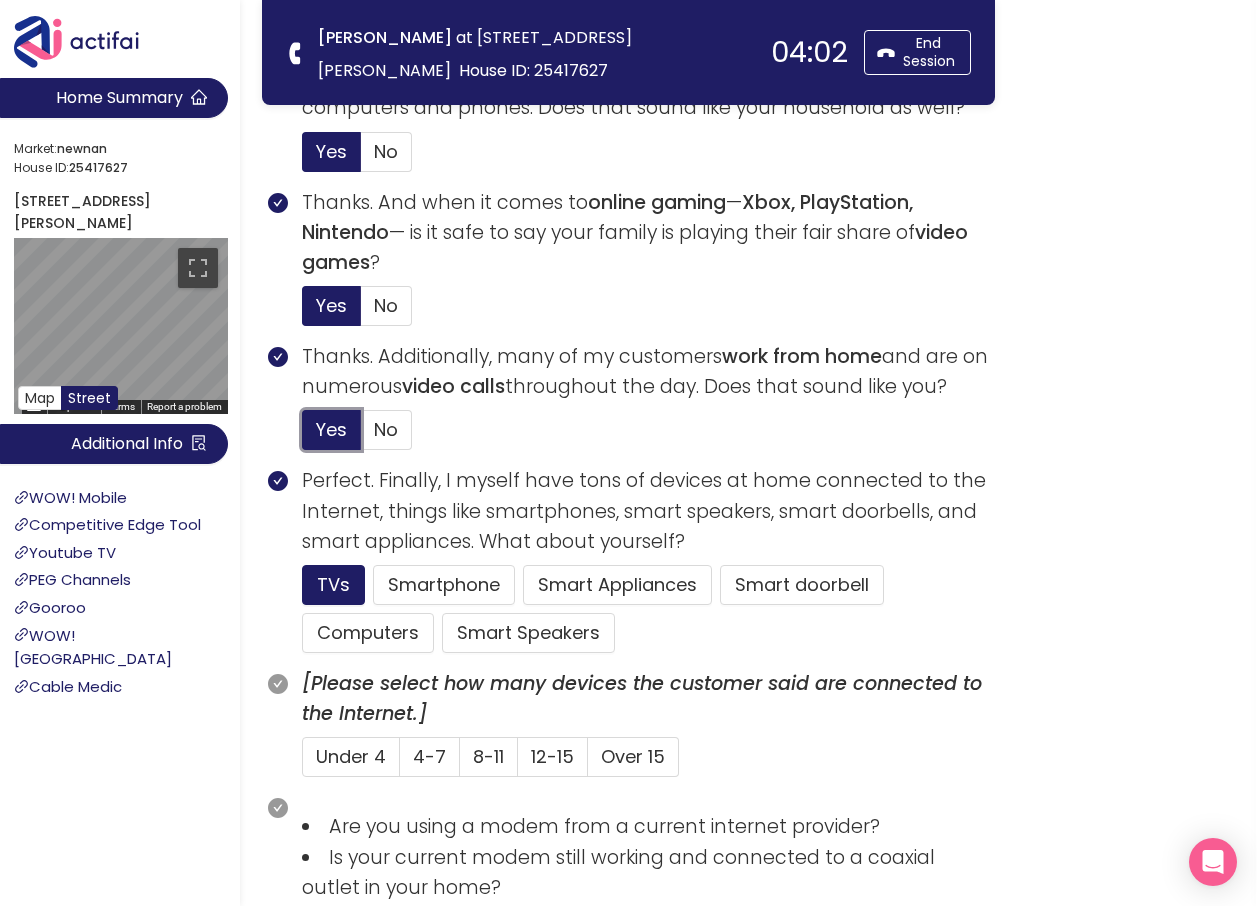 scroll, scrollTop: 900, scrollLeft: 0, axis: vertical 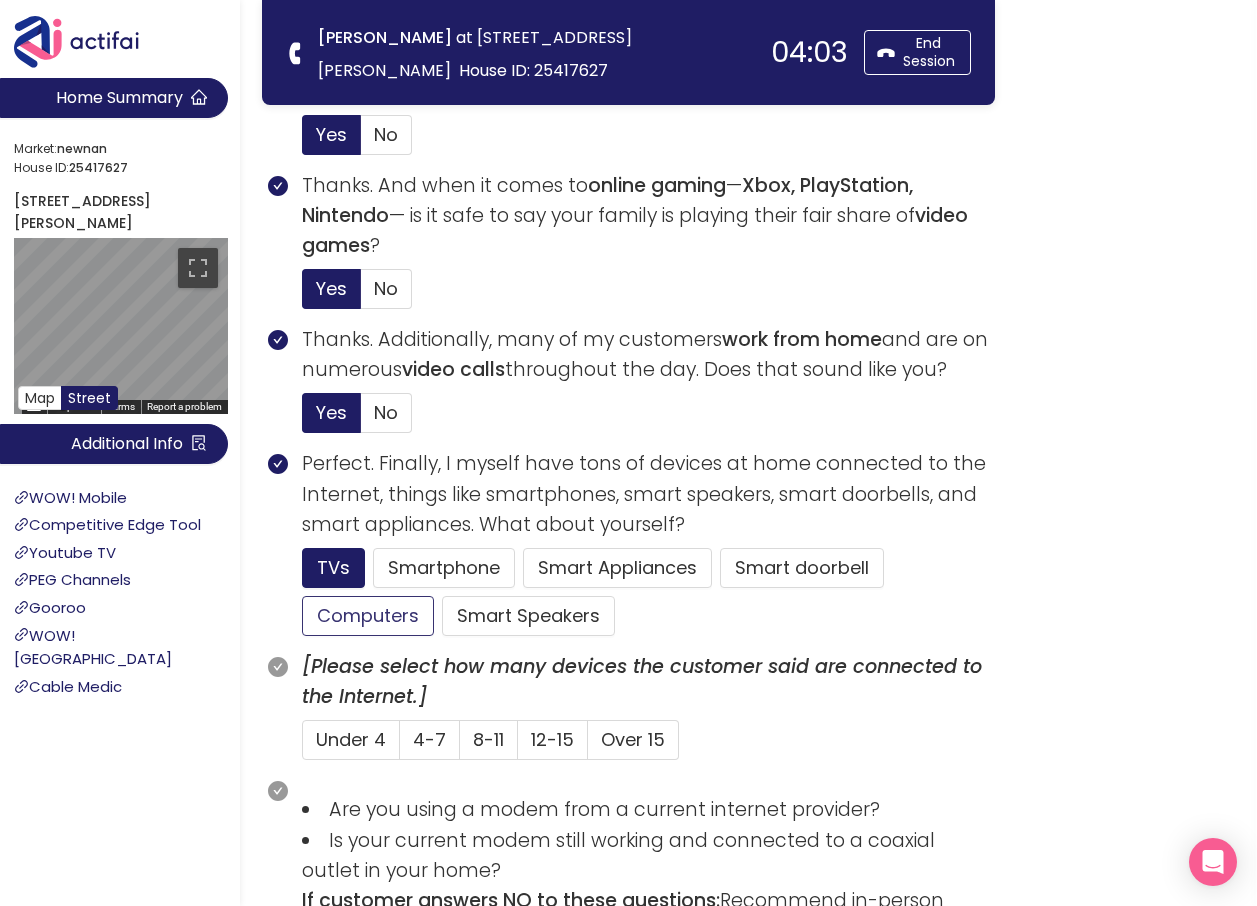 click on "Computers" 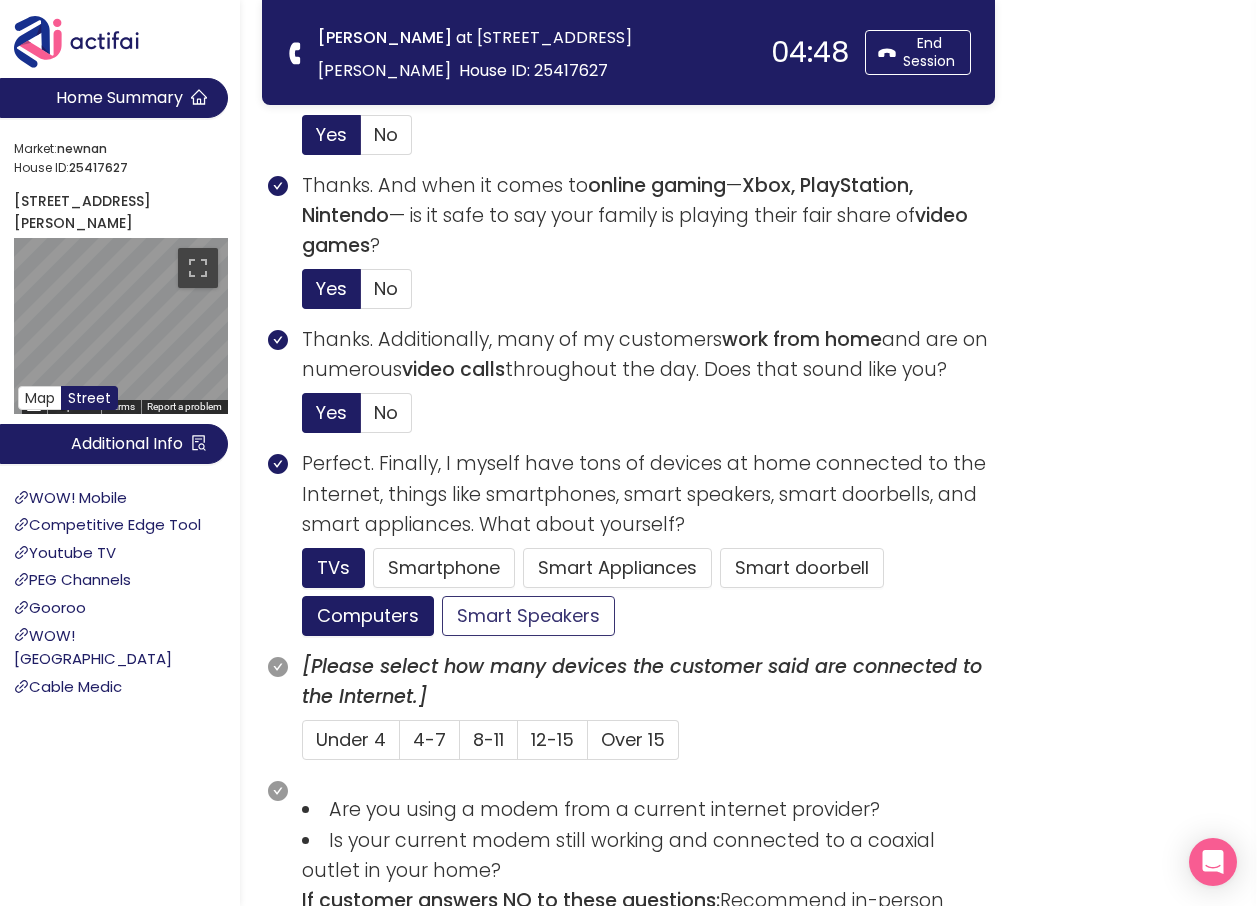 click on "Smart Speakers" 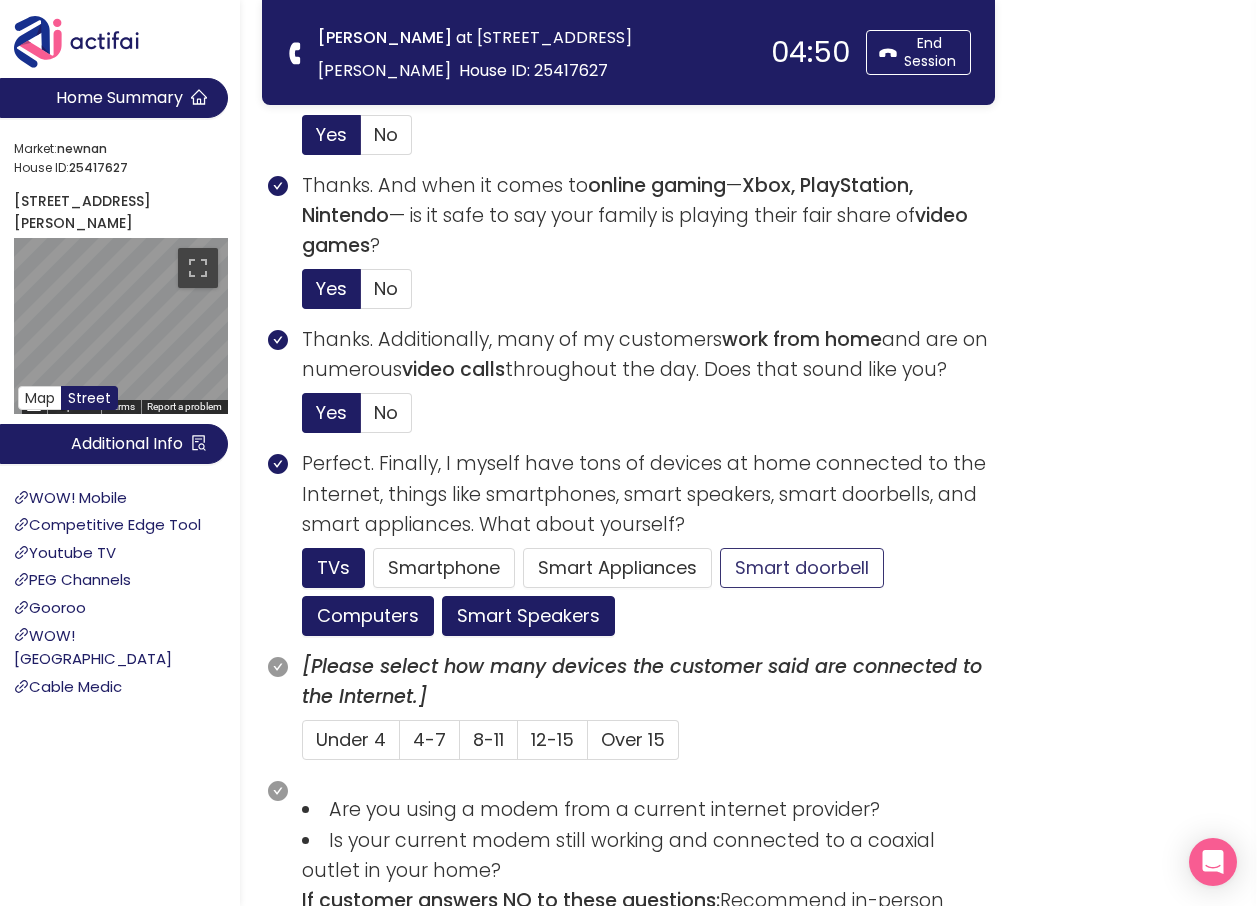 click on "Smart doorbell" 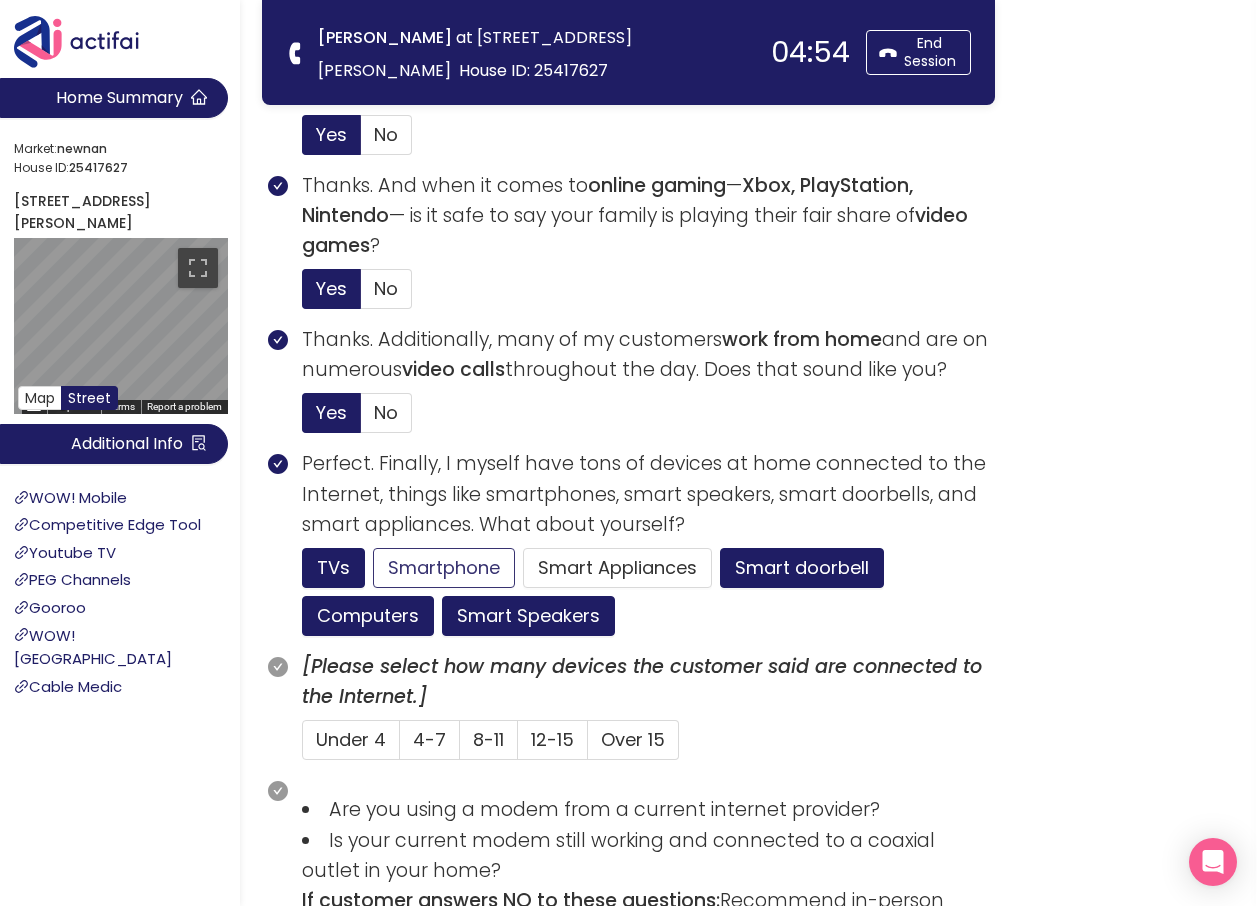 click on "Smartphone" 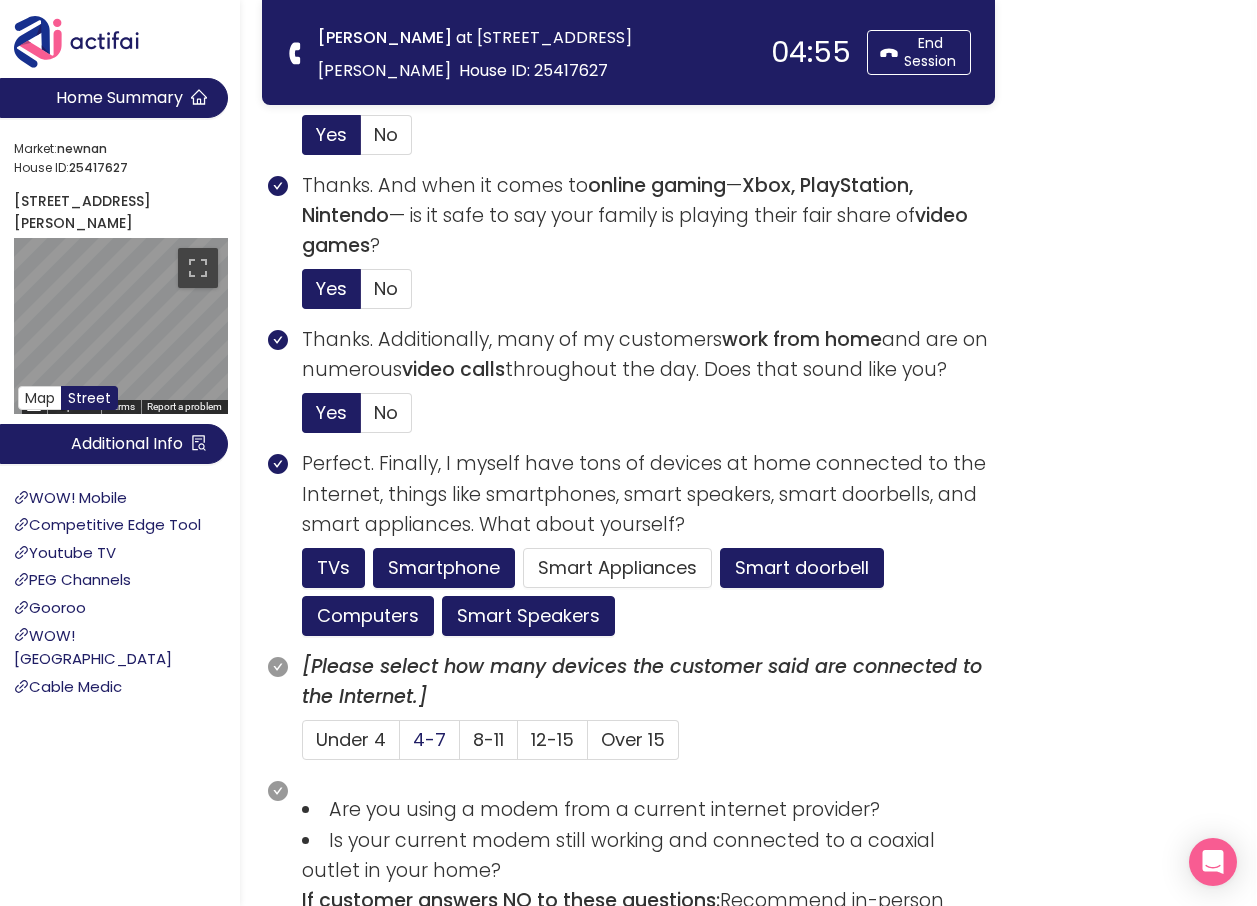 click on "4-7" at bounding box center [429, 739] 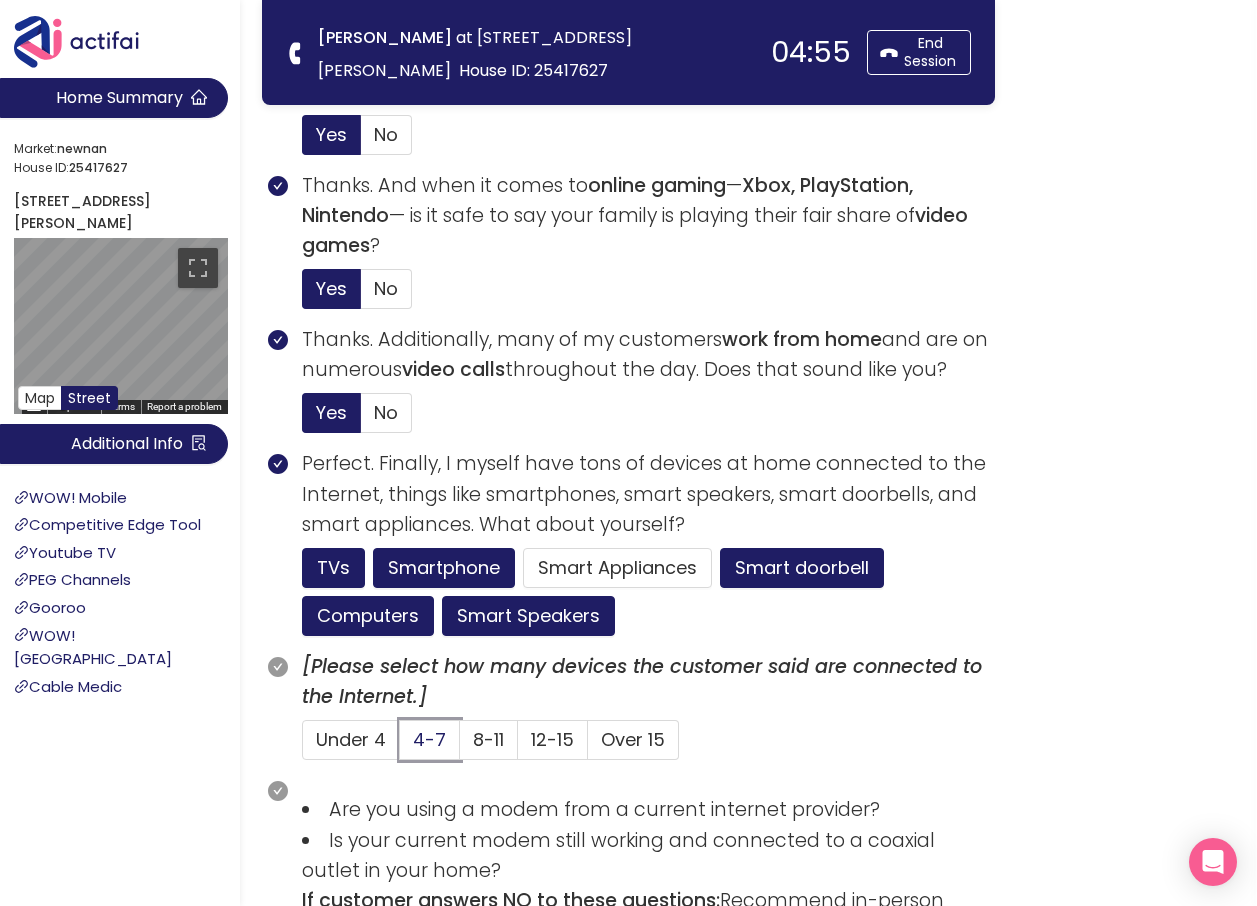 click on "4-7" at bounding box center (400, 746) 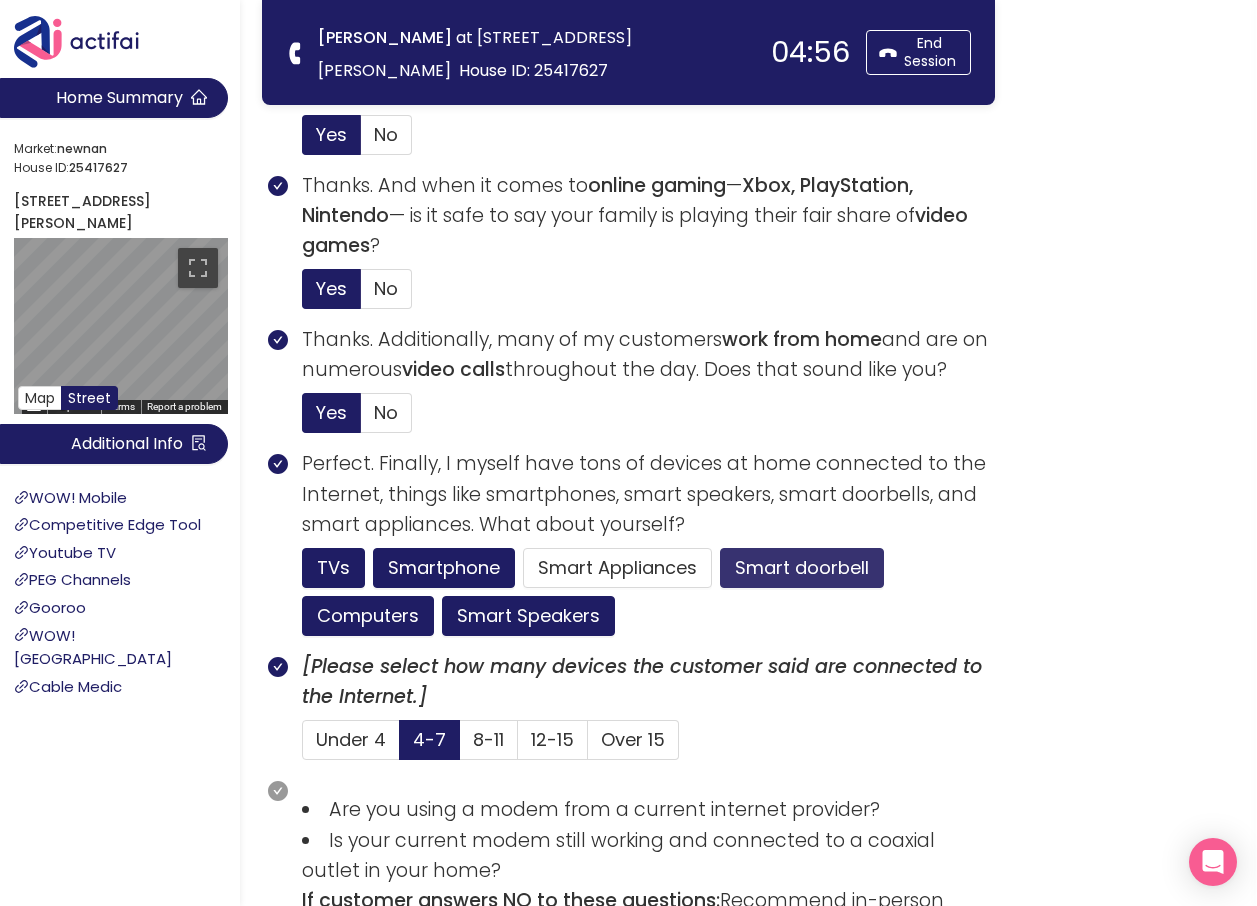 click on "Smart doorbell" 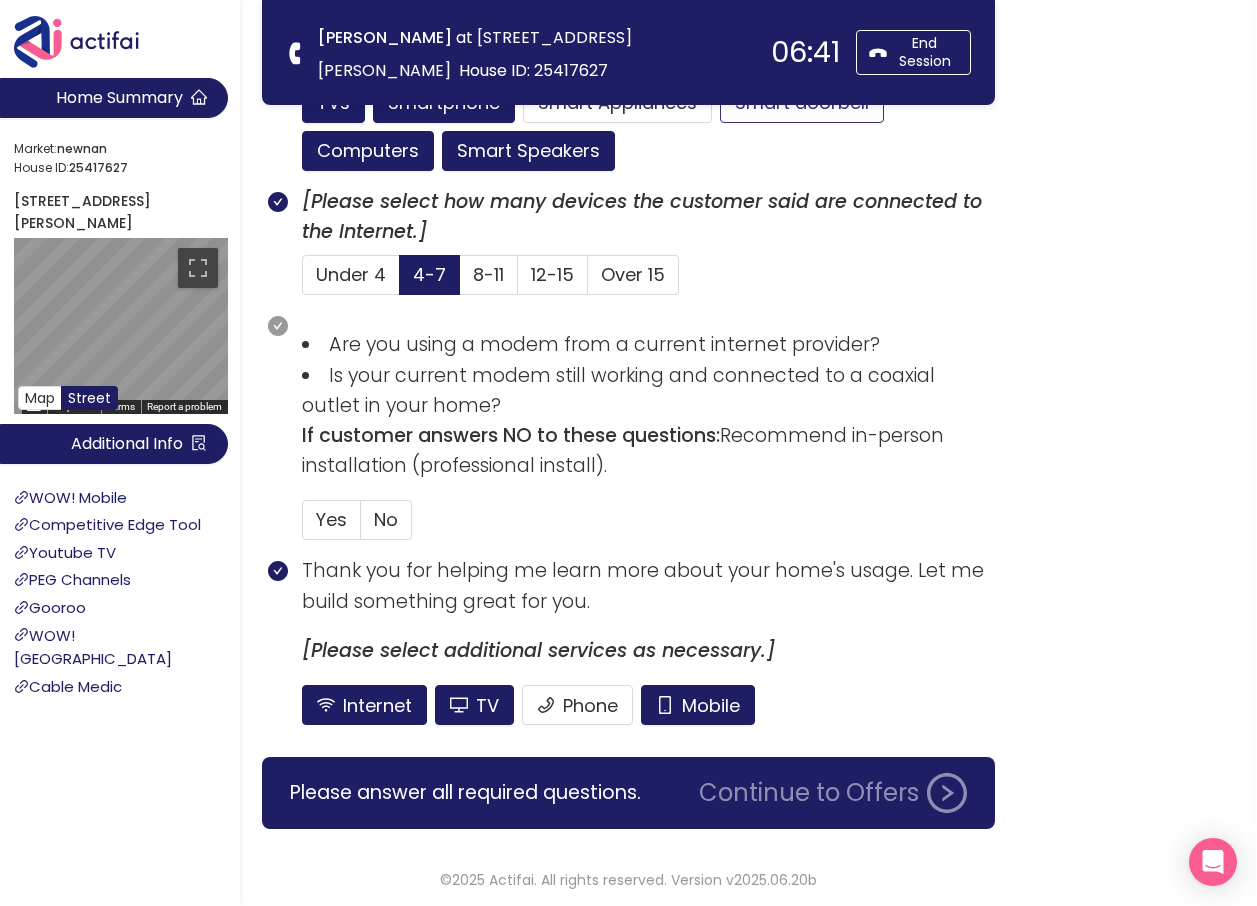 scroll, scrollTop: 1368, scrollLeft: 0, axis: vertical 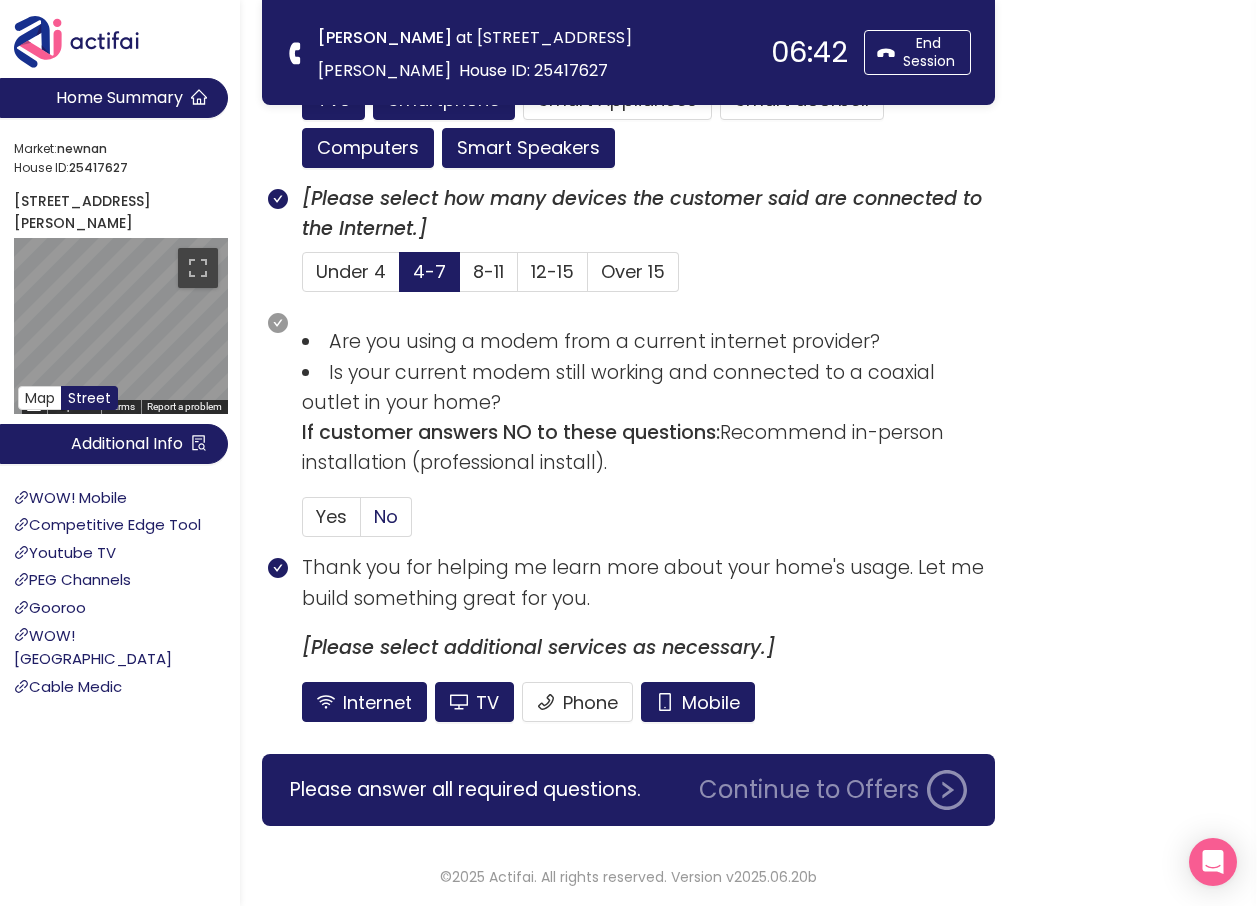 click on "No" 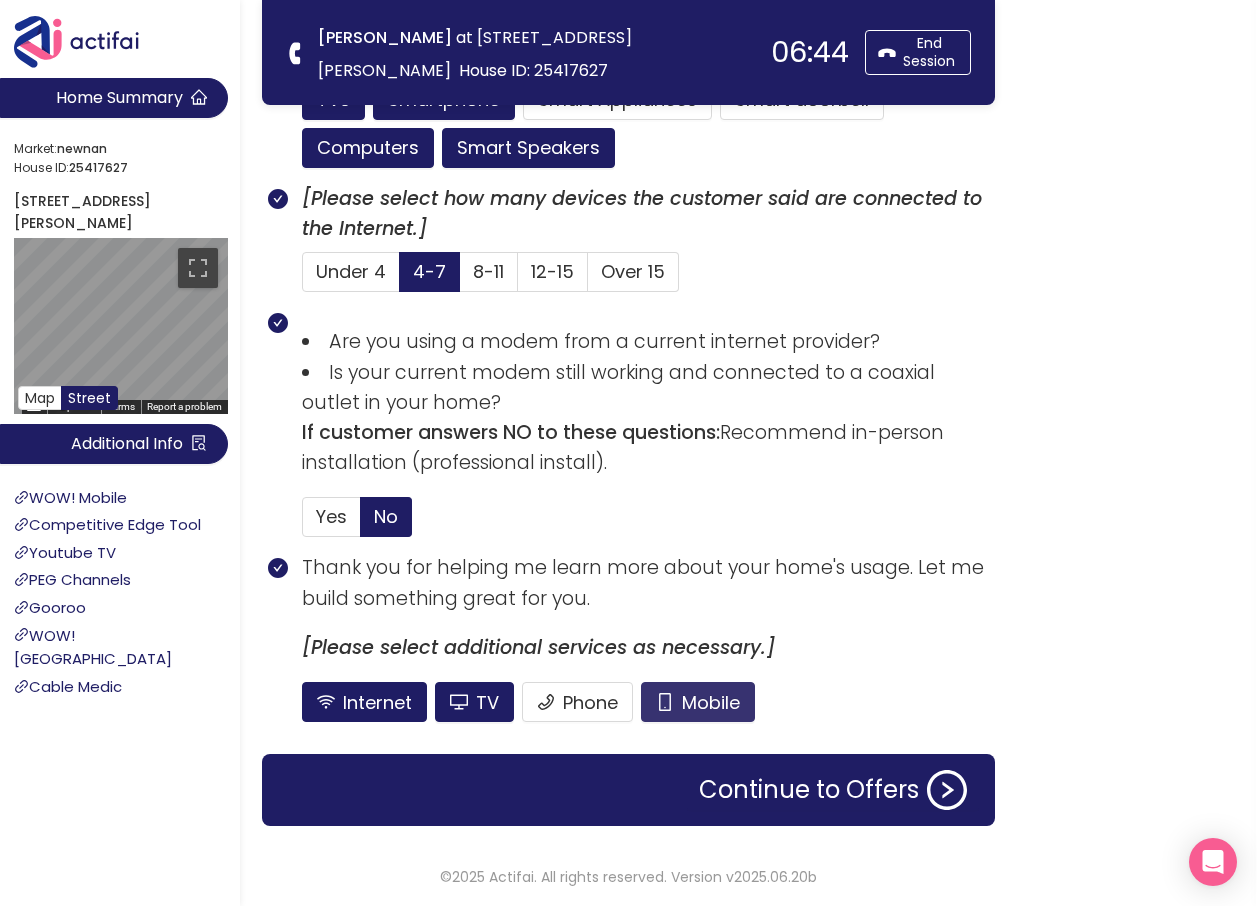click on "Mobile" 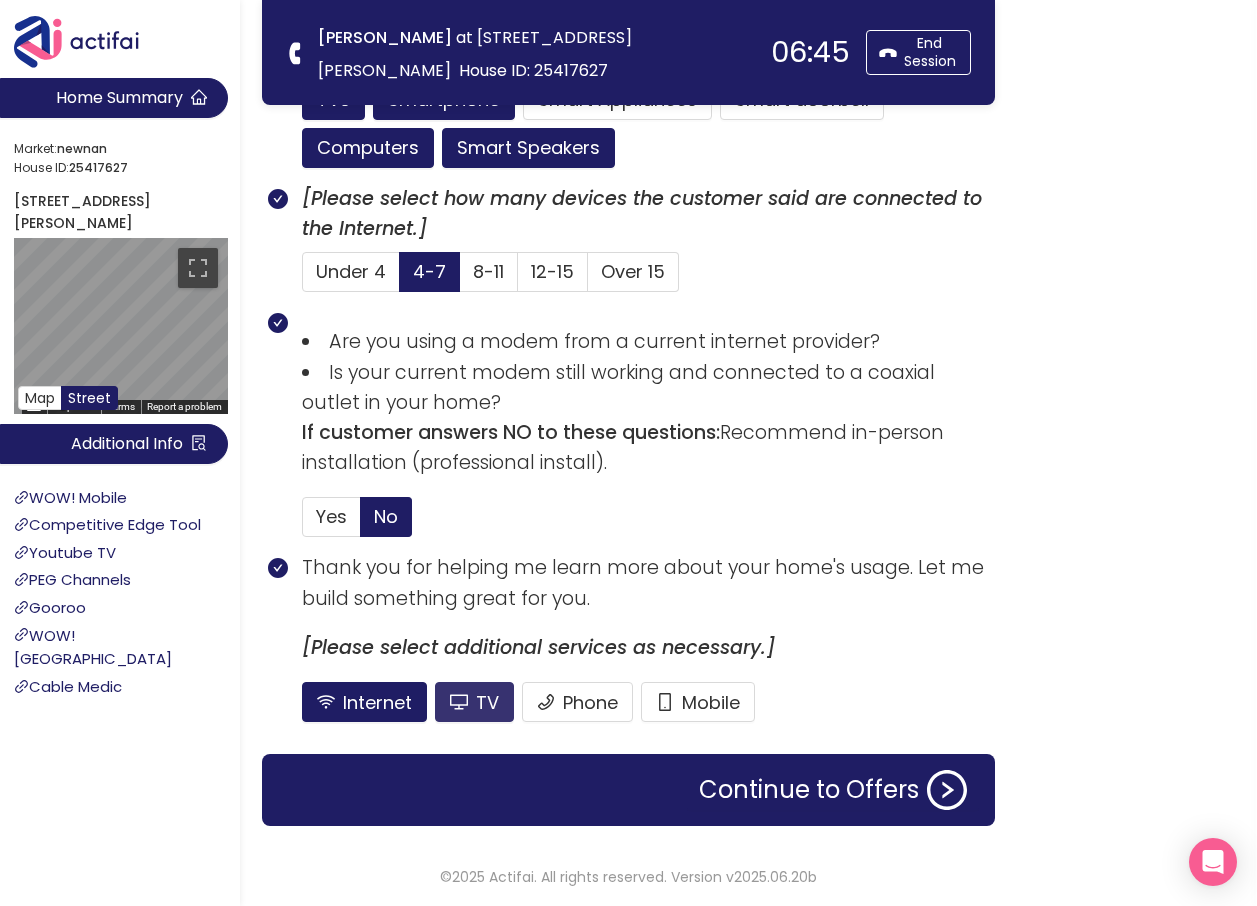click on "TV" 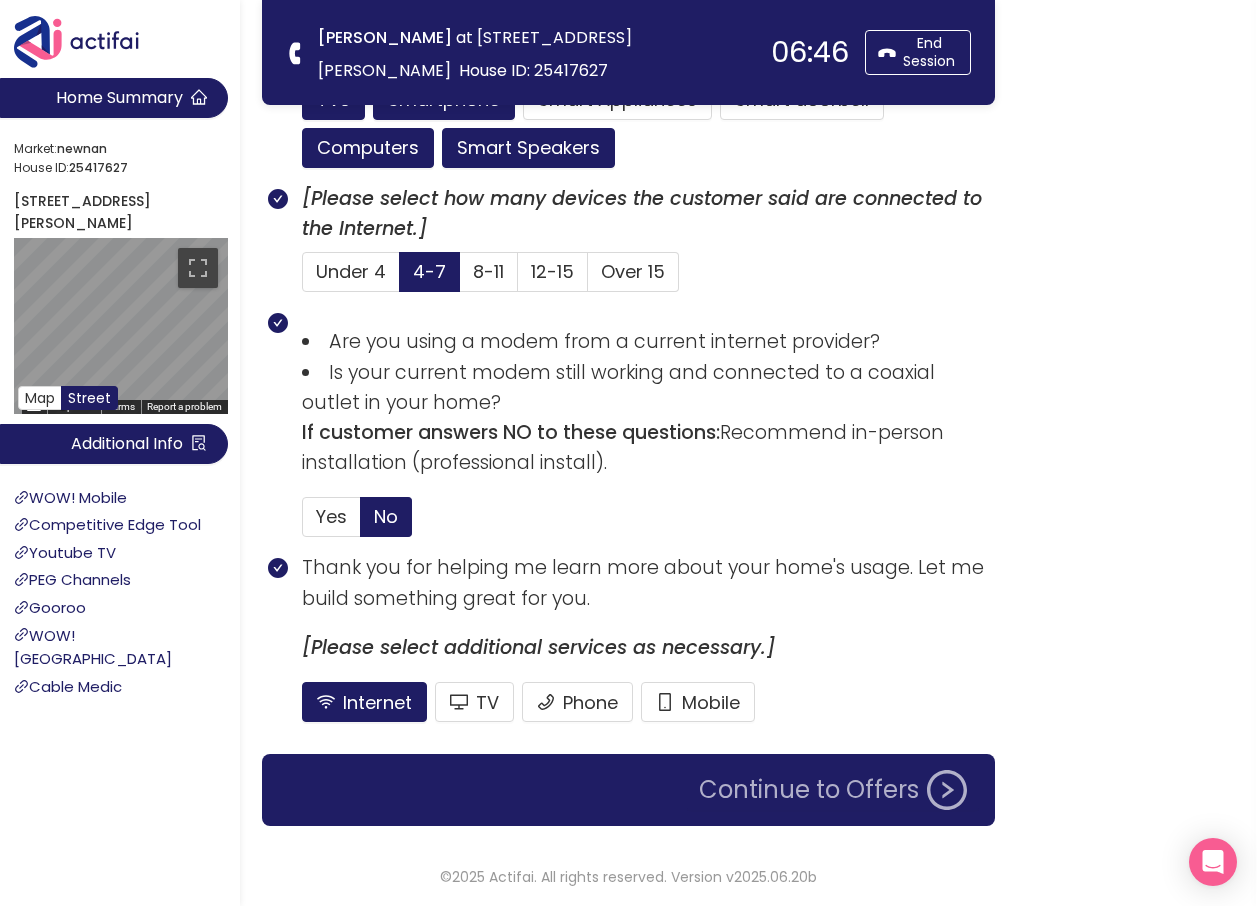 click on "Continue to Offers" 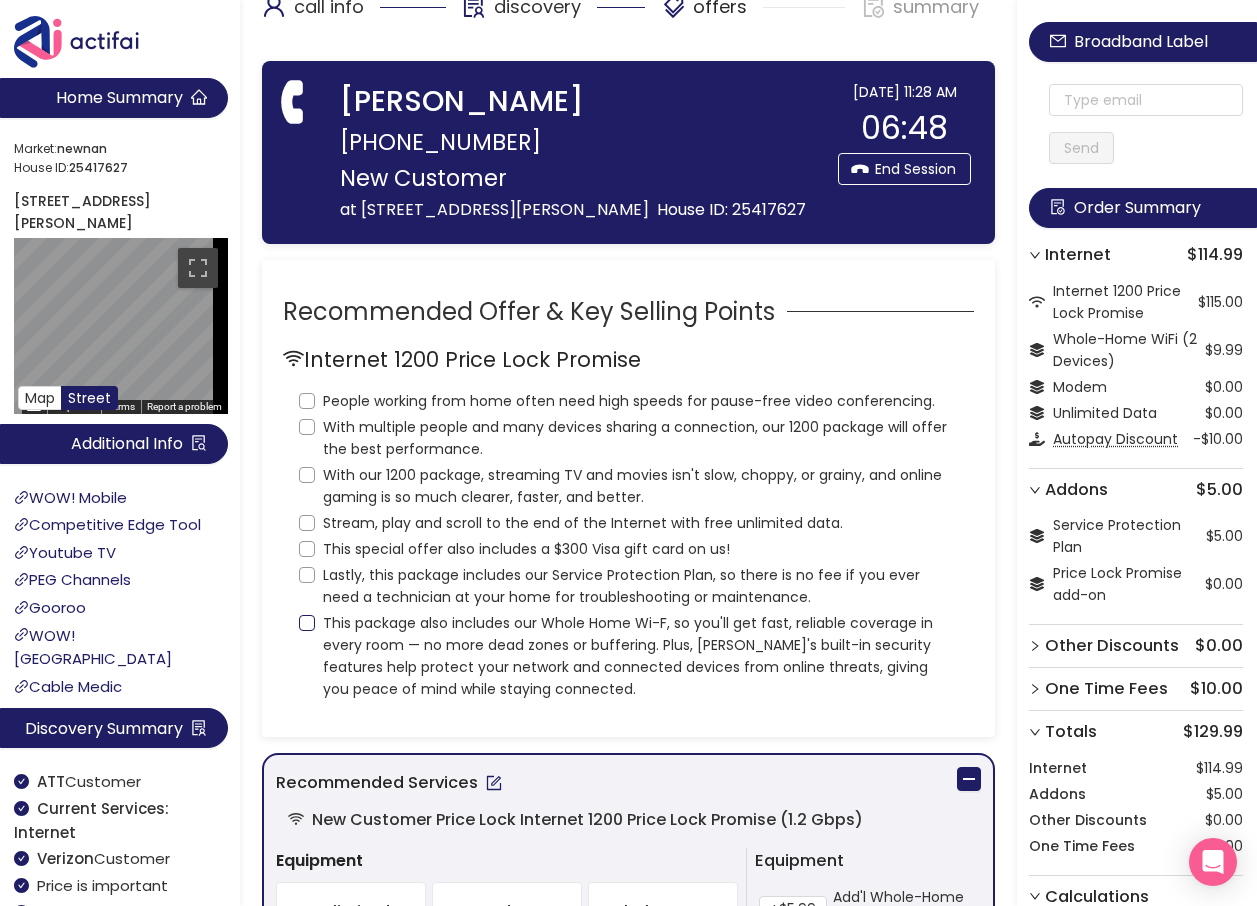 scroll, scrollTop: 0, scrollLeft: 0, axis: both 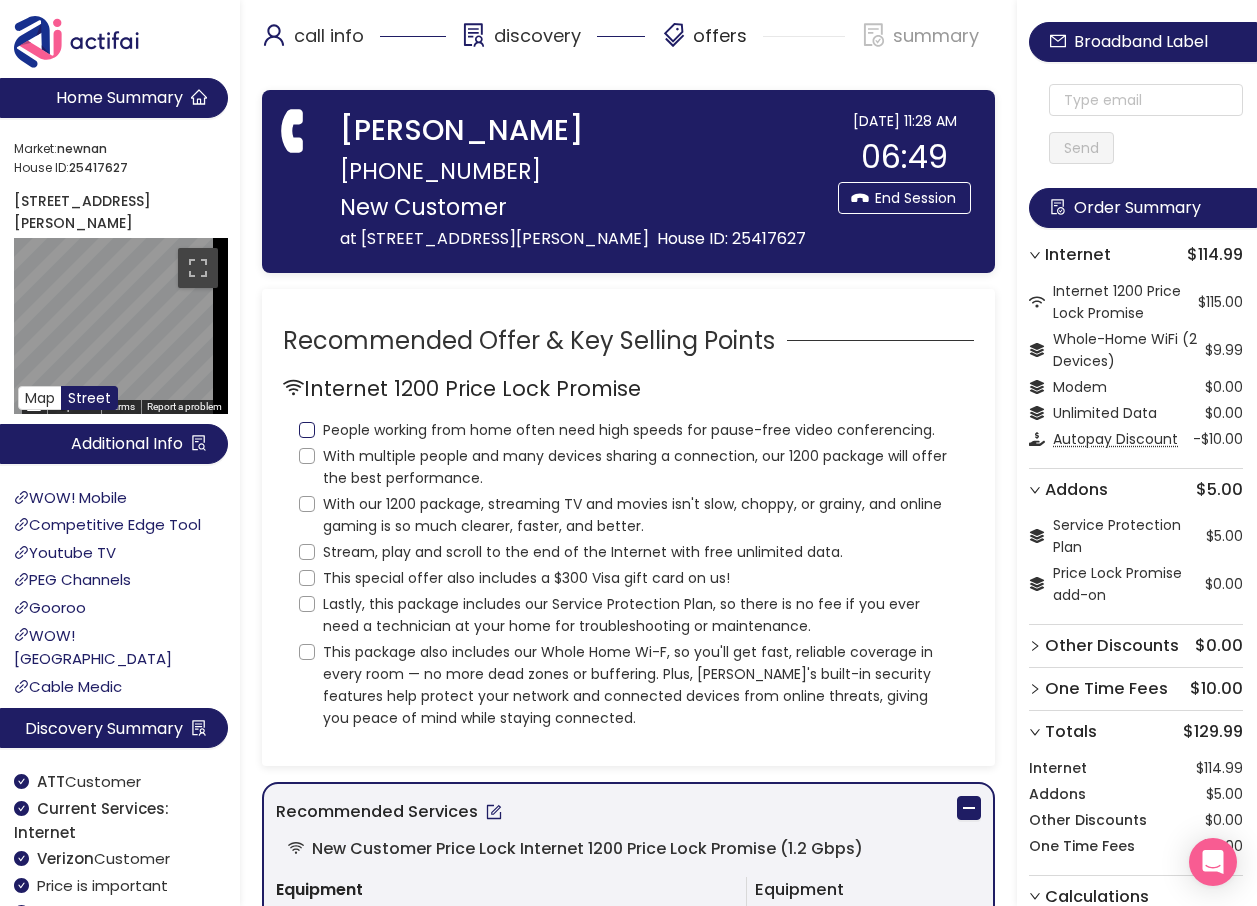 click on "People working from home often need high speeds for pause-free video conferencing." at bounding box center [307, 430] 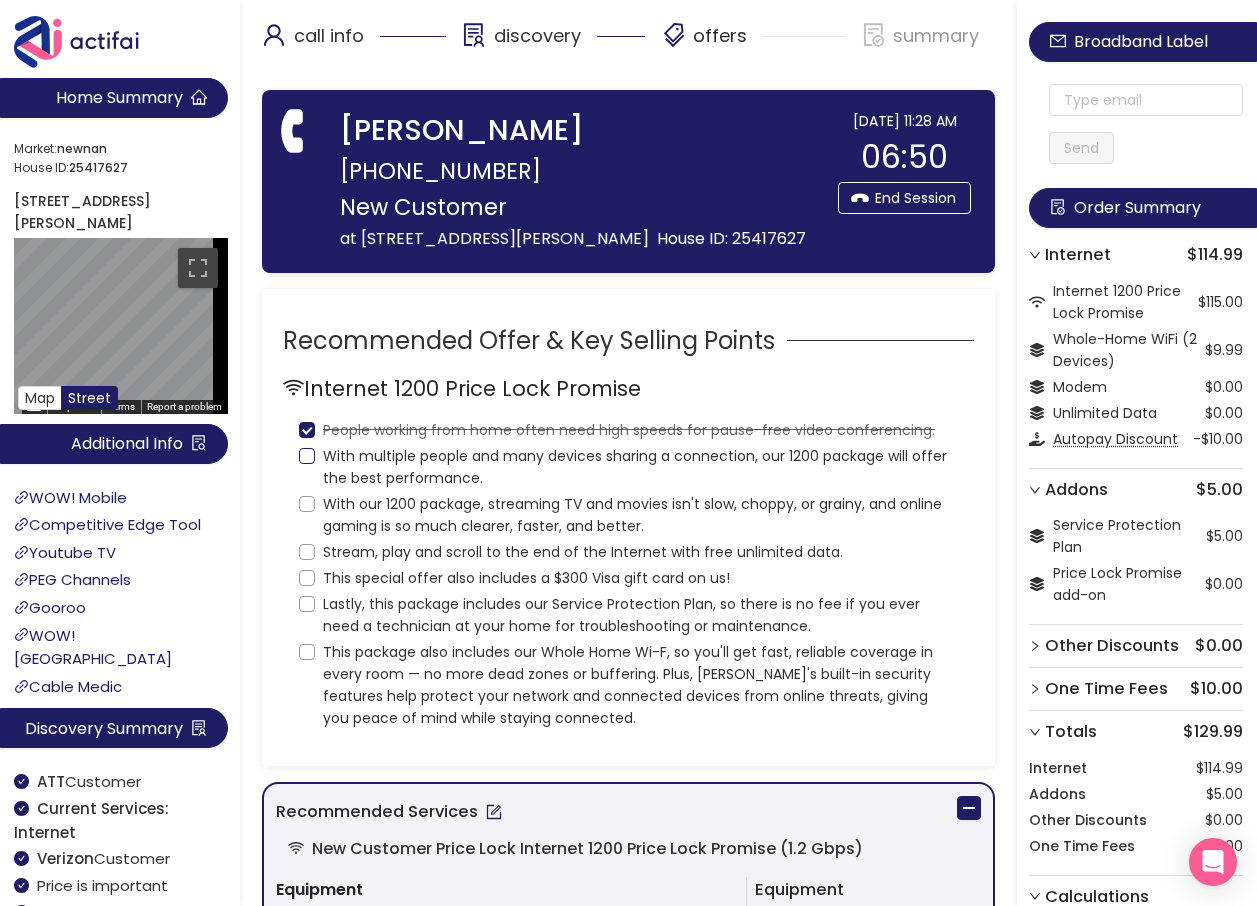 click on "With multiple people and many devices sharing a connection, our 1200 package will offer the best performance." at bounding box center (307, 456) 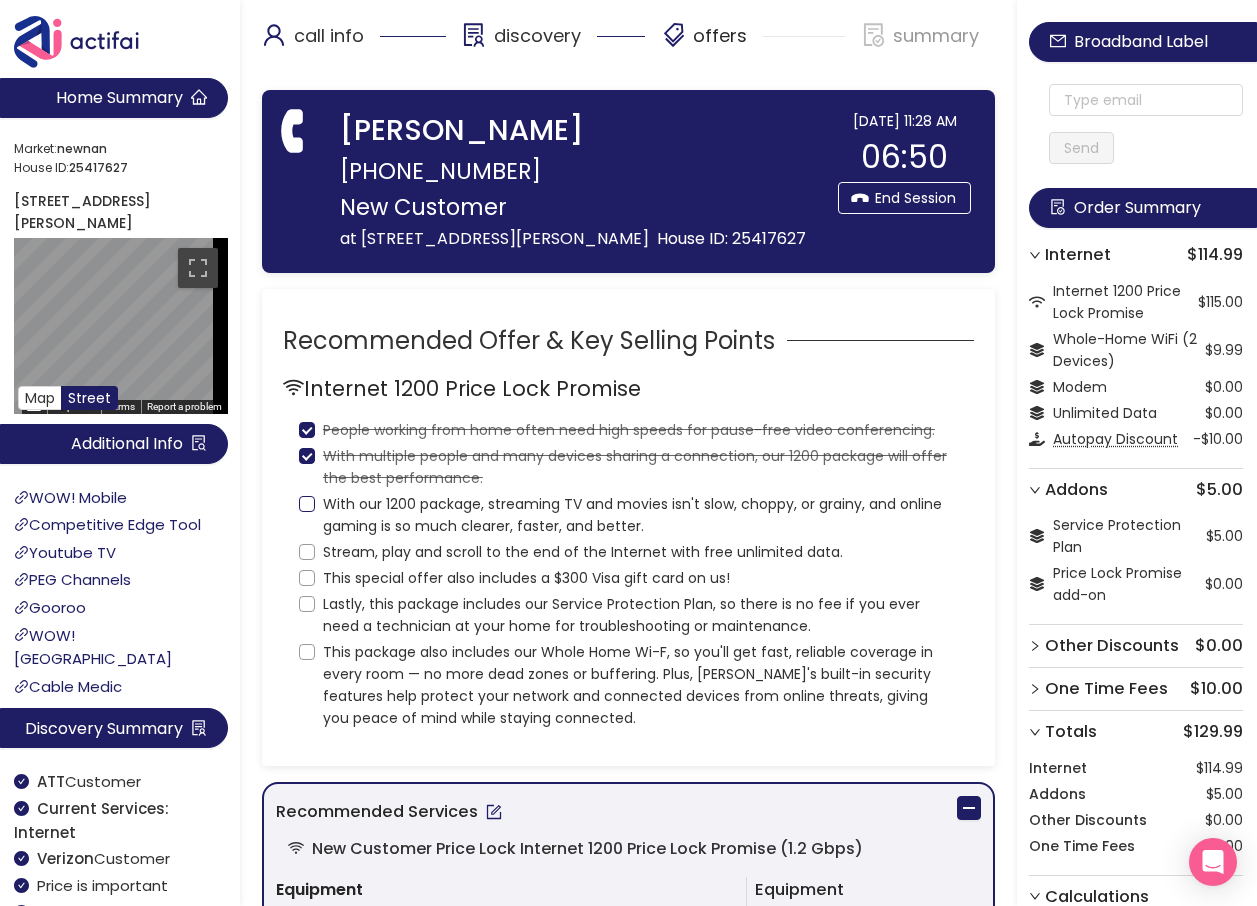 click on "With our 1200 package, streaming TV and movies isn't slow, choppy, or grainy, and online gaming is so much clearer, faster, and better." at bounding box center [307, 504] 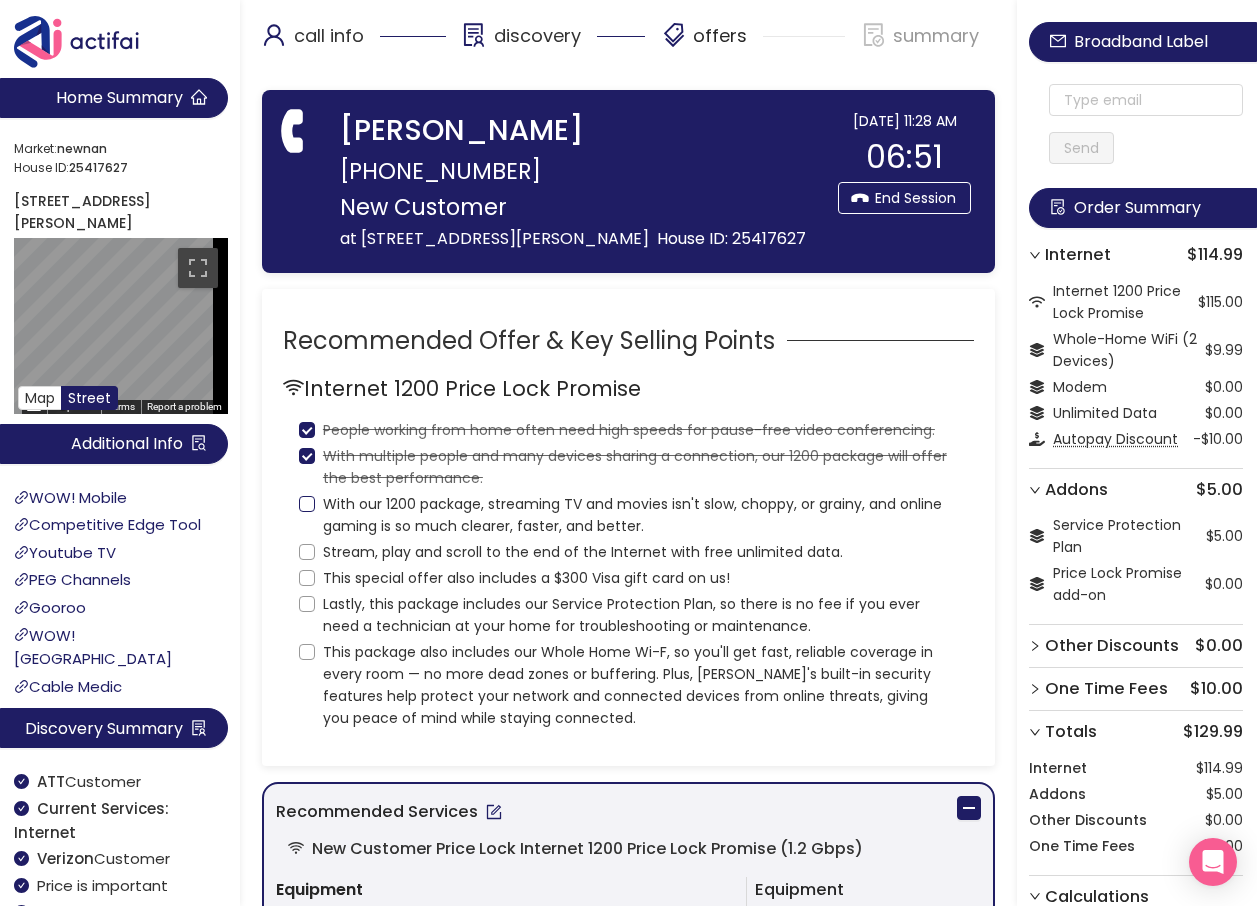 checkbox on "true" 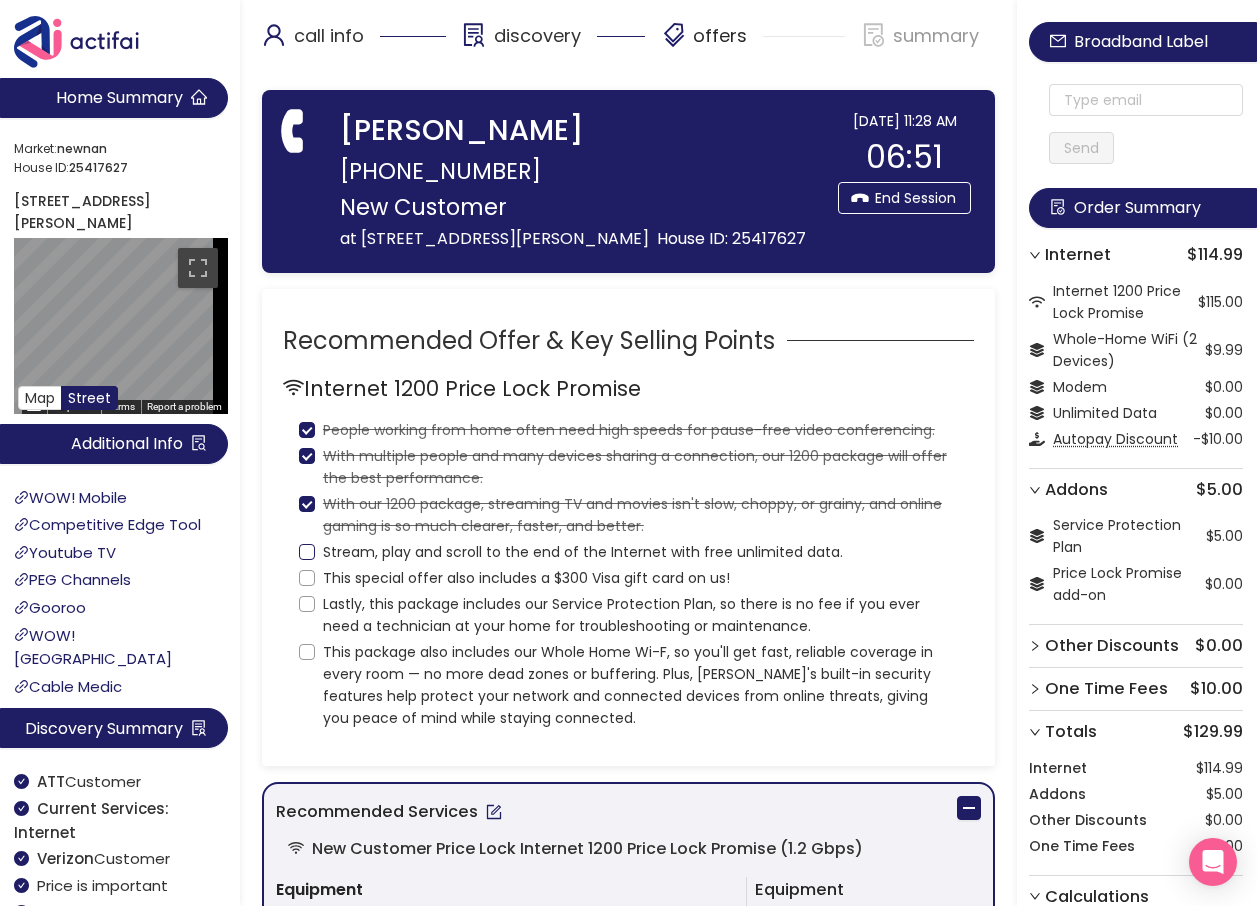 click on "Stream, play and scroll to the end of the Internet with free unlimited data." at bounding box center (307, 552) 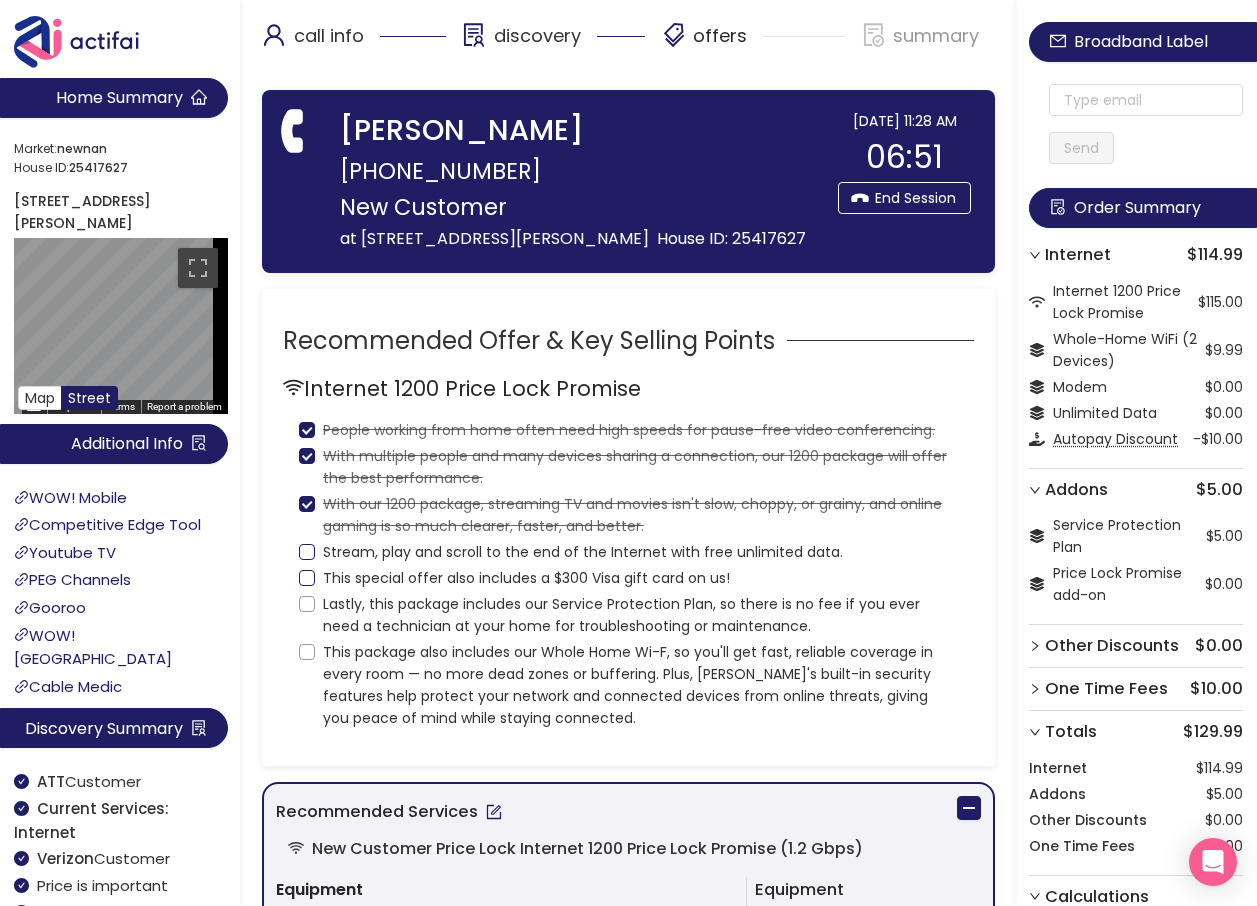 checkbox on "true" 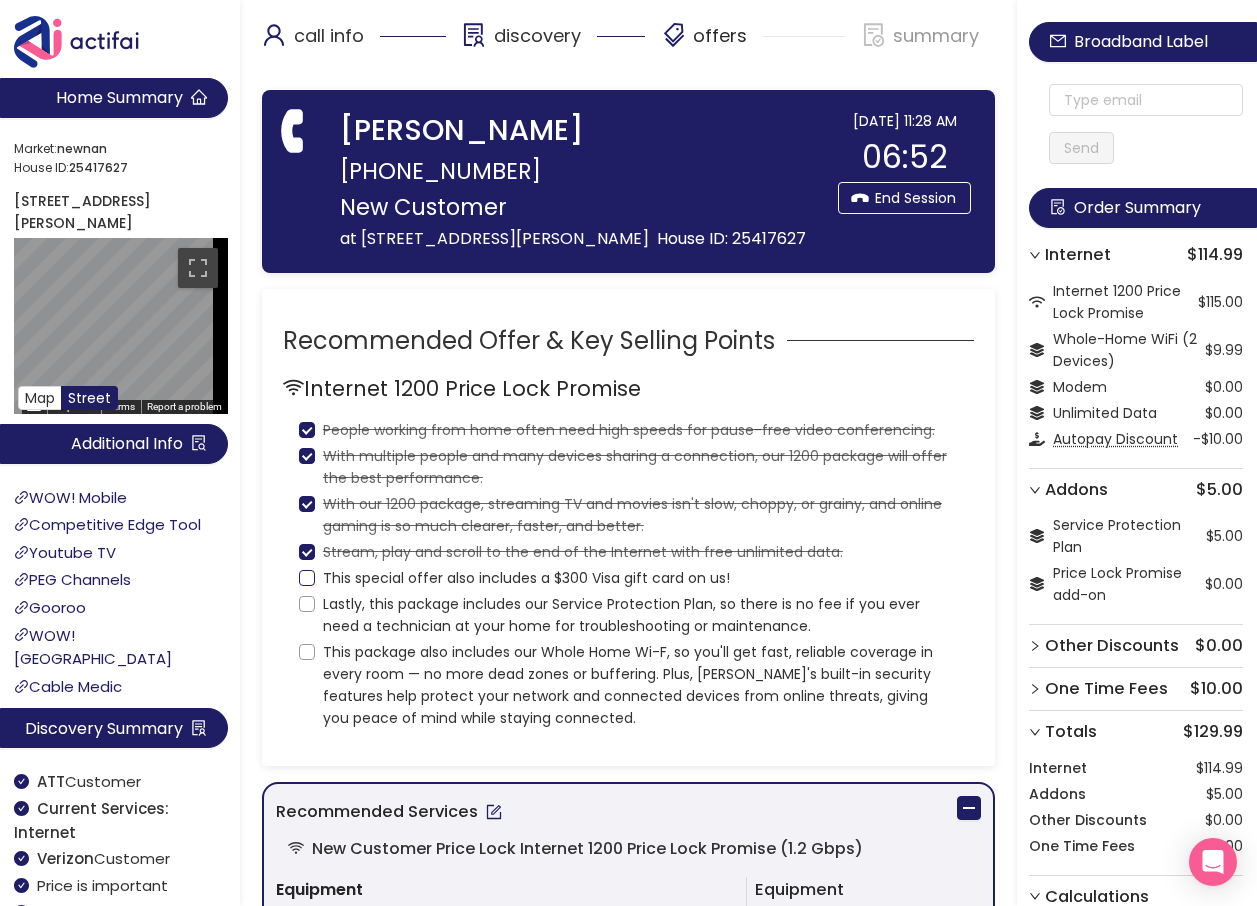 click on "This special offer also includes a $300 Visa gift card on us!" at bounding box center (307, 578) 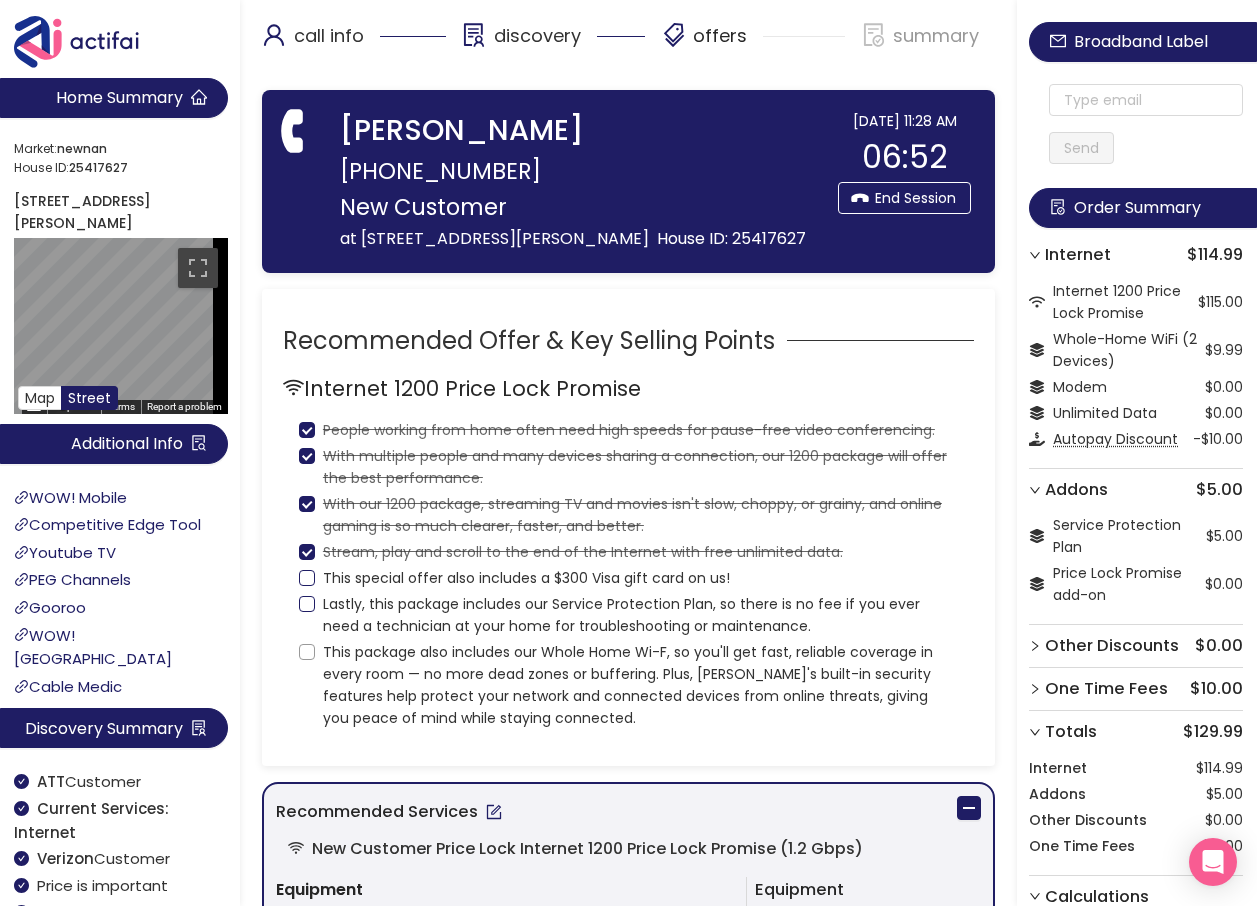 checkbox on "true" 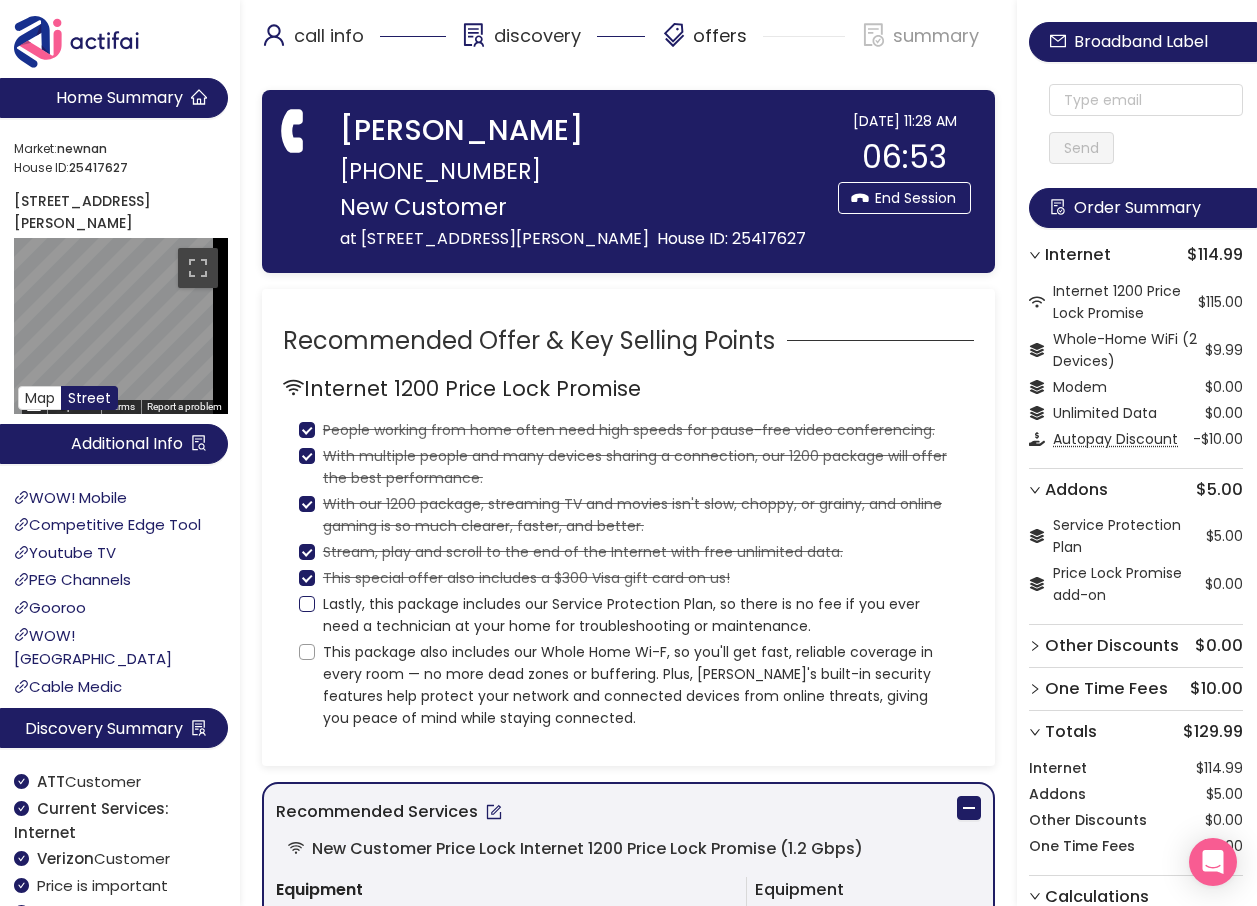 click on "Lastly, this package includes our Service Protection Plan, so there is no fee if you ever need a technician at your home for troubleshooting or maintenance." at bounding box center (307, 604) 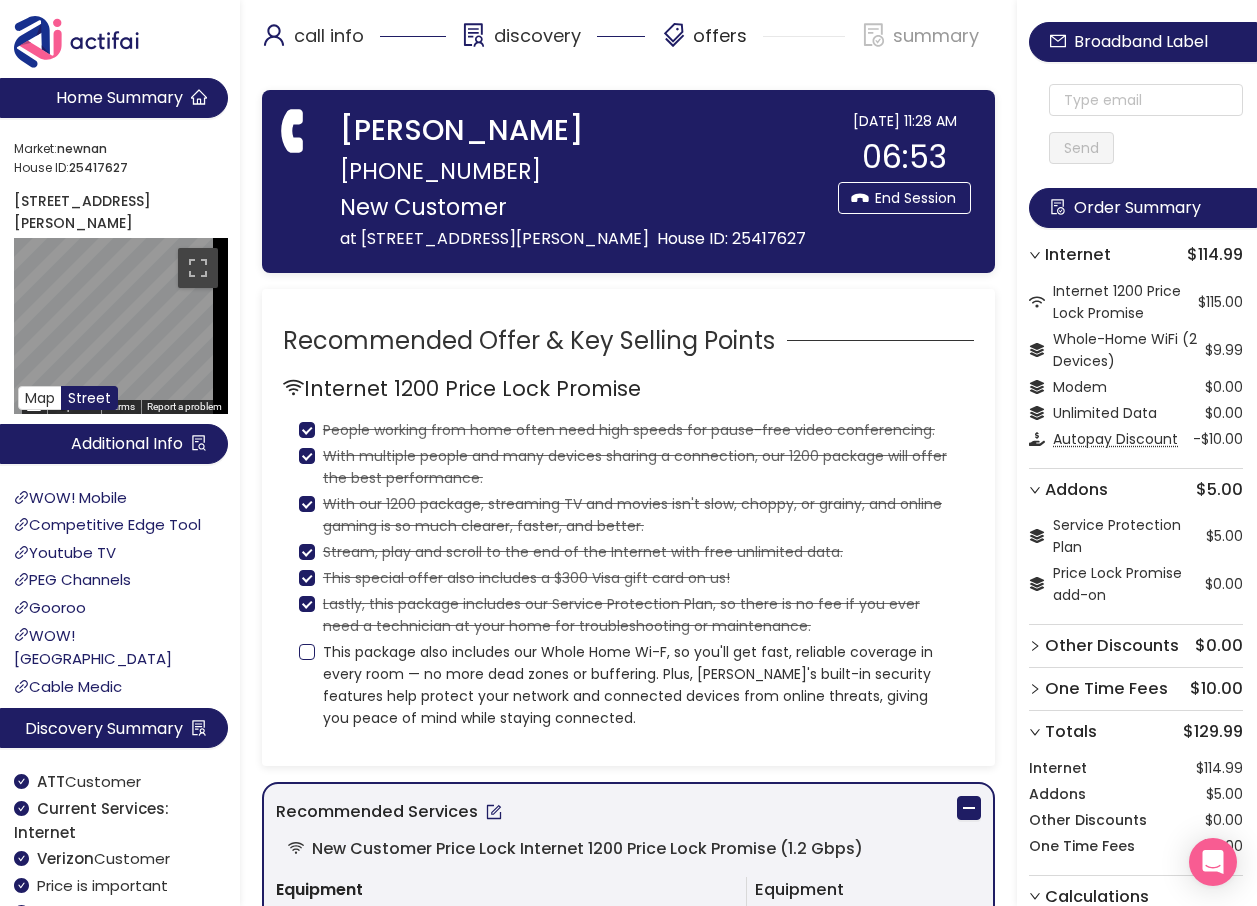 click on "This package also includes our Whole Home Wi-F, so you'll get fast, reliable coverage in every room — no more dead zones or buffering. Plus, [PERSON_NAME]'s built-in security features help protect your network and connected devices from online threats, giving you peace of mind while staying connected." at bounding box center (307, 652) 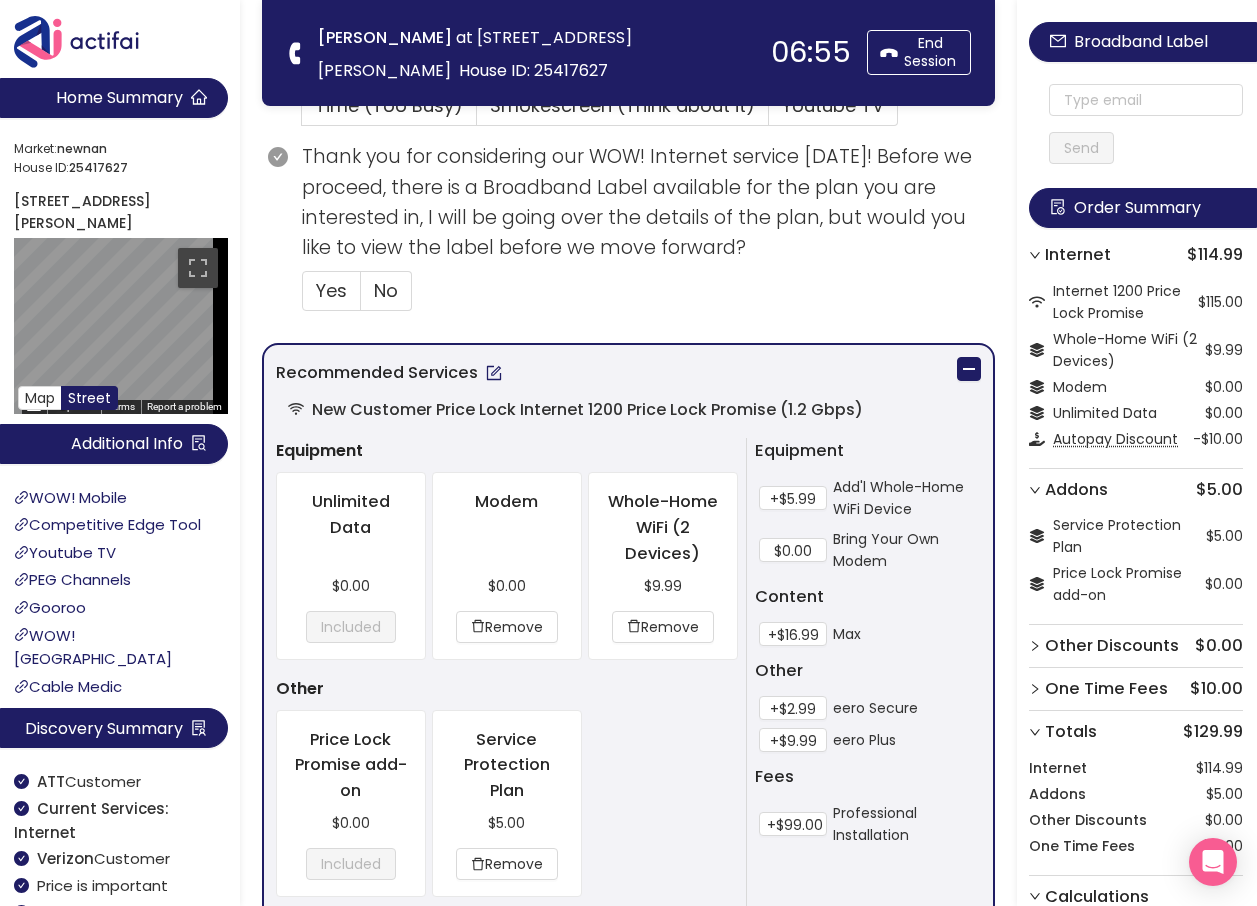 scroll, scrollTop: 800, scrollLeft: 0, axis: vertical 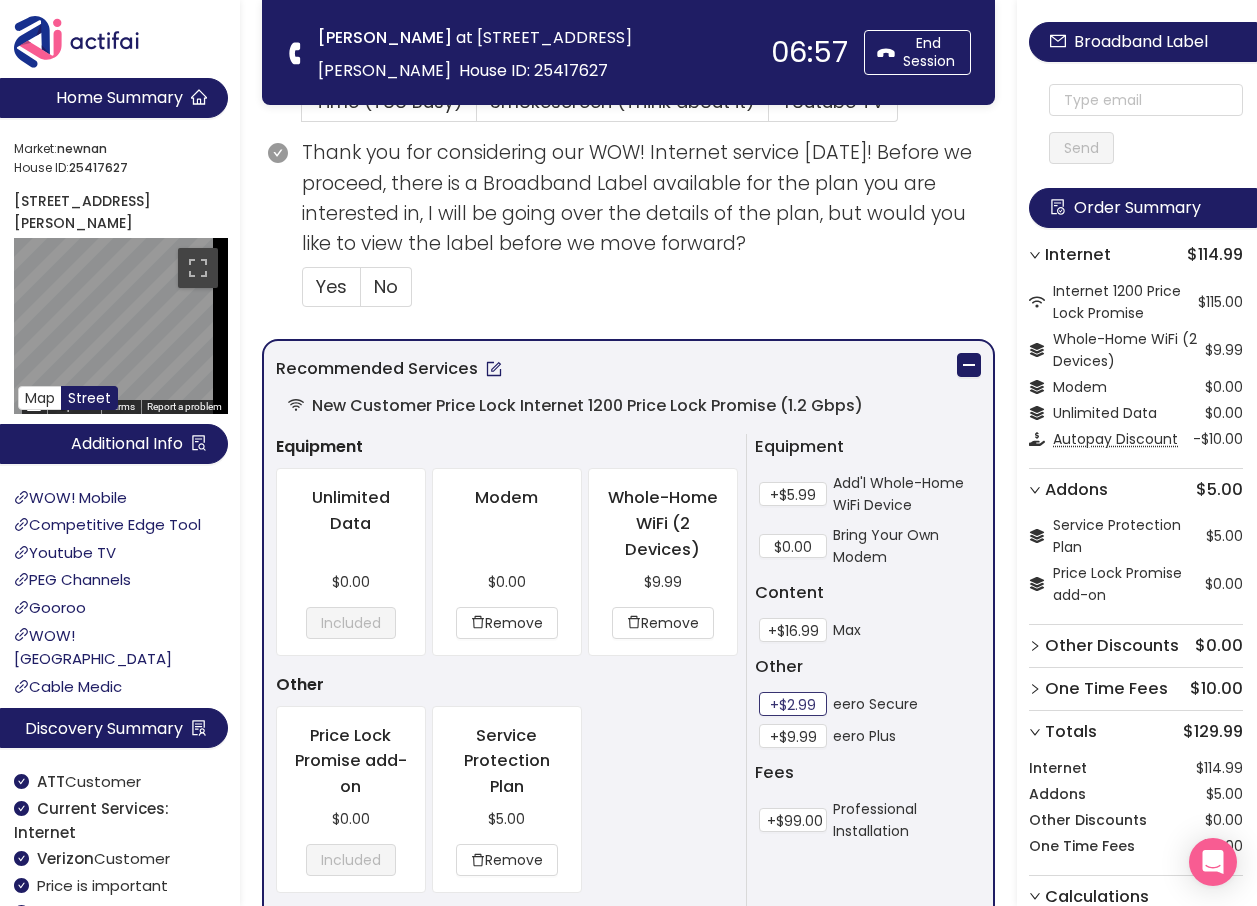 click on "+$2.99" at bounding box center [793, 704] 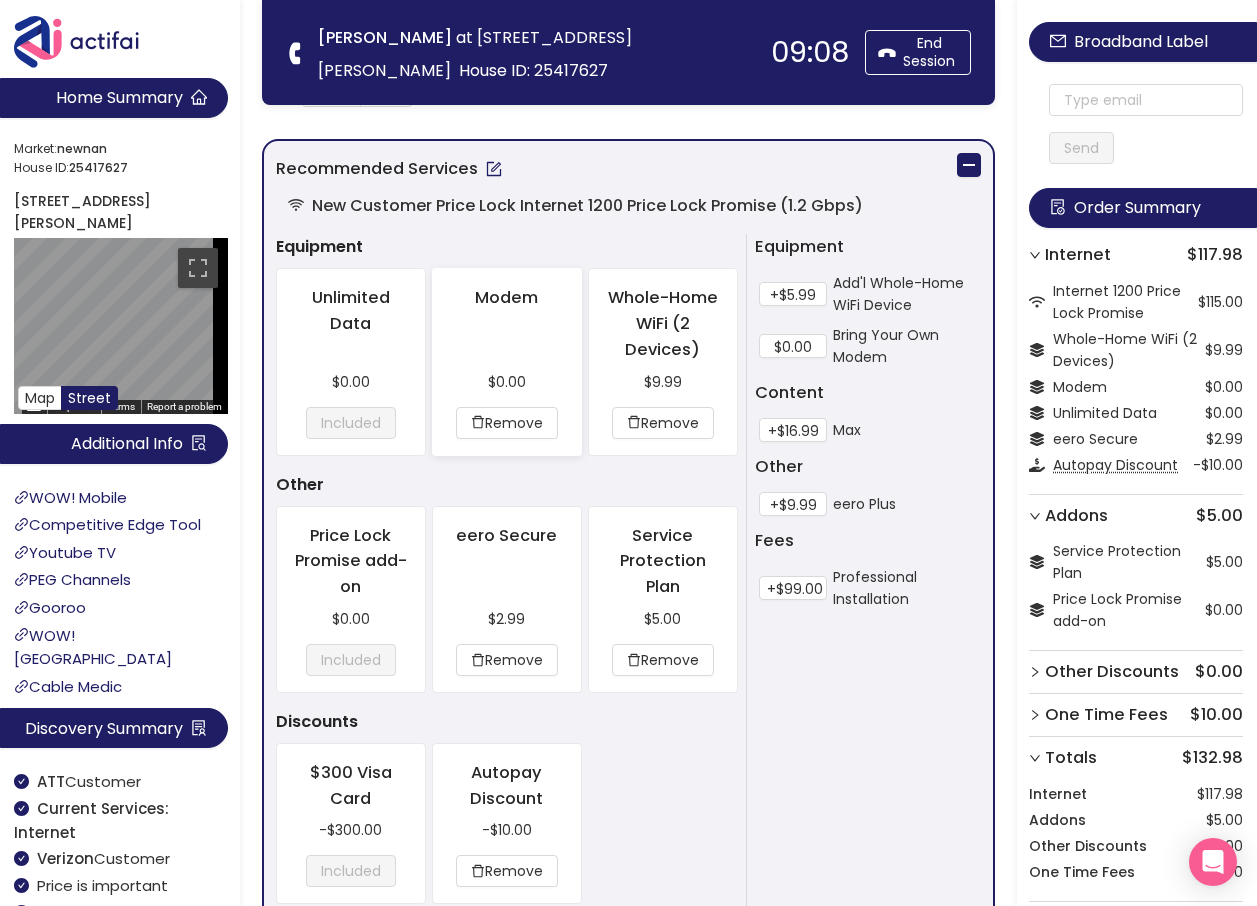 scroll, scrollTop: 500, scrollLeft: 0, axis: vertical 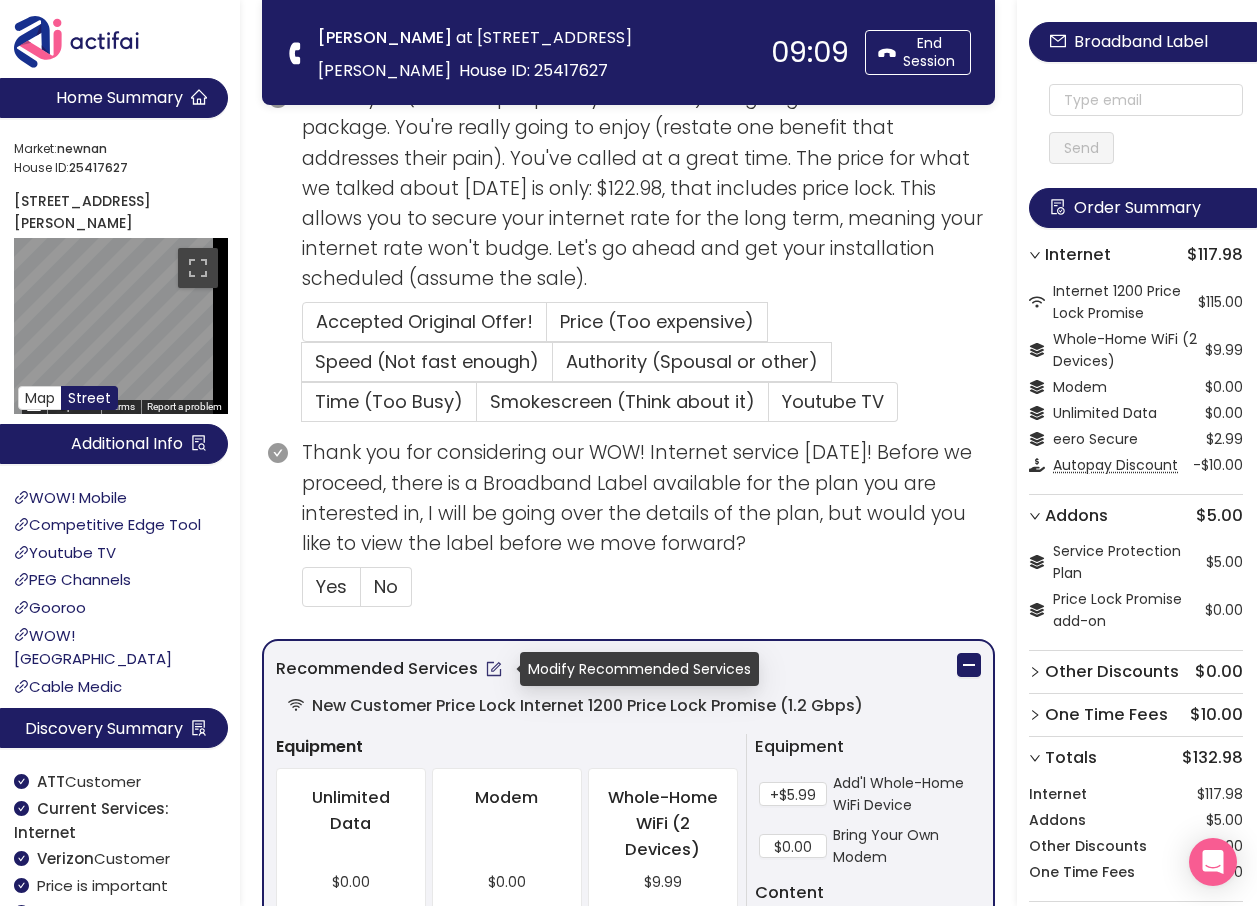 click 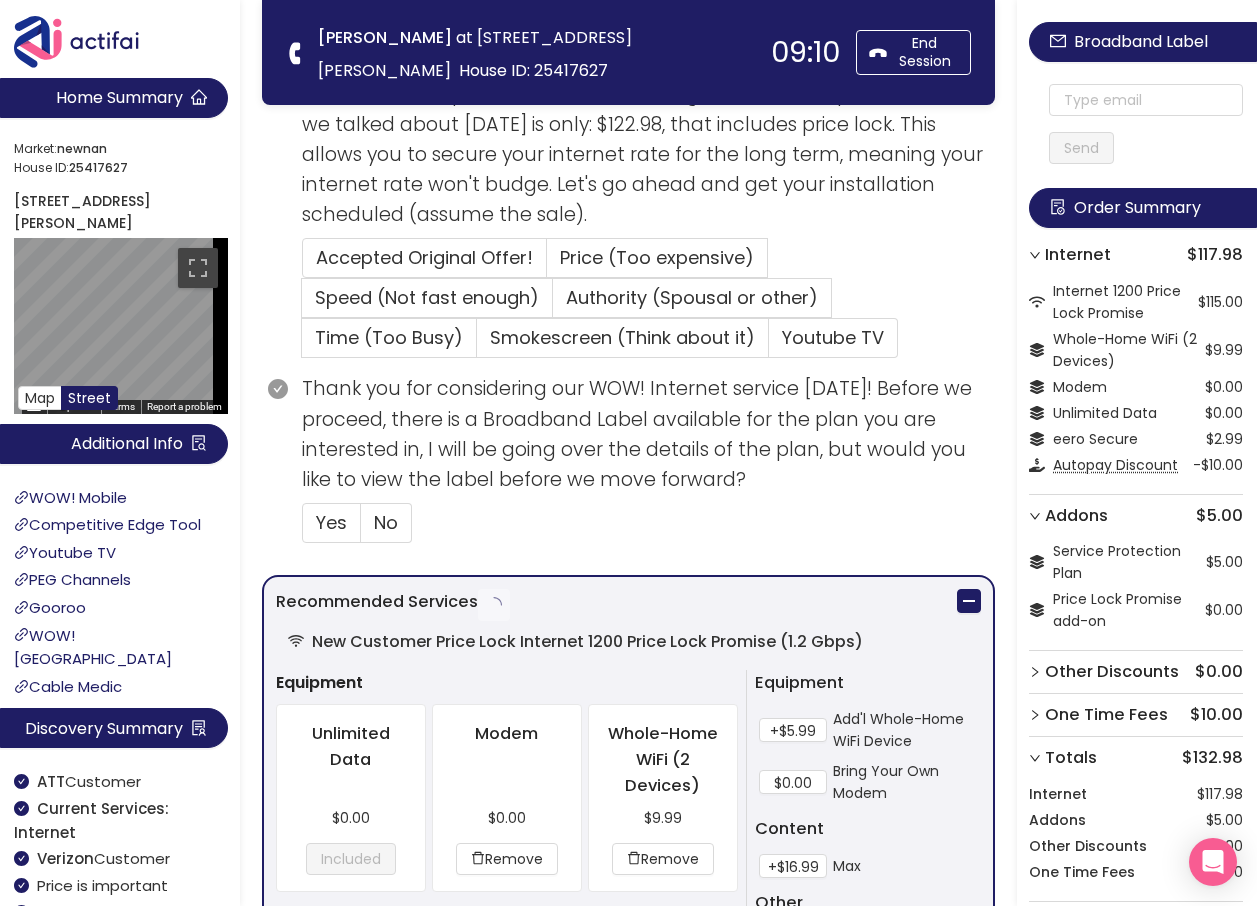 scroll, scrollTop: 600, scrollLeft: 0, axis: vertical 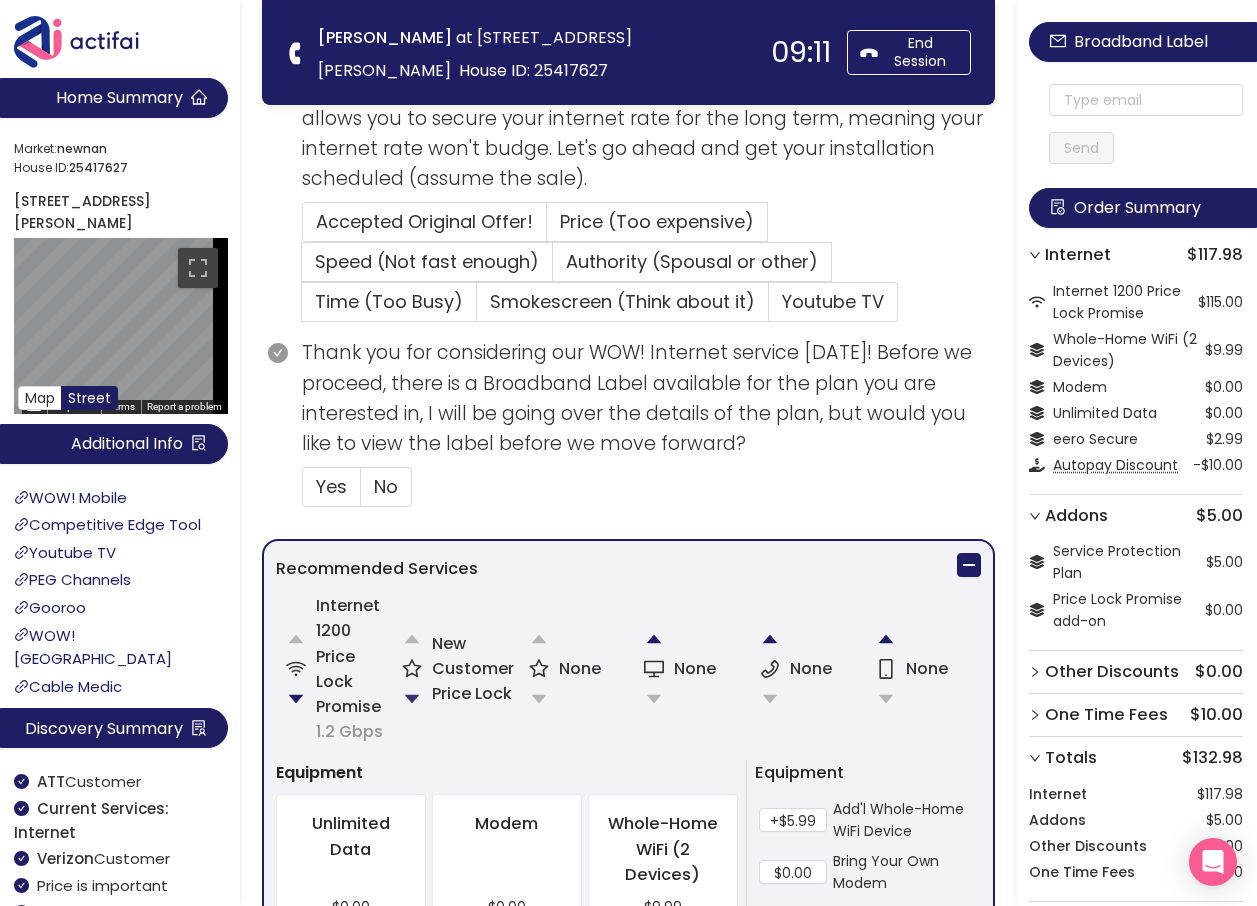 click 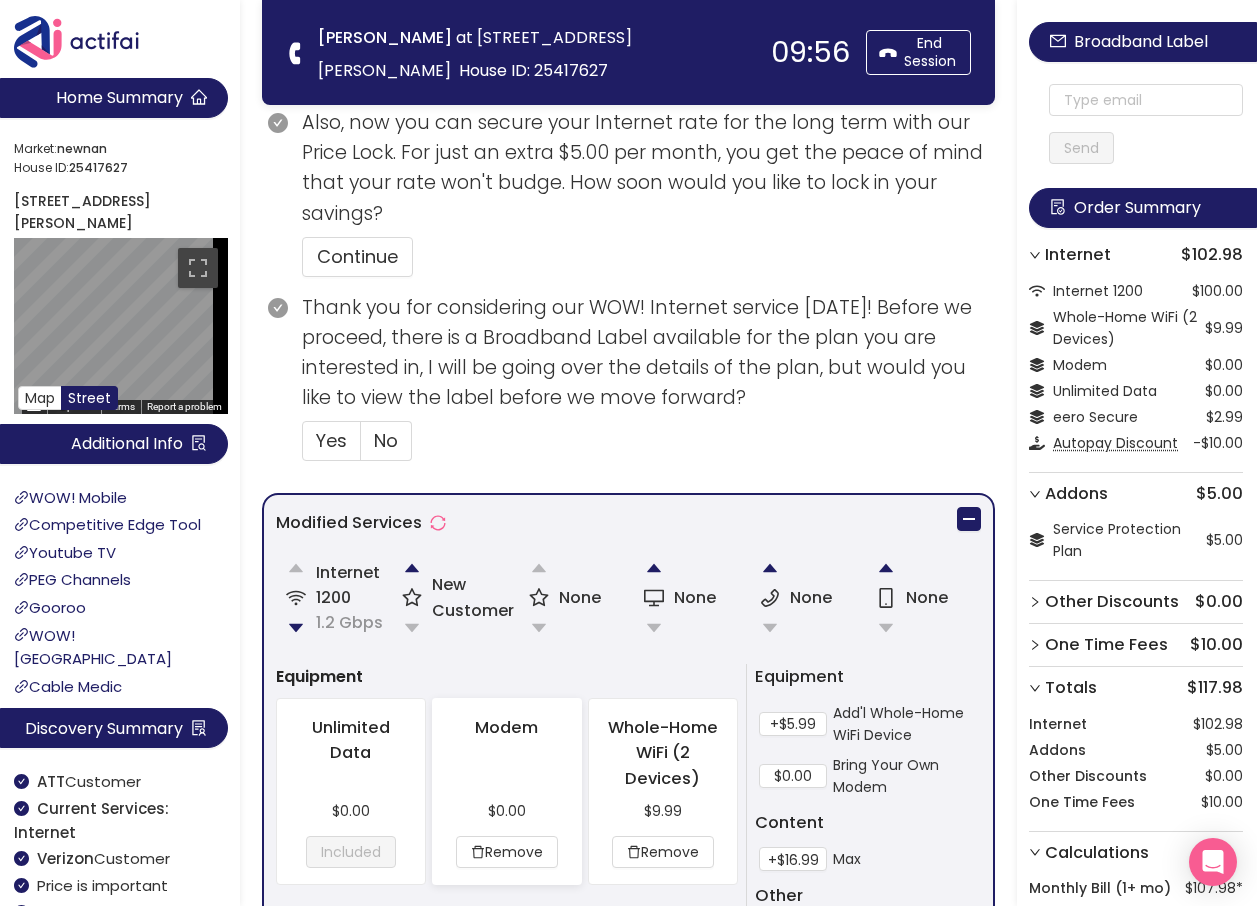 scroll, scrollTop: 800, scrollLeft: 0, axis: vertical 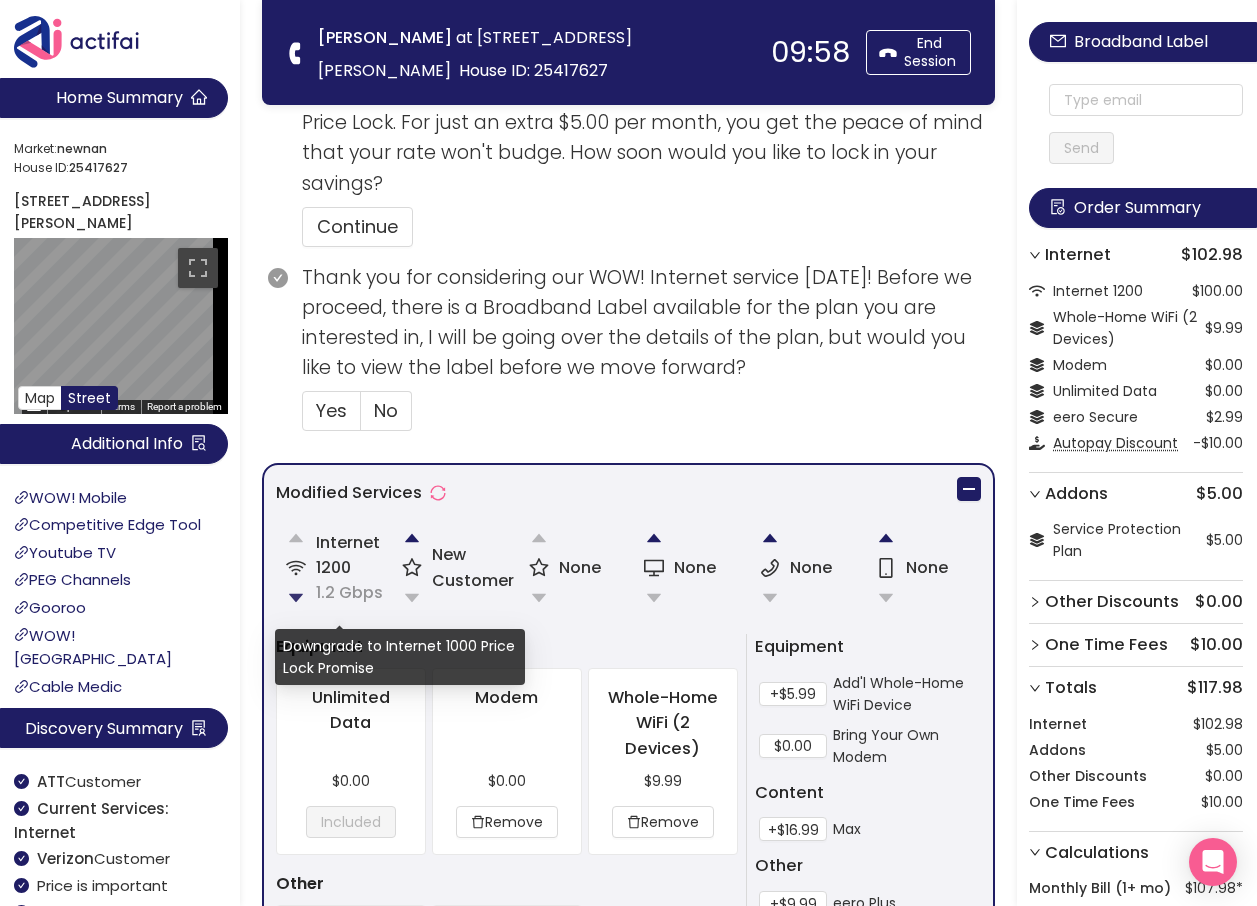 click 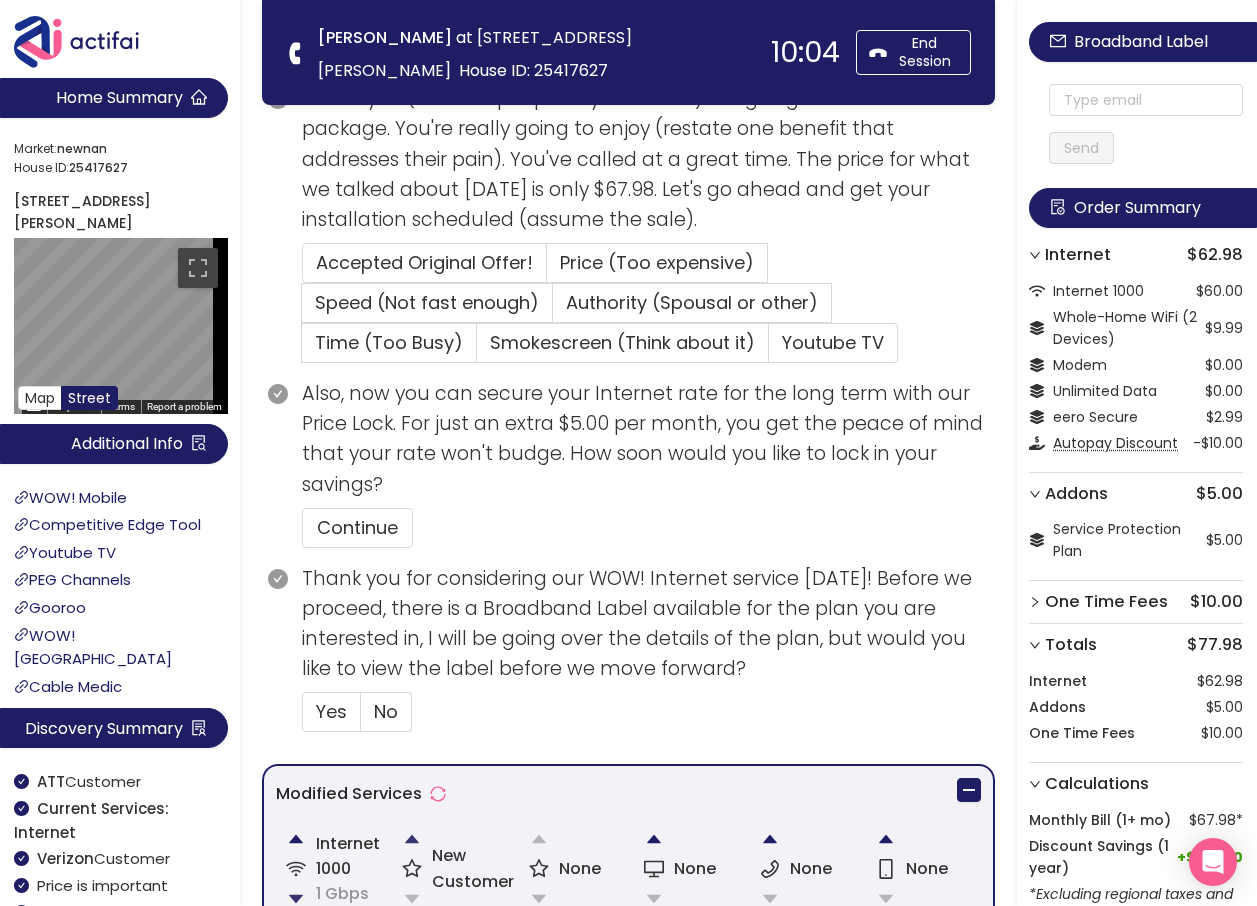 scroll, scrollTop: 800, scrollLeft: 0, axis: vertical 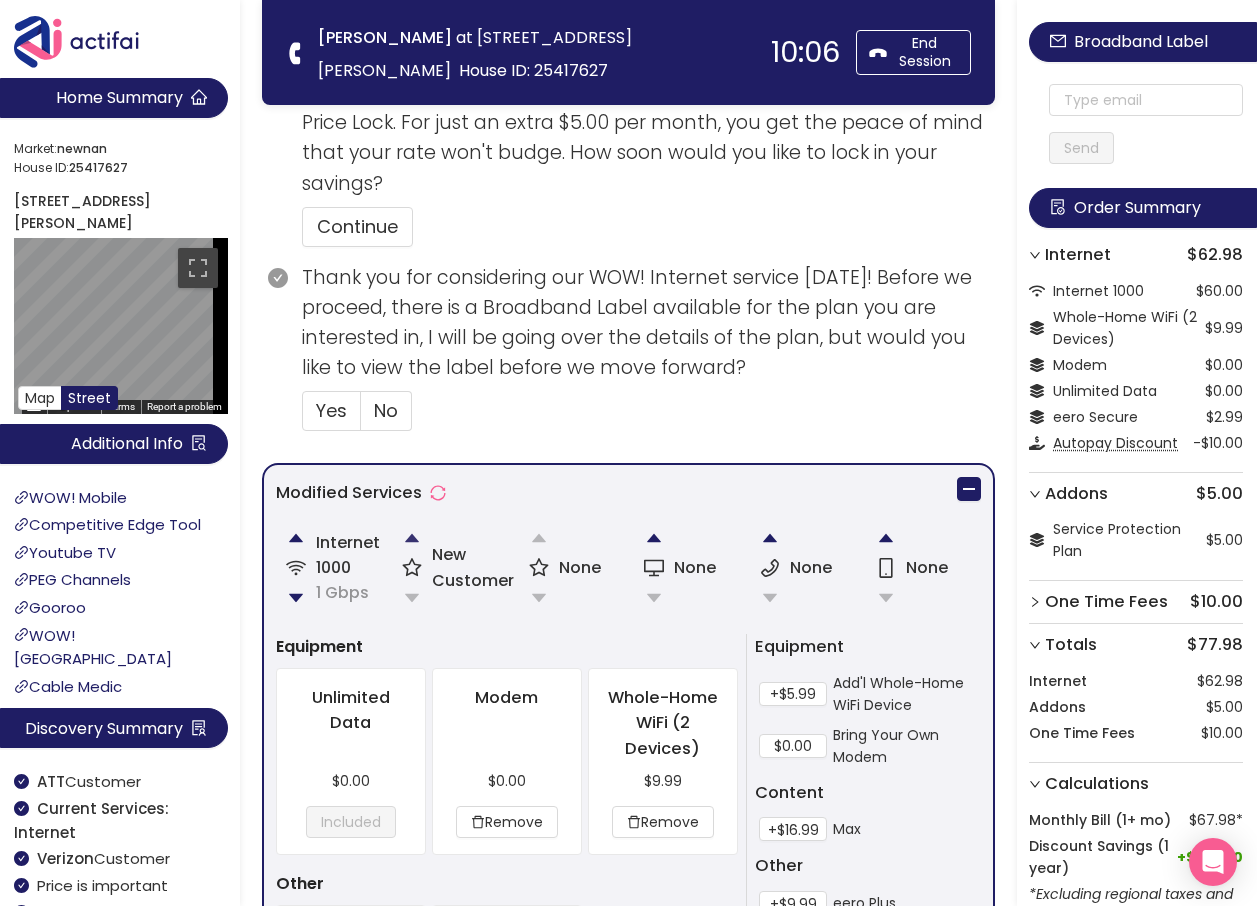 click 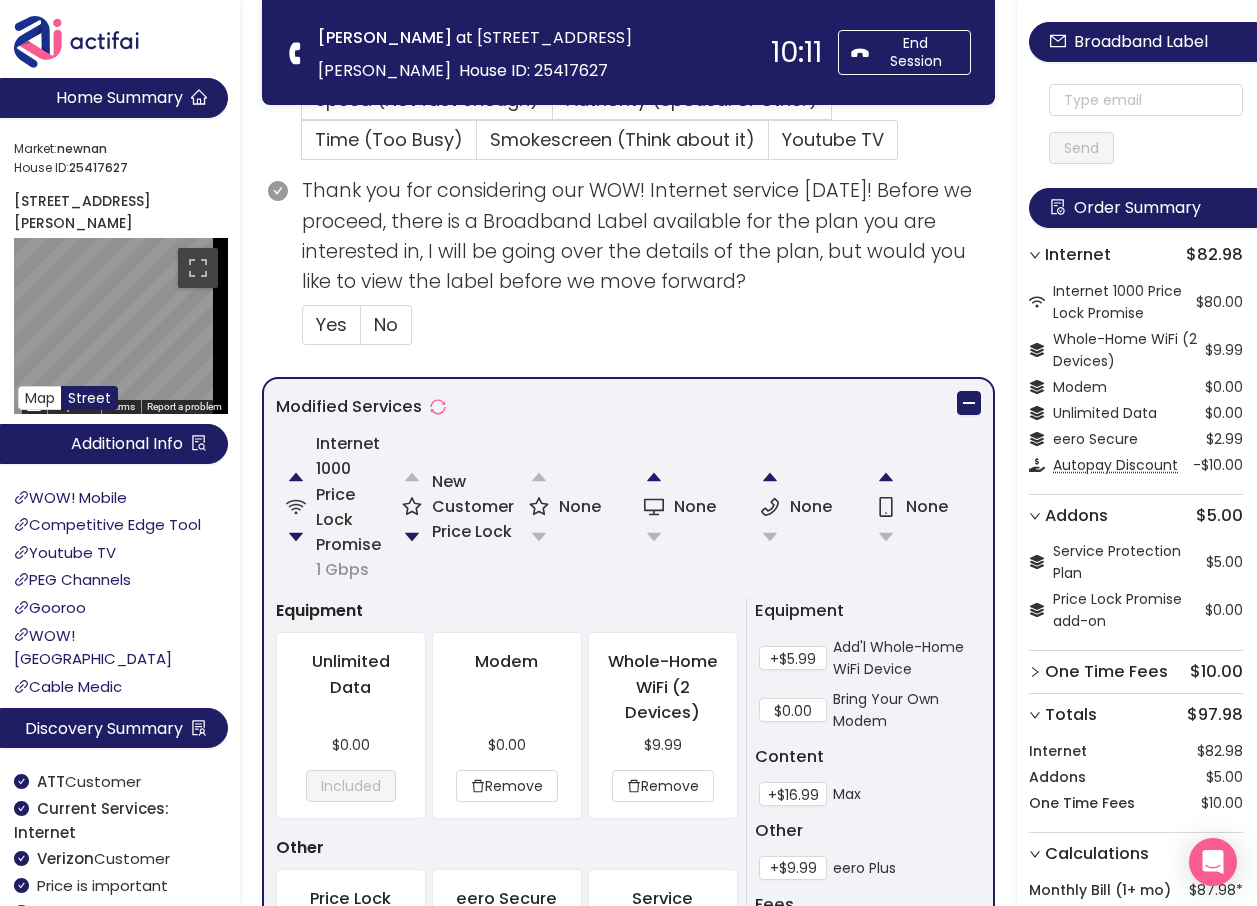 scroll, scrollTop: 775, scrollLeft: 0, axis: vertical 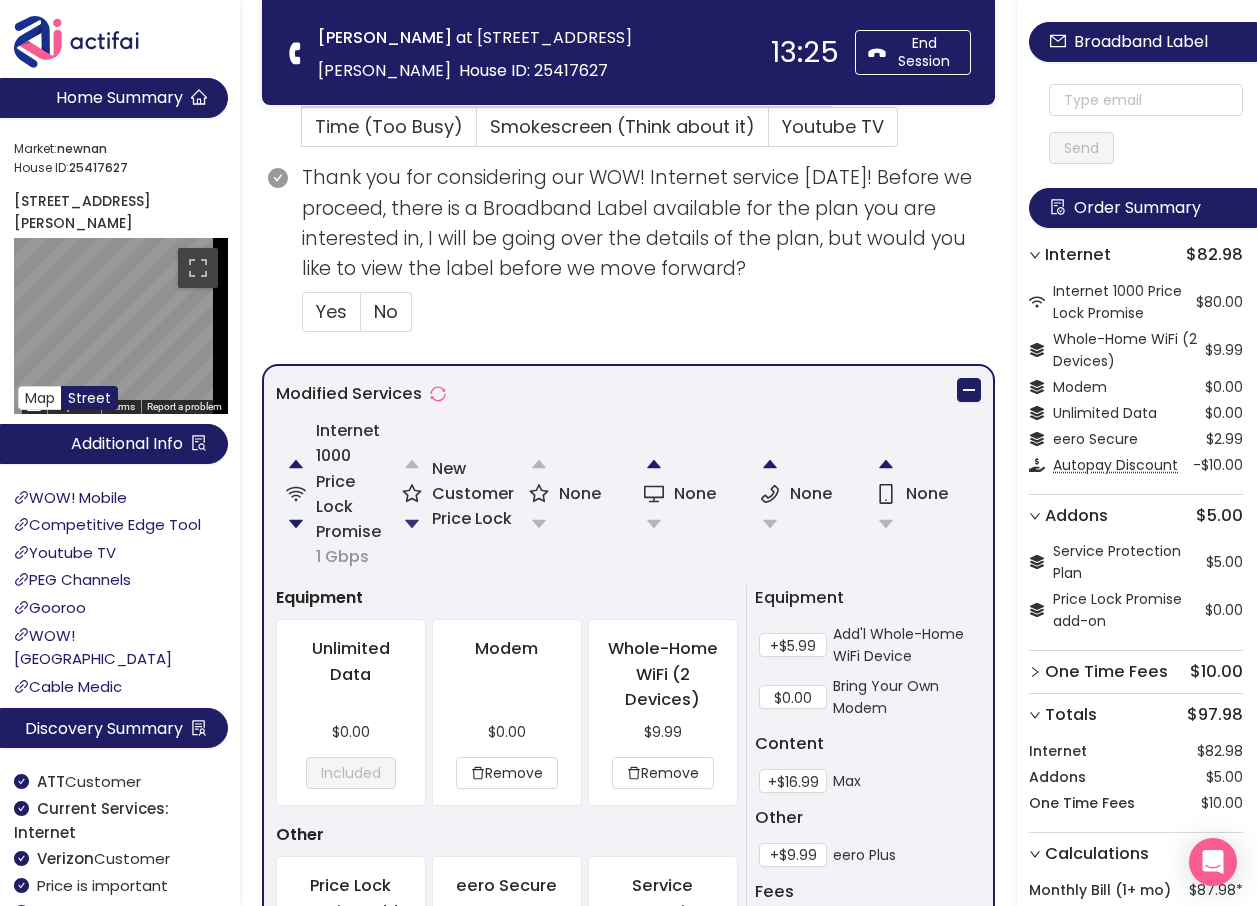 click 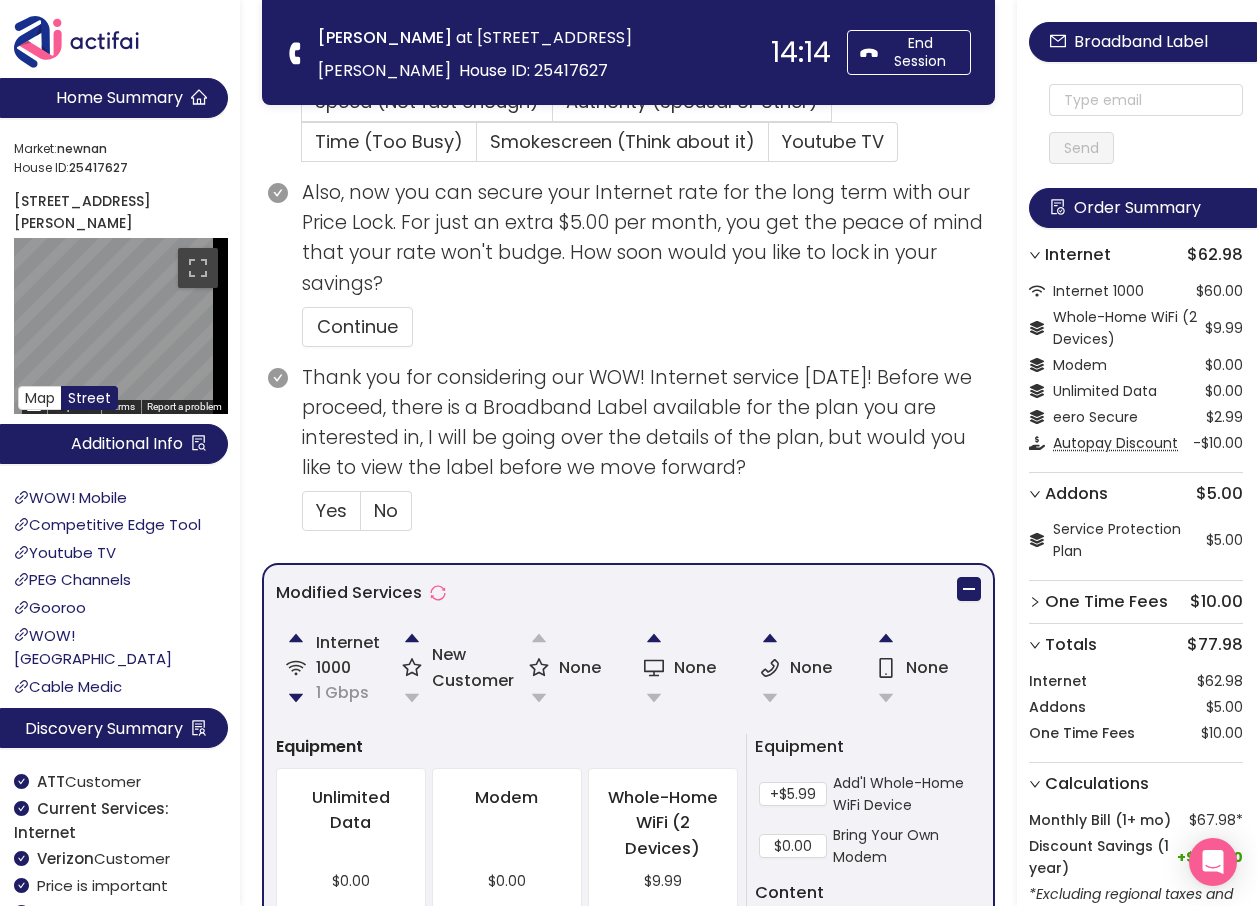 scroll, scrollTop: 500, scrollLeft: 0, axis: vertical 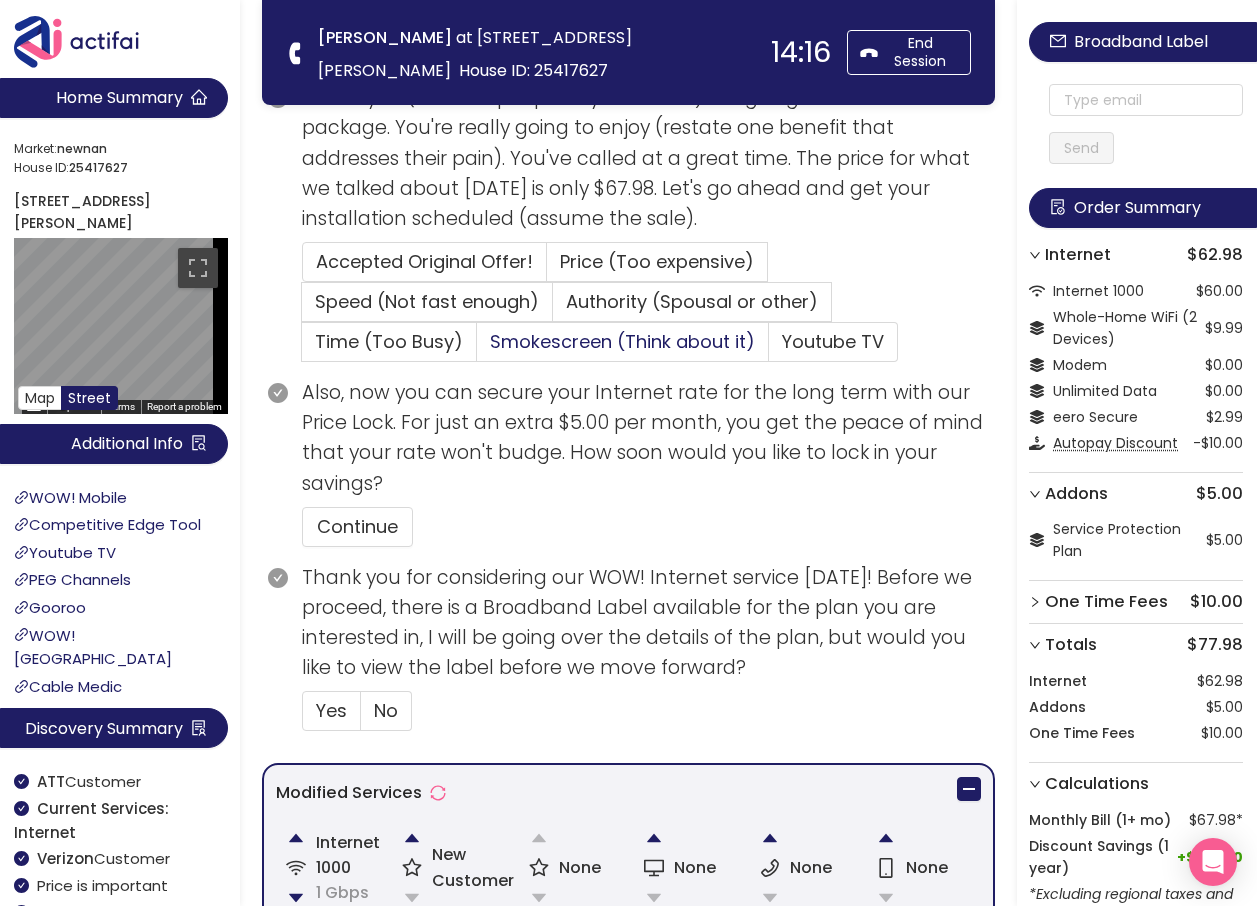 drag, startPoint x: 641, startPoint y: 263, endPoint x: 616, endPoint y: 324, distance: 65.9242 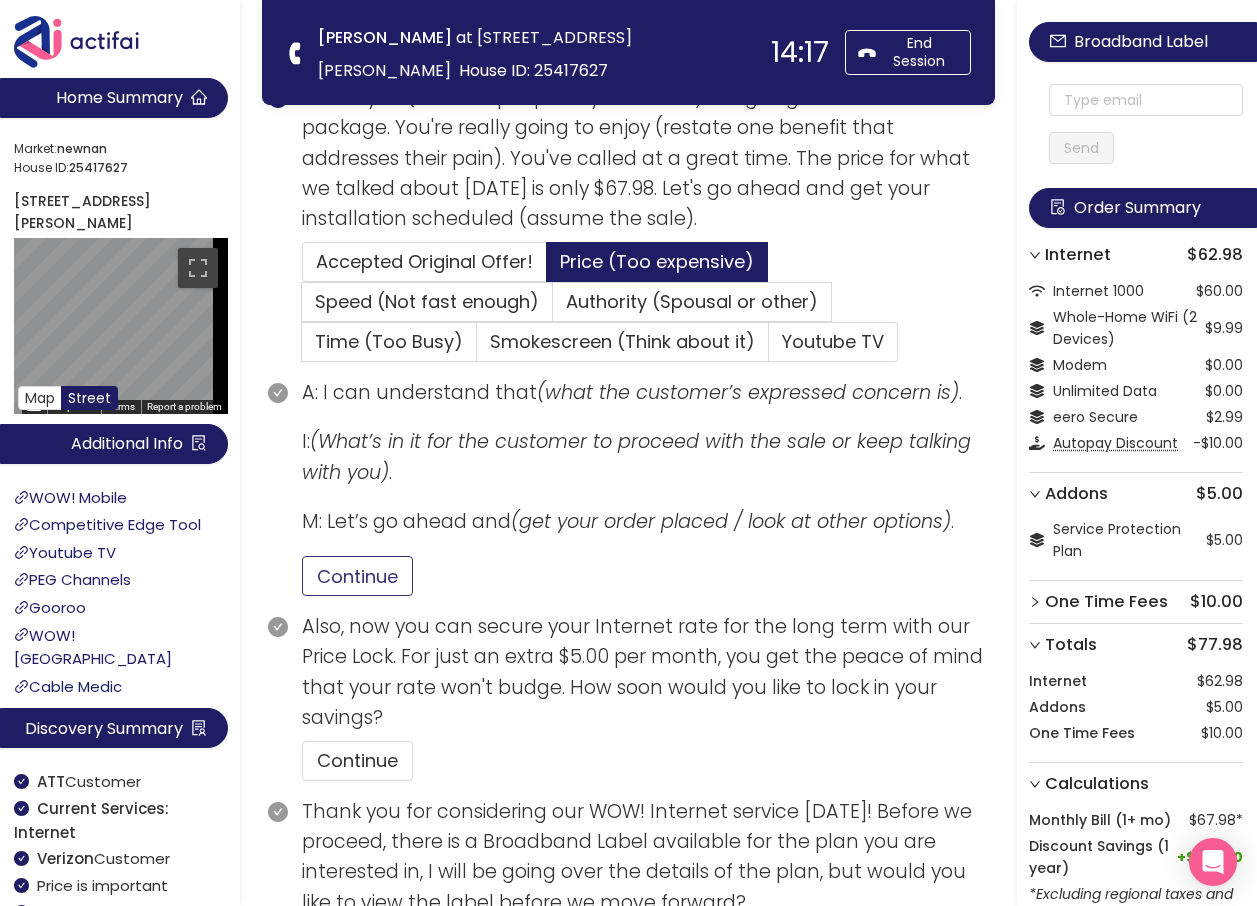 click on "Continue" at bounding box center [357, 576] 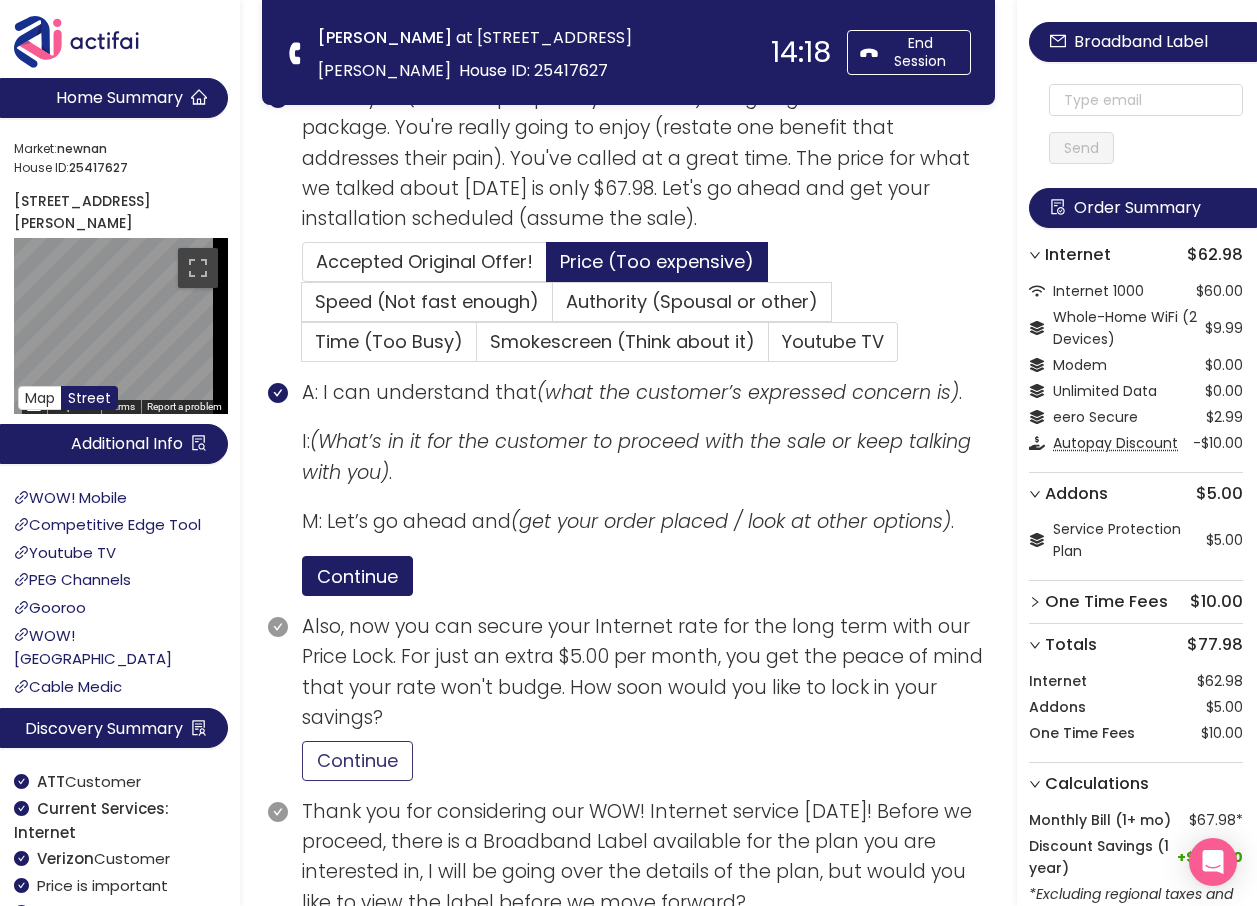 click on "Continue" at bounding box center [357, 761] 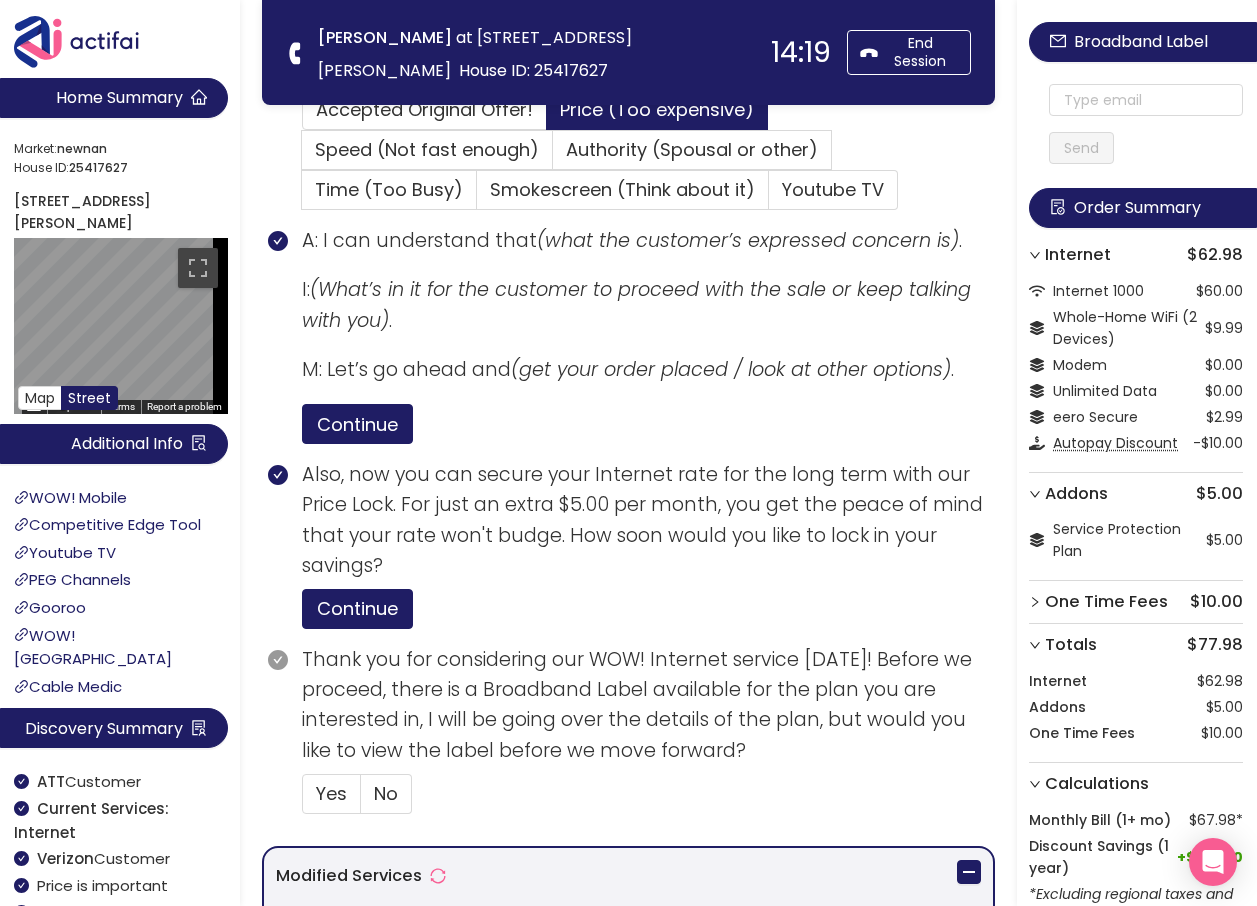 scroll, scrollTop: 900, scrollLeft: 0, axis: vertical 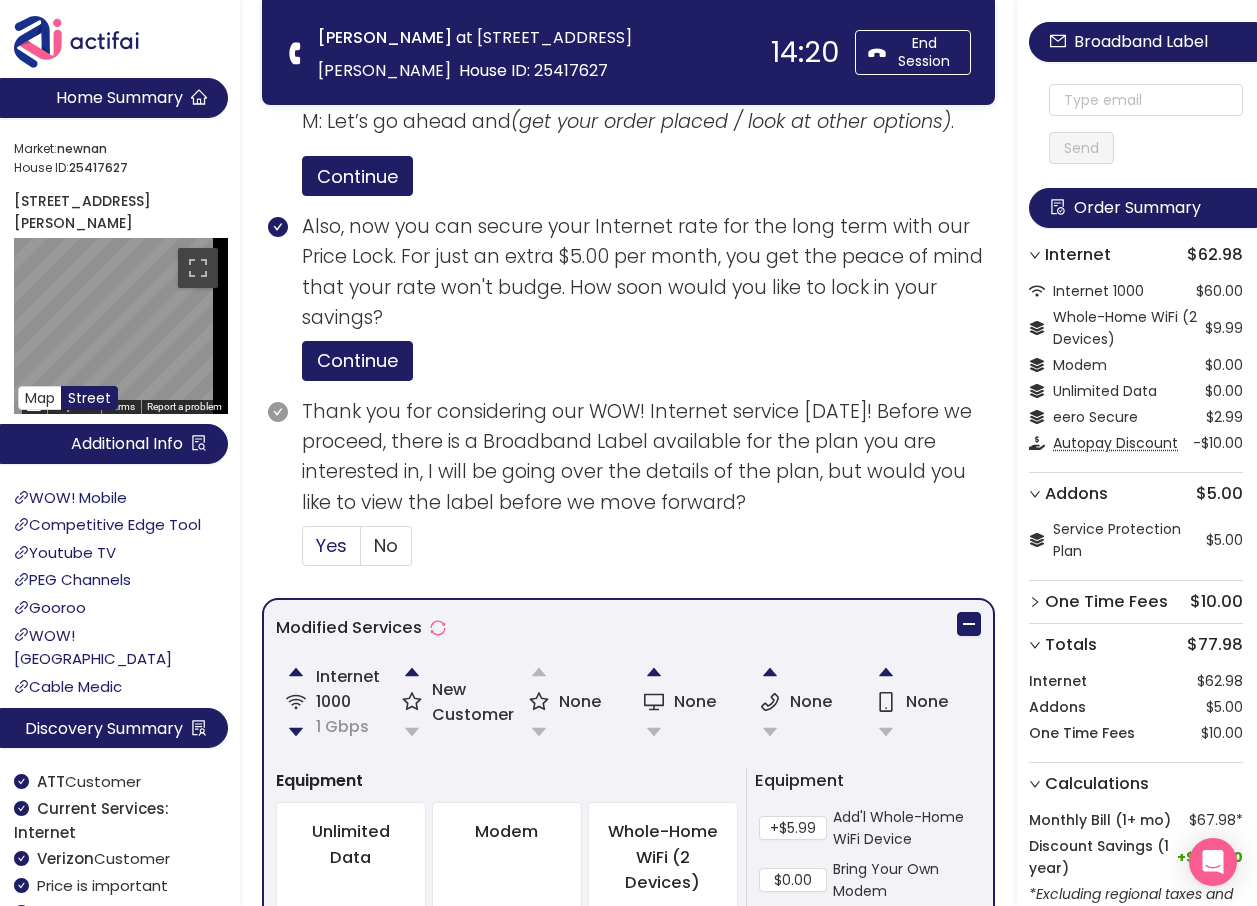 click on "Yes" at bounding box center [331, 545] 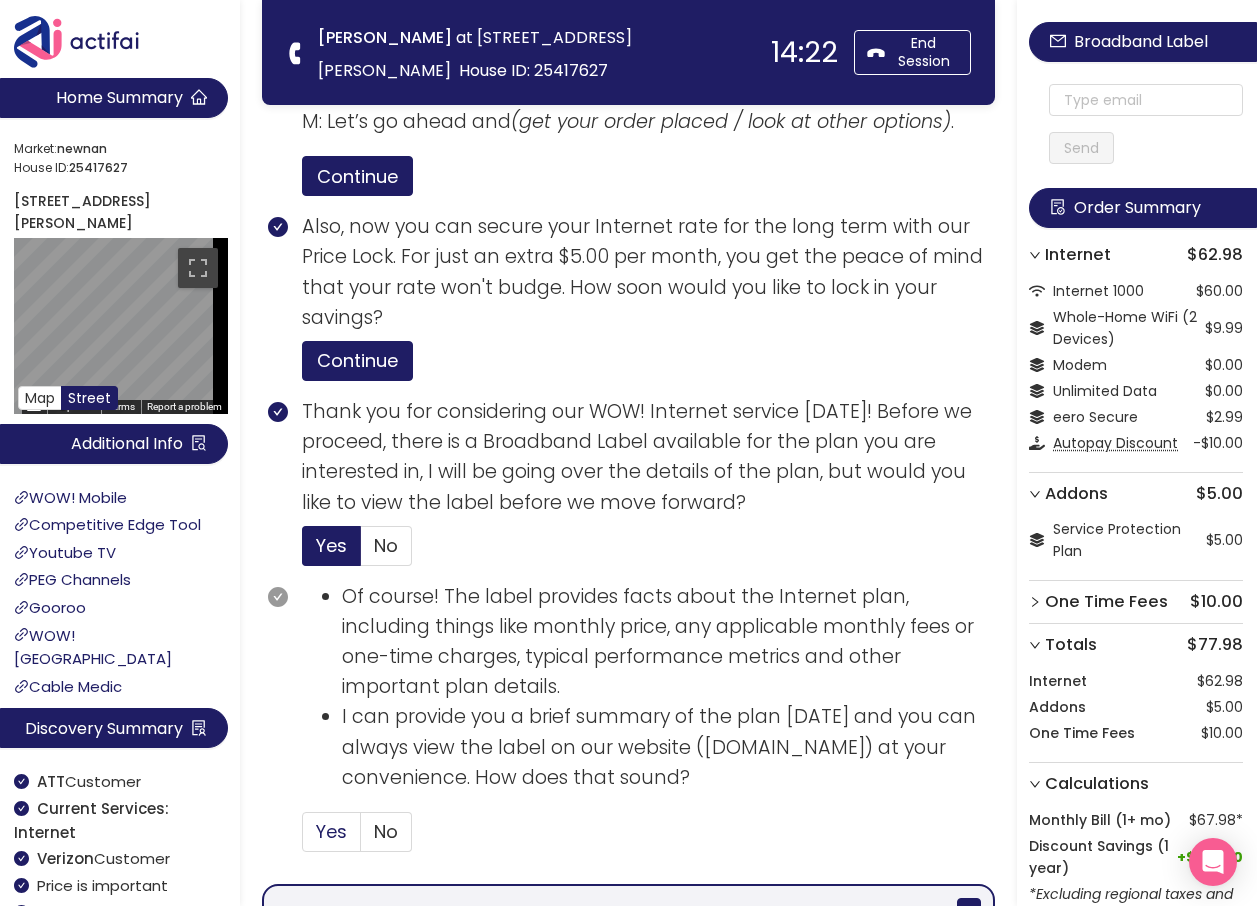 click on "Yes" at bounding box center [331, 831] 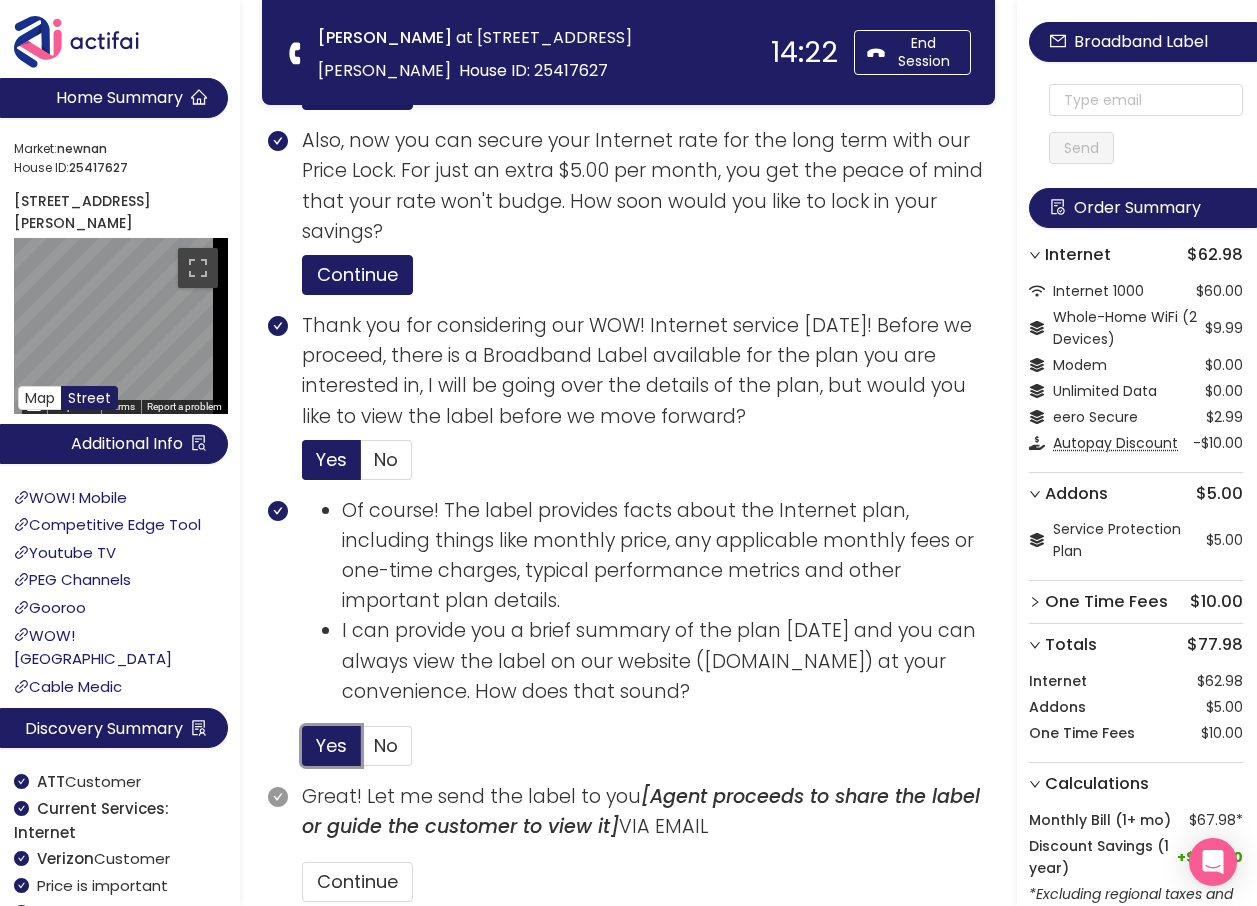 scroll, scrollTop: 1300, scrollLeft: 0, axis: vertical 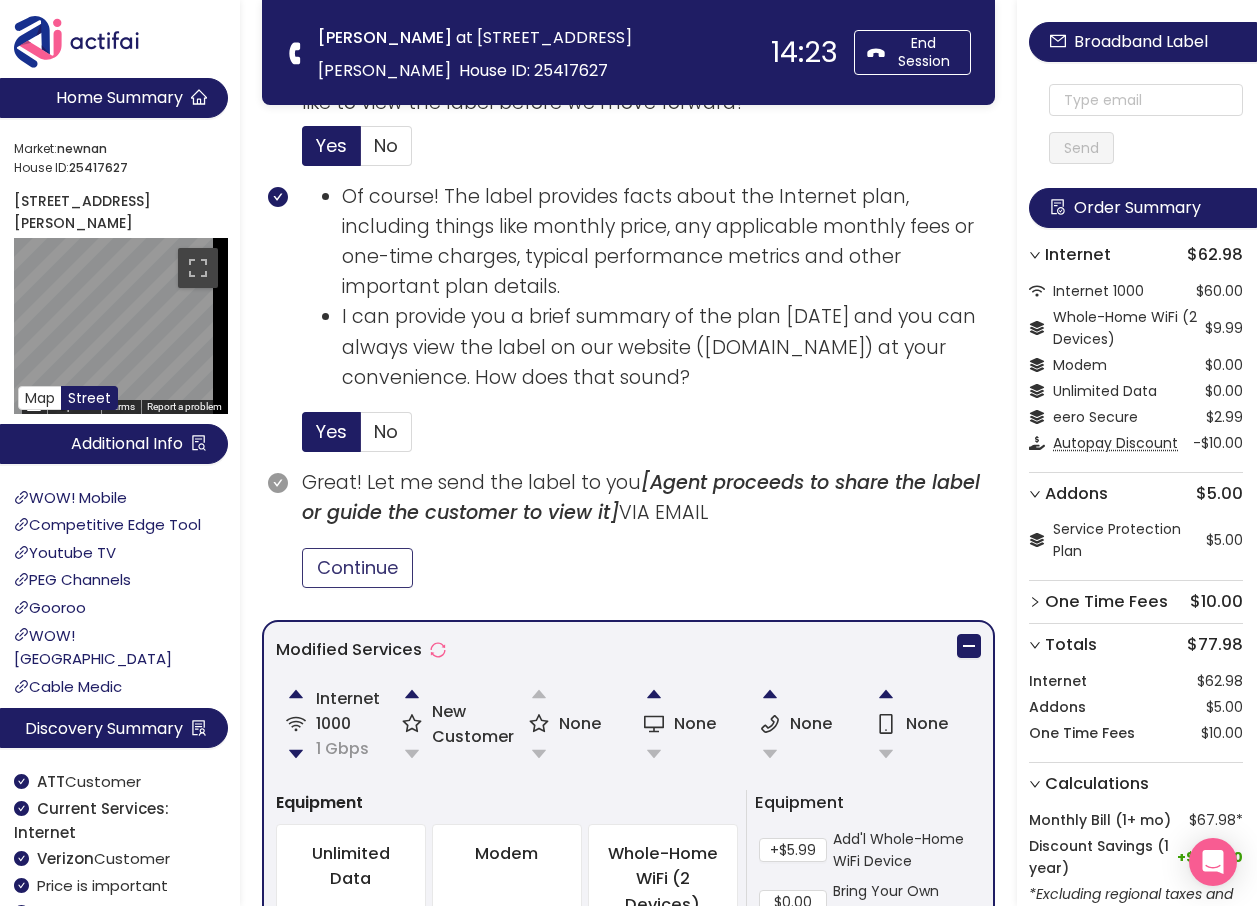 click on "Continue" at bounding box center [357, 568] 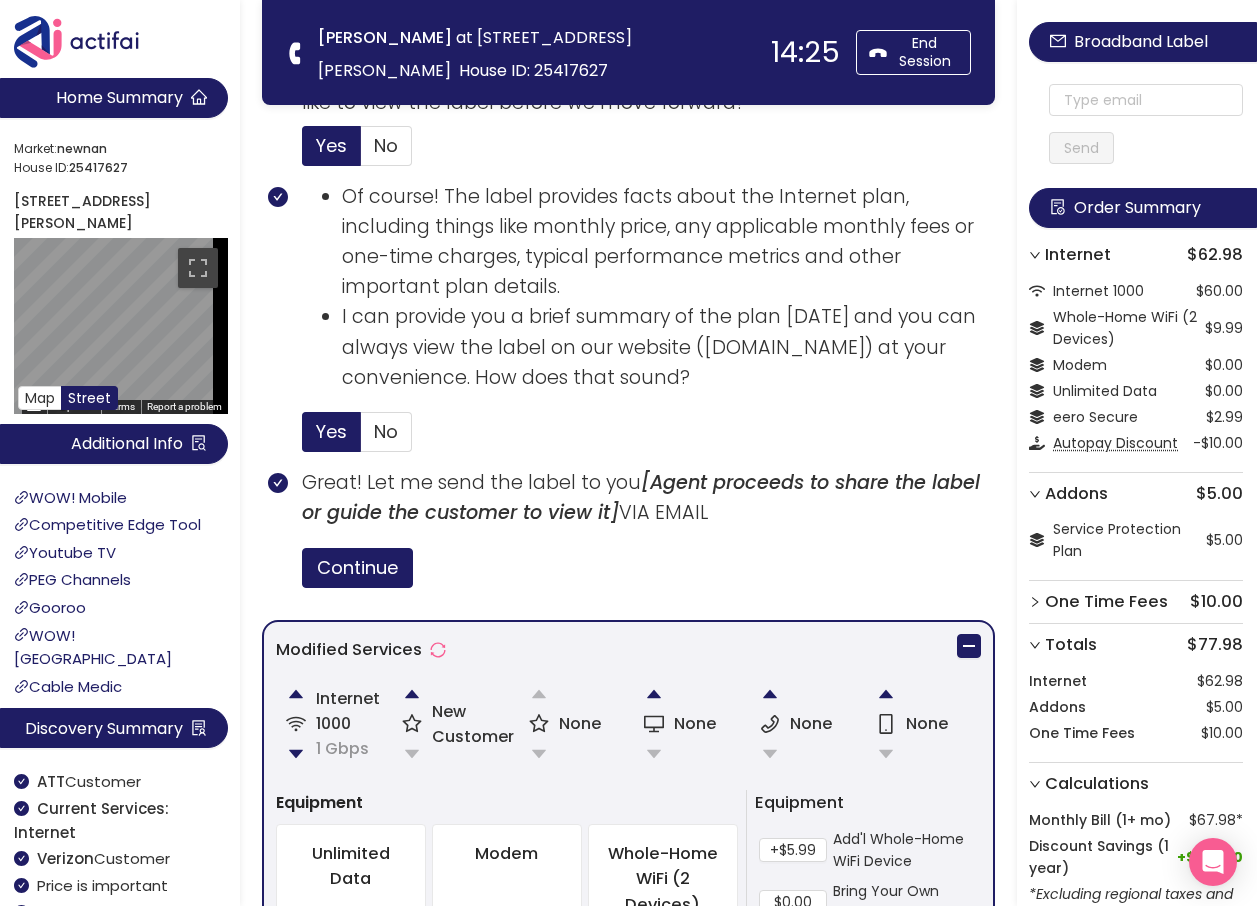 drag, startPoint x: 723, startPoint y: 557, endPoint x: 555, endPoint y: 601, distance: 173.66635 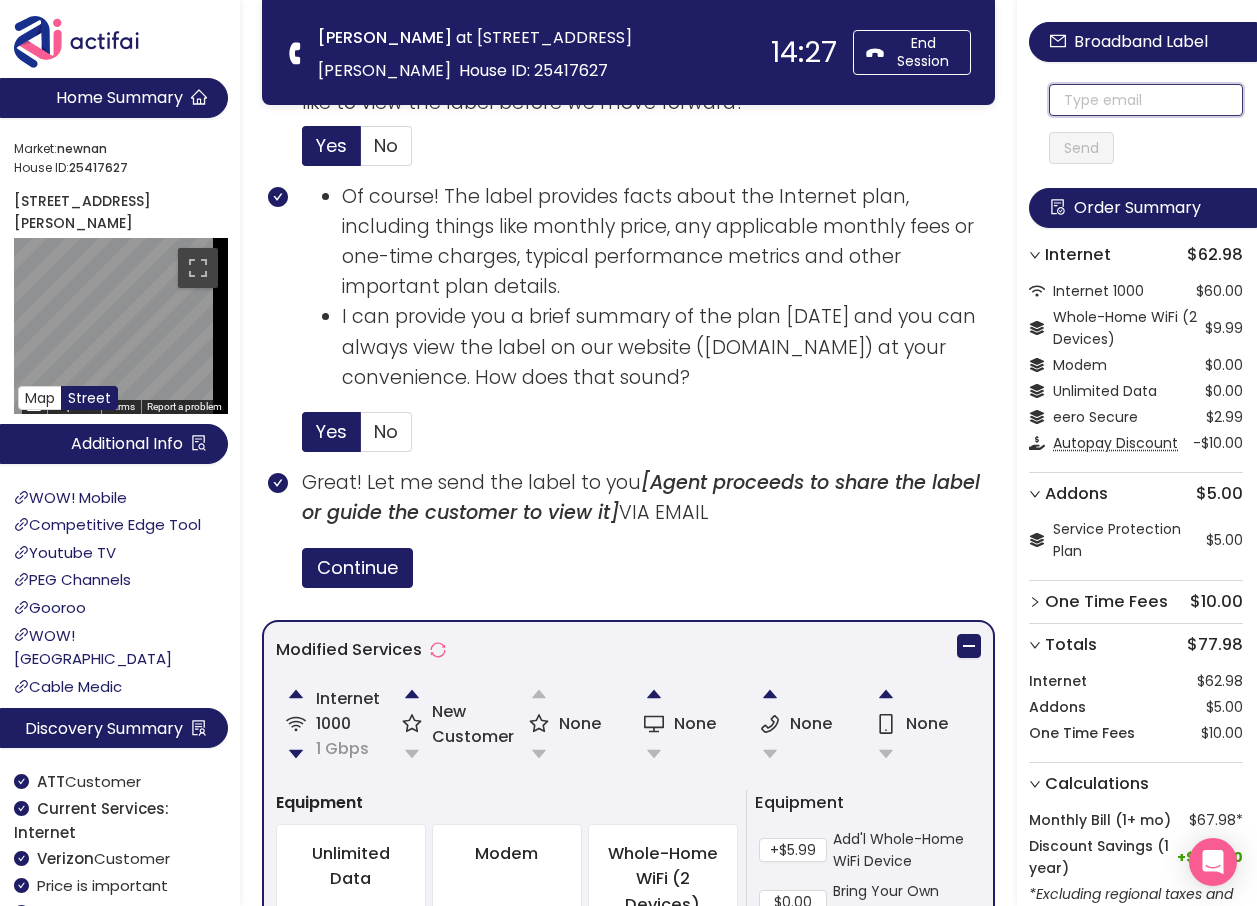 click 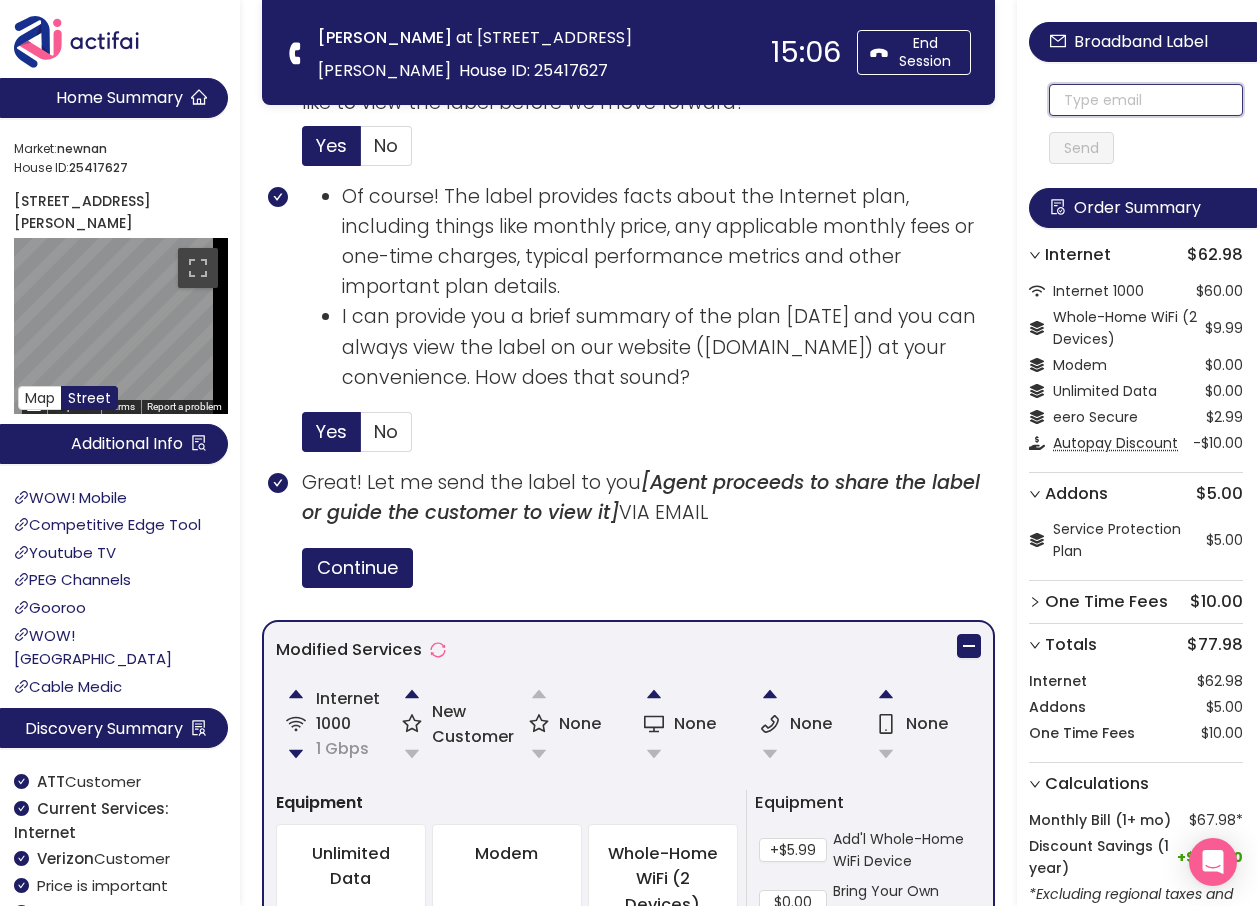 click 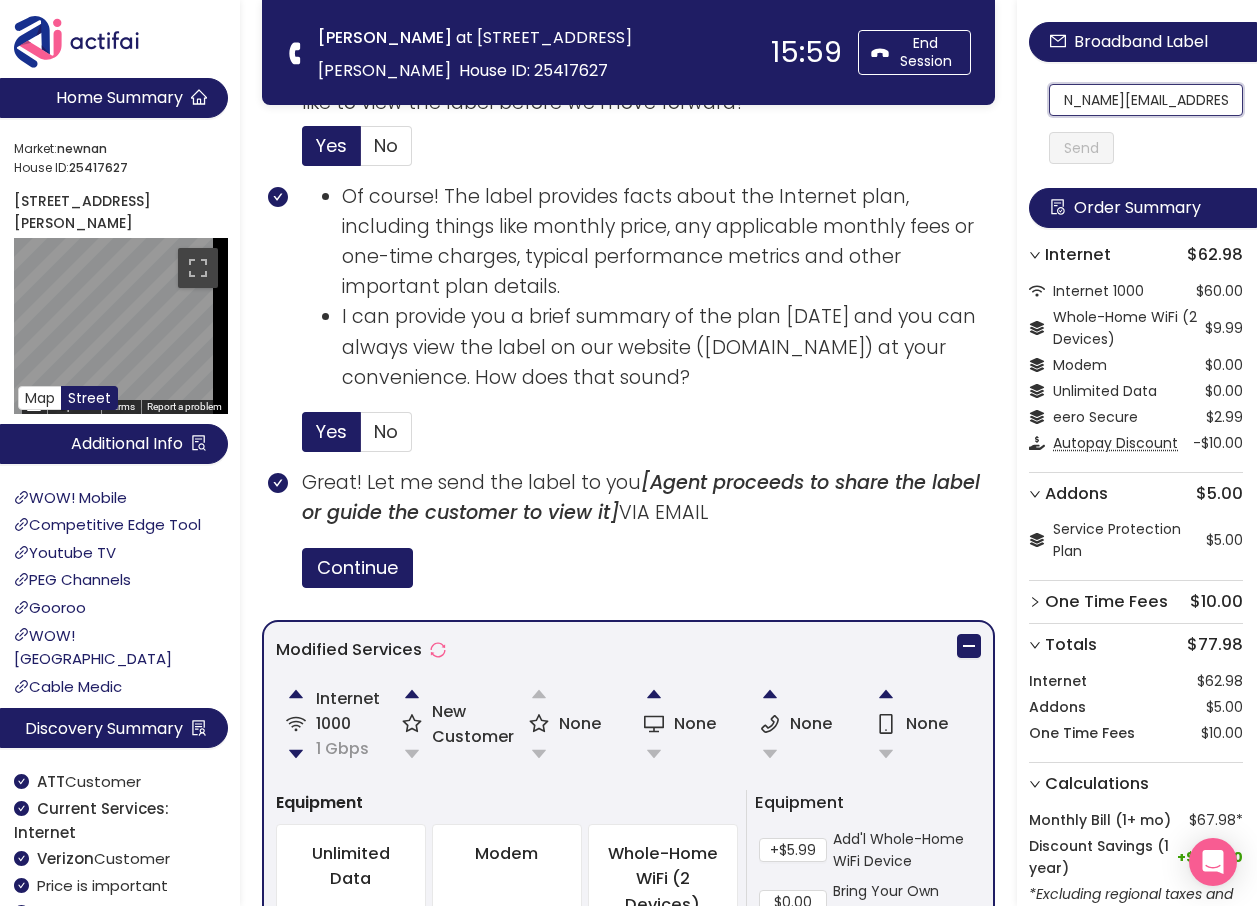 scroll, scrollTop: 0, scrollLeft: 61, axis: horizontal 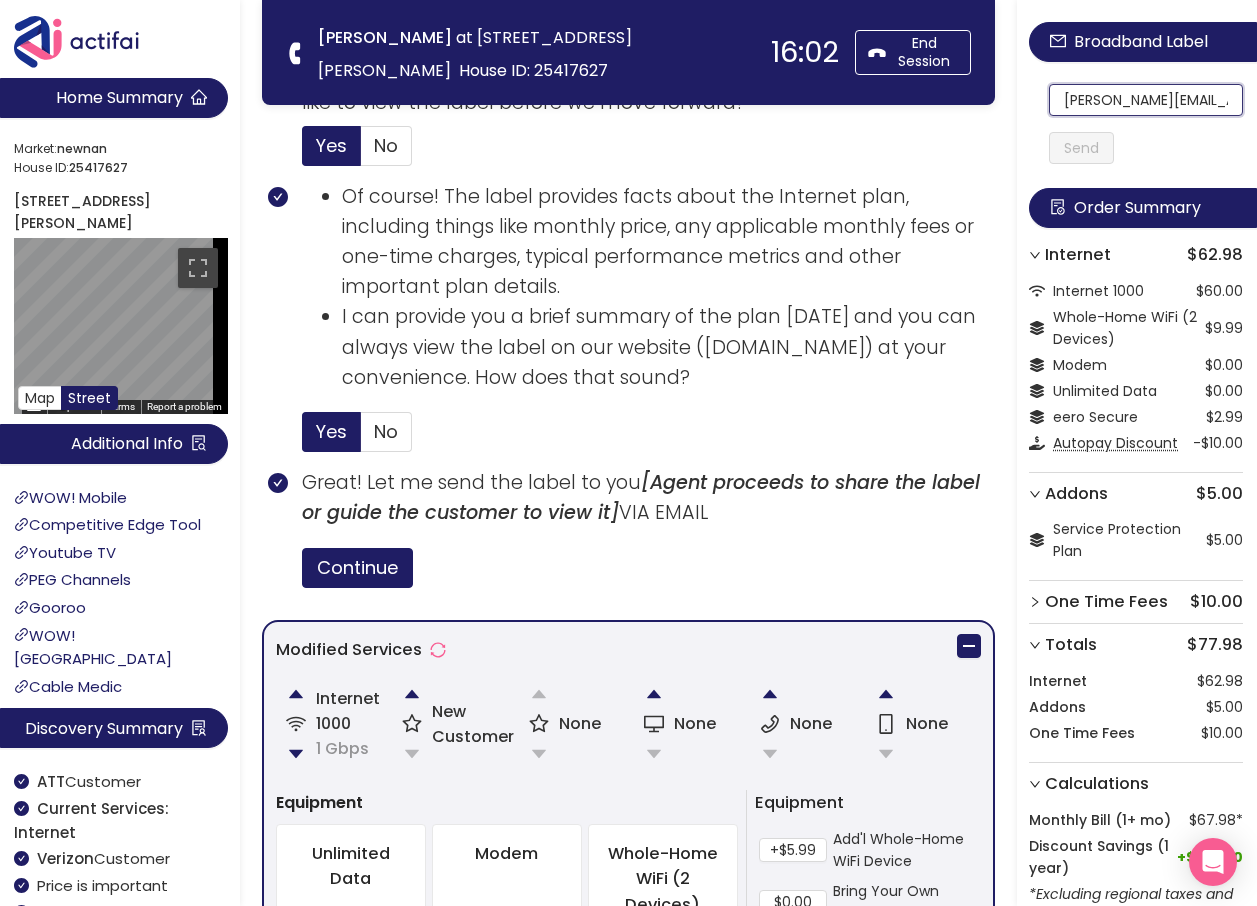 drag, startPoint x: 1194, startPoint y: 99, endPoint x: 1081, endPoint y: 91, distance: 113.28283 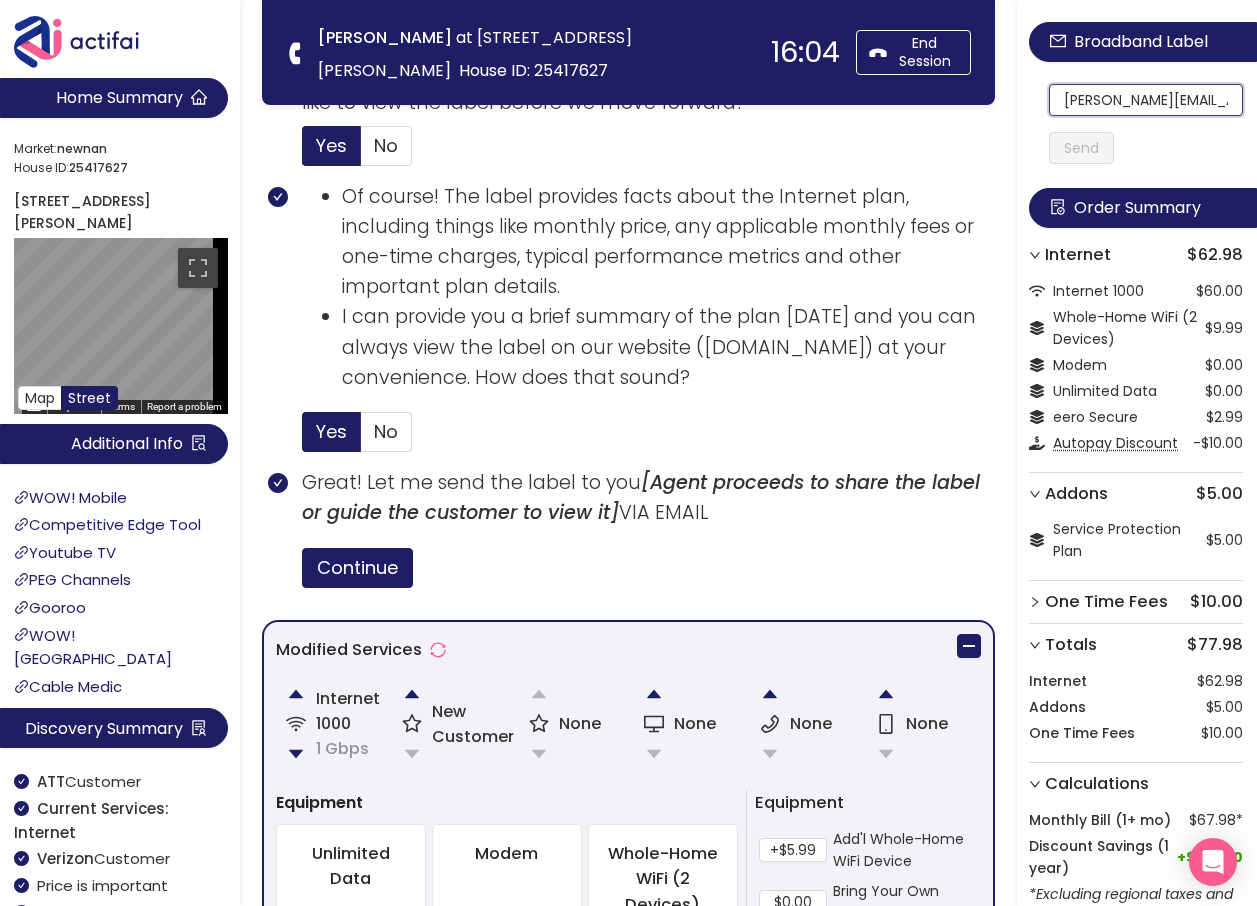 click on "[PERSON_NAME][EMAIL_ADDRESS][PERSON_NAME][DOMAIN_NAME]" 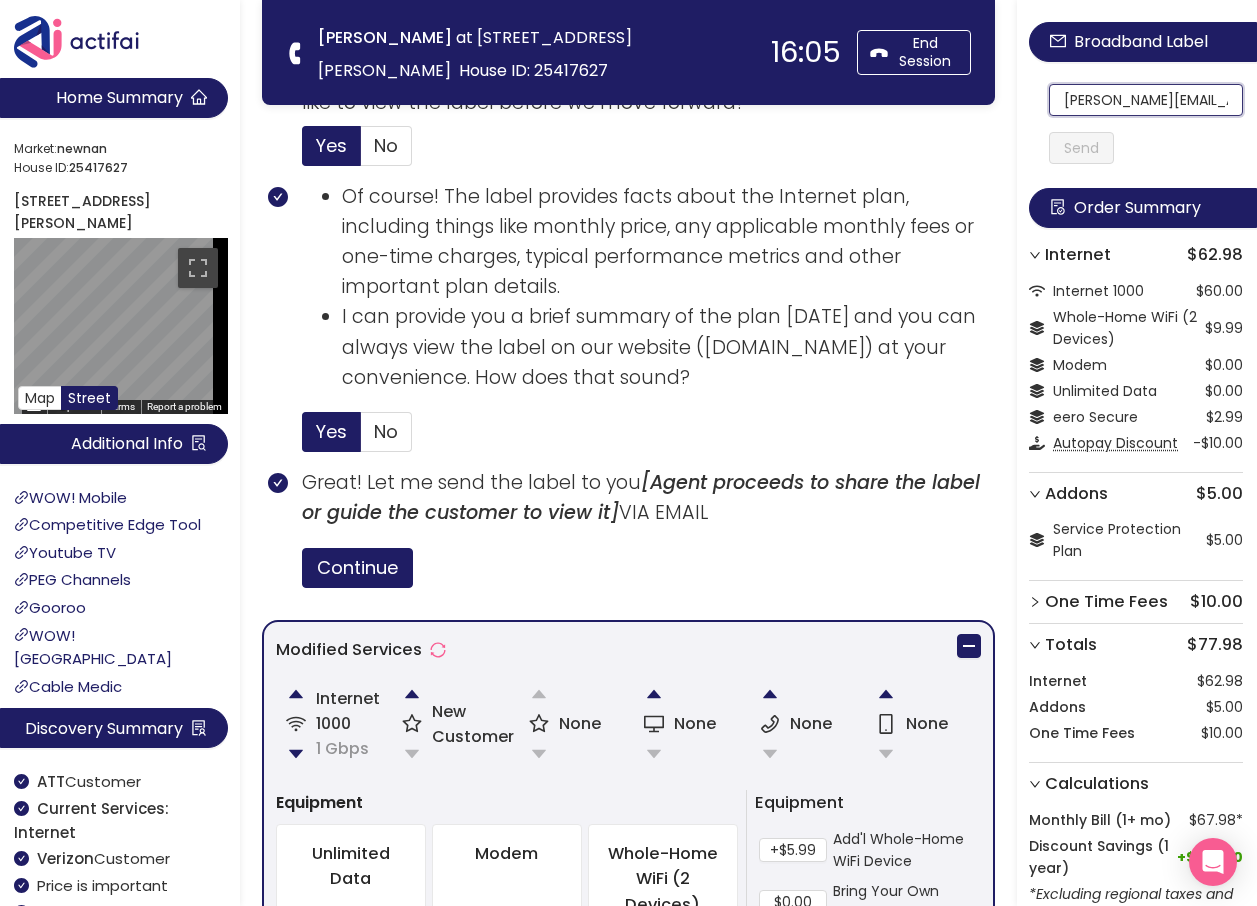 scroll, scrollTop: 0, scrollLeft: 62, axis: horizontal 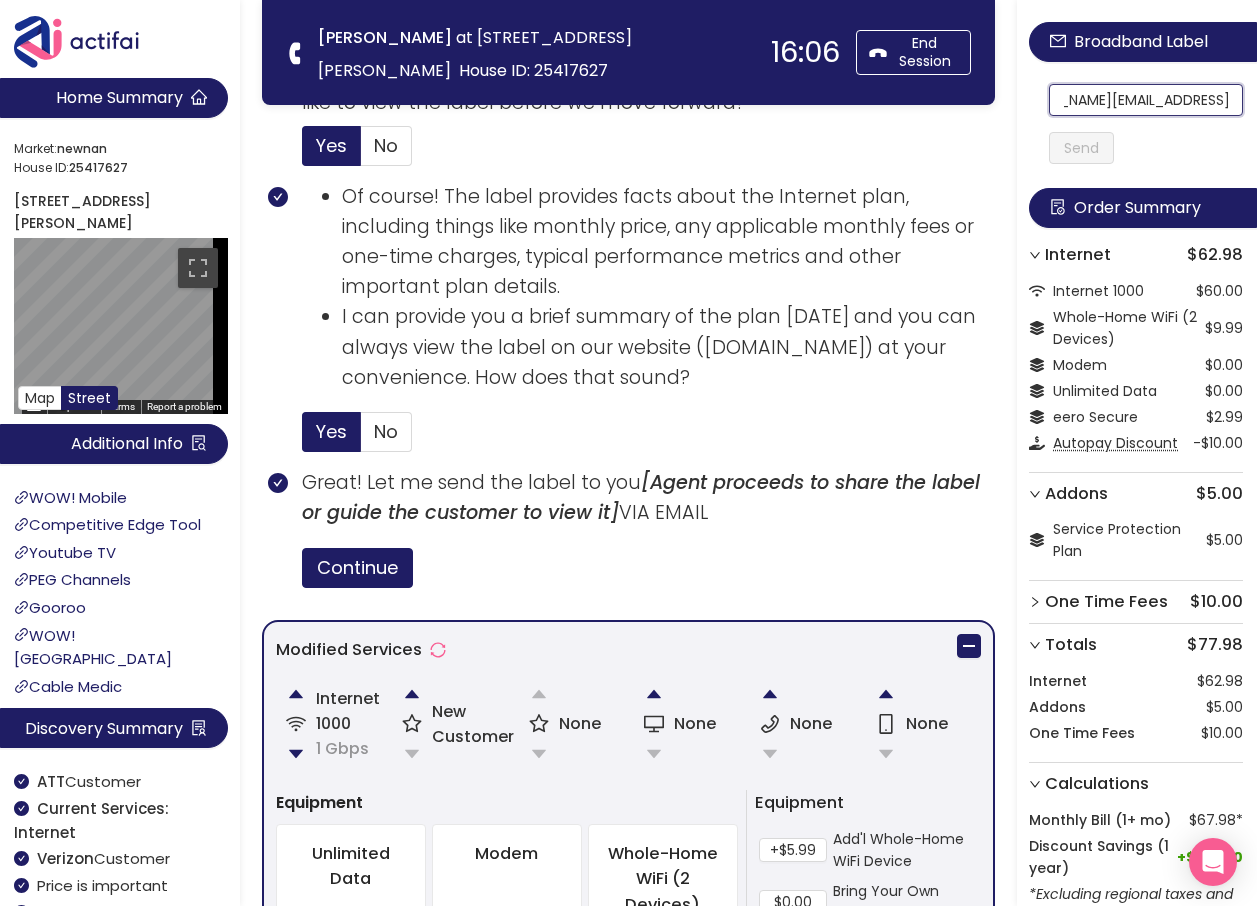 drag, startPoint x: 1076, startPoint y: 103, endPoint x: 1225, endPoint y: 100, distance: 149.0302 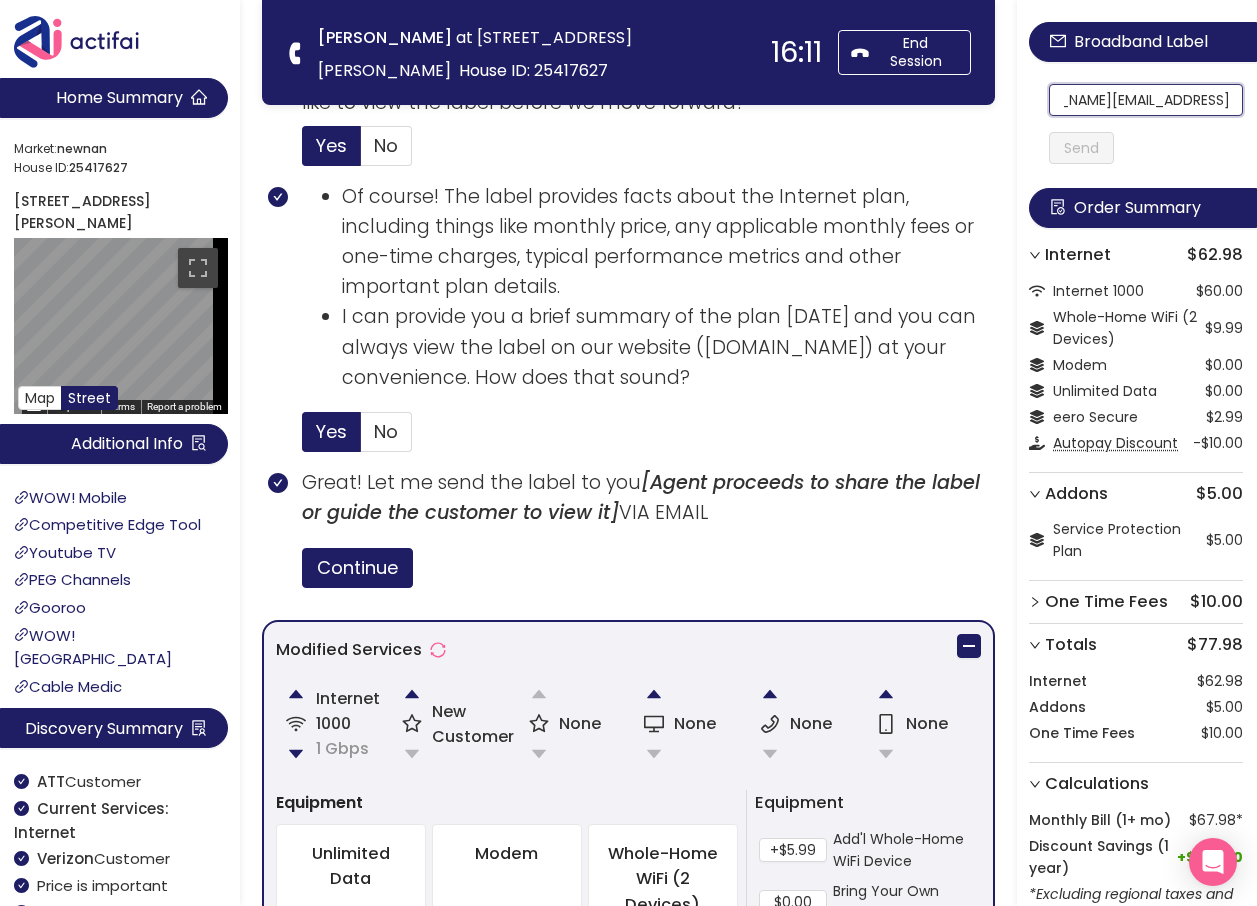 type on "[PERSON_NAME][EMAIL_ADDRESS][PERSON_NAME][DOMAIN_NAME]" 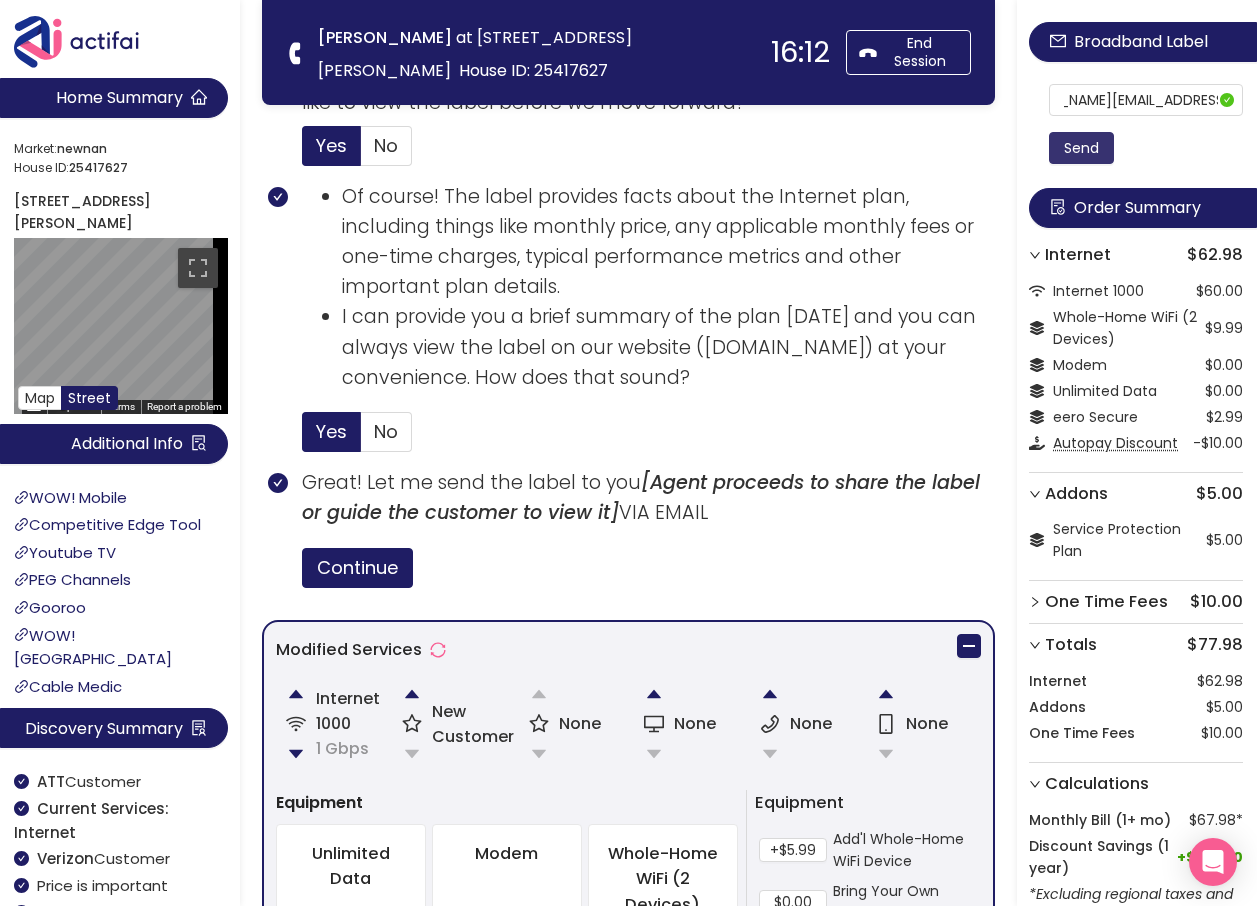 scroll, scrollTop: 0, scrollLeft: 0, axis: both 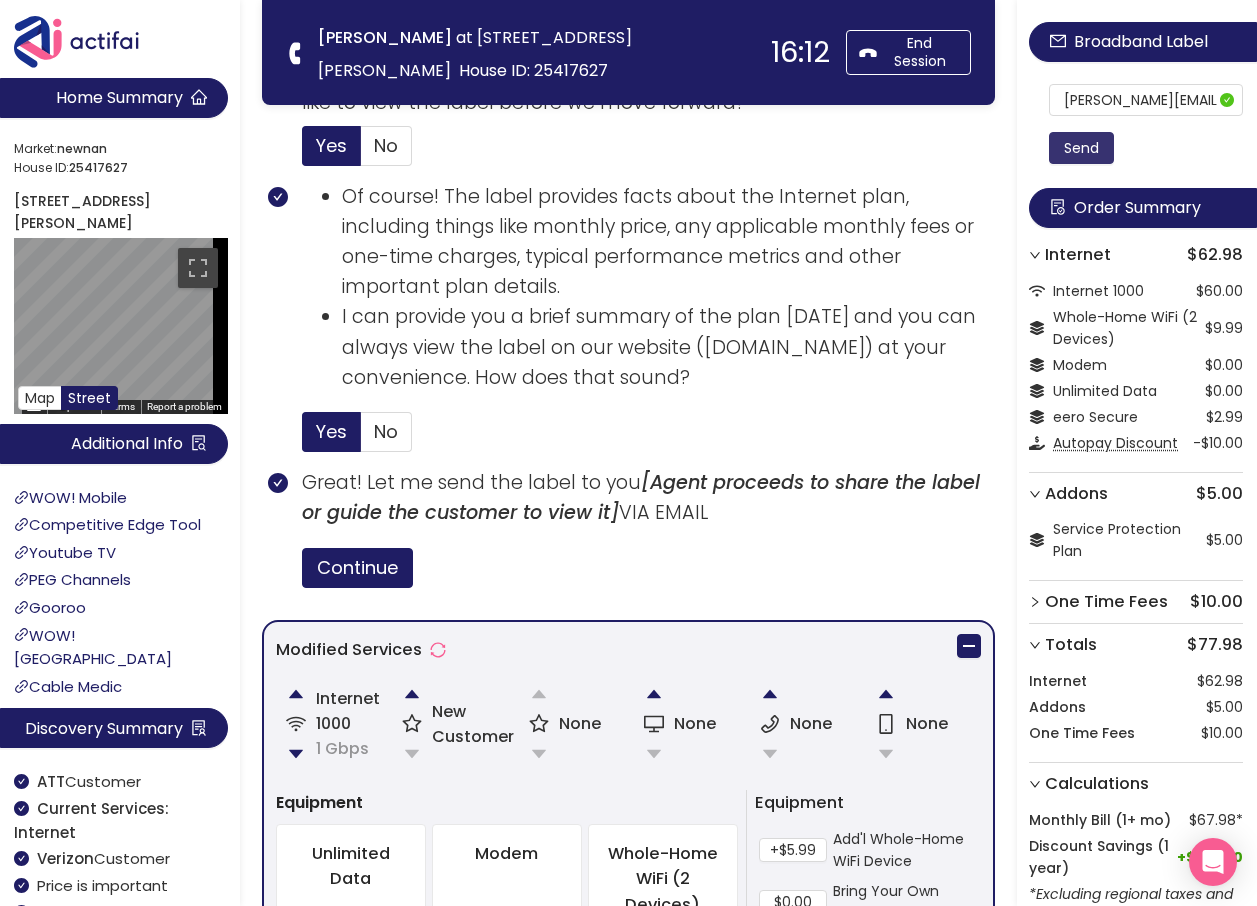 click on "Send" at bounding box center [1081, 148] 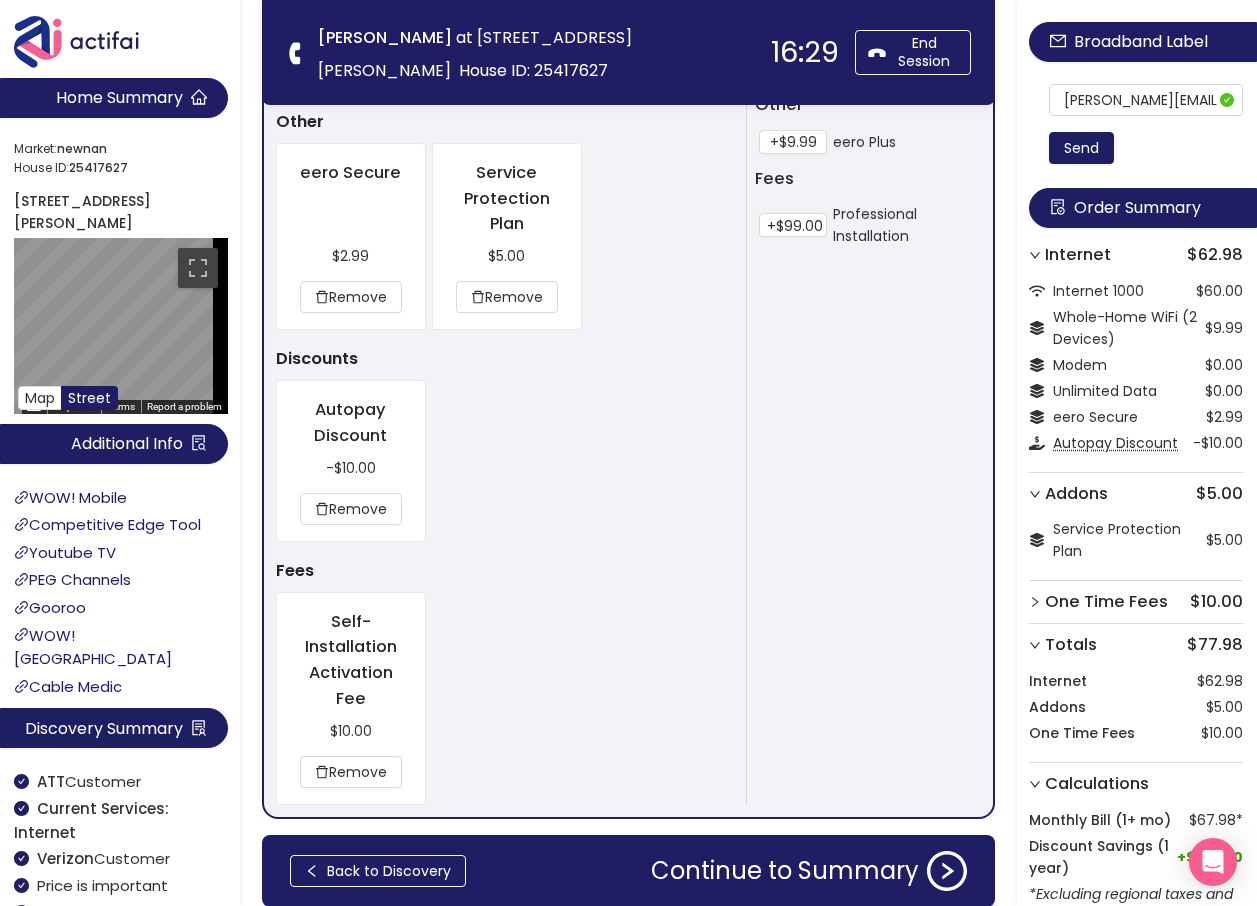 scroll, scrollTop: 2299, scrollLeft: 0, axis: vertical 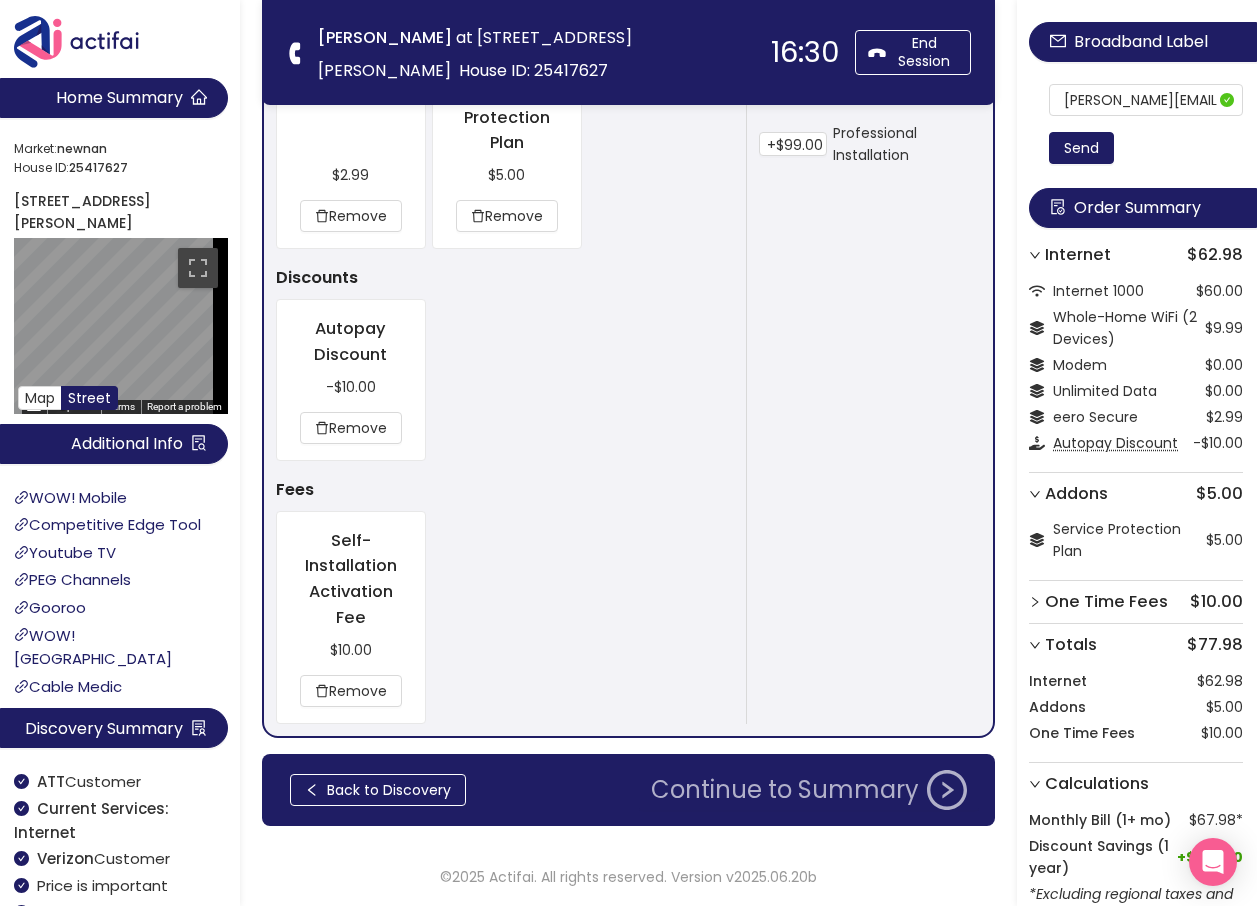 click on "Continue to Summary" 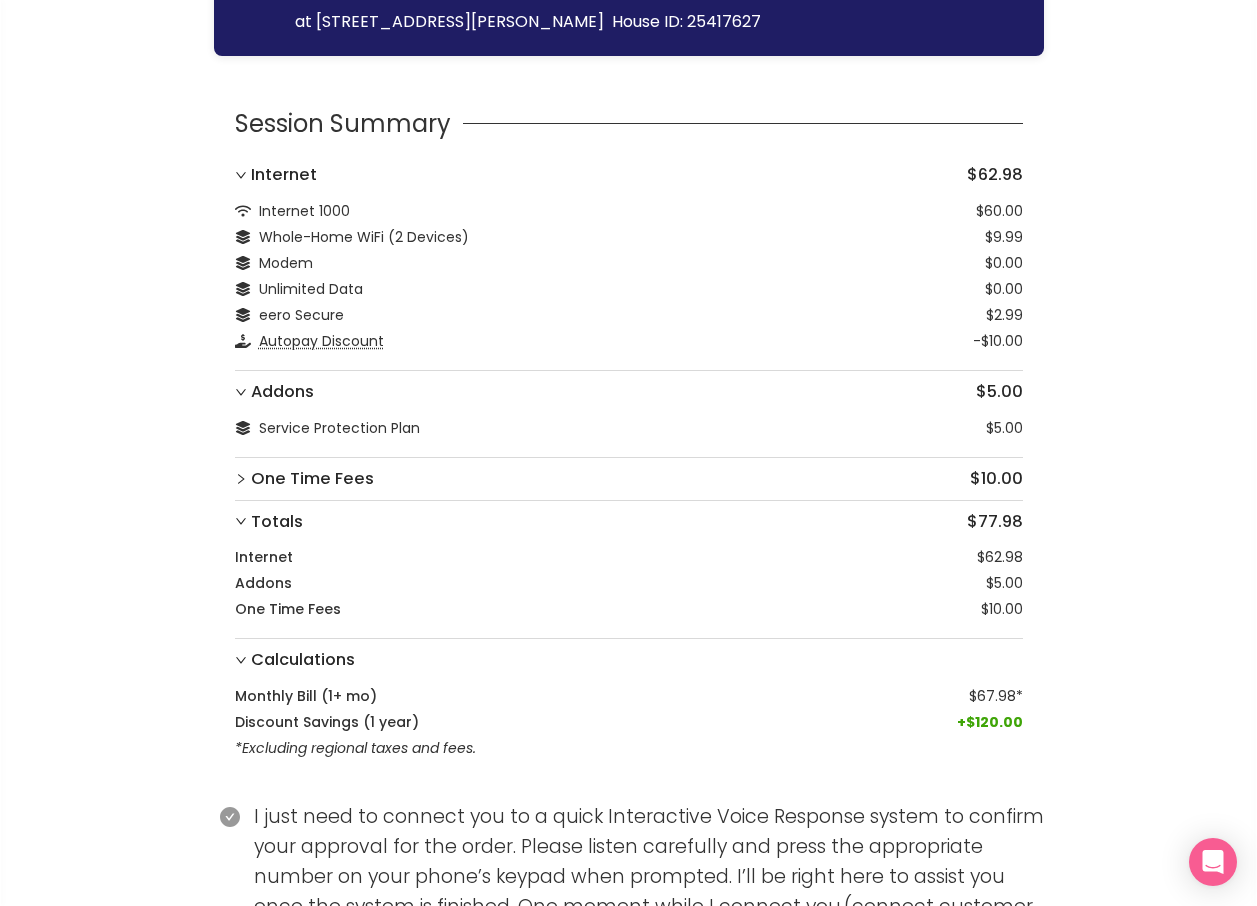 scroll, scrollTop: 297, scrollLeft: 0, axis: vertical 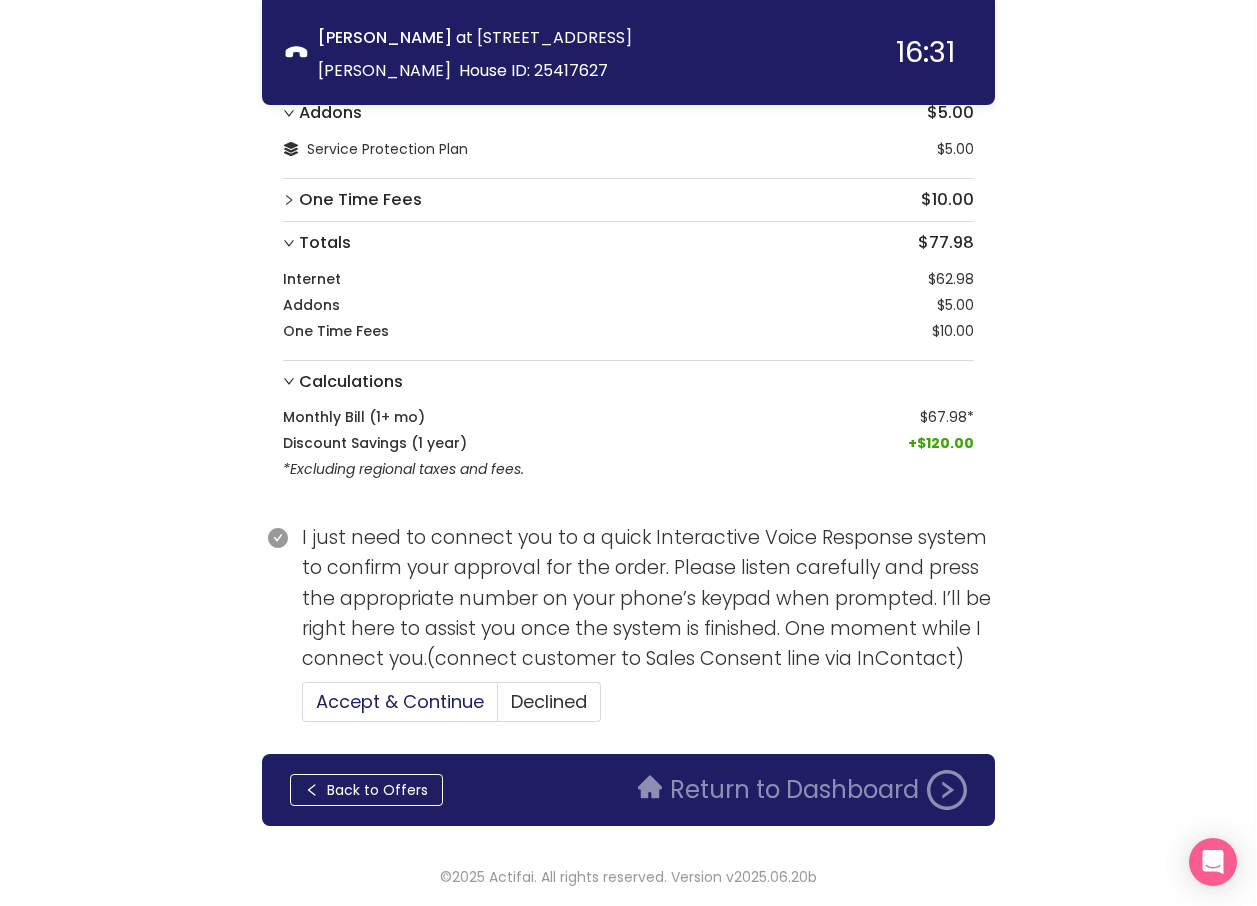 click on "Accept & Continue" 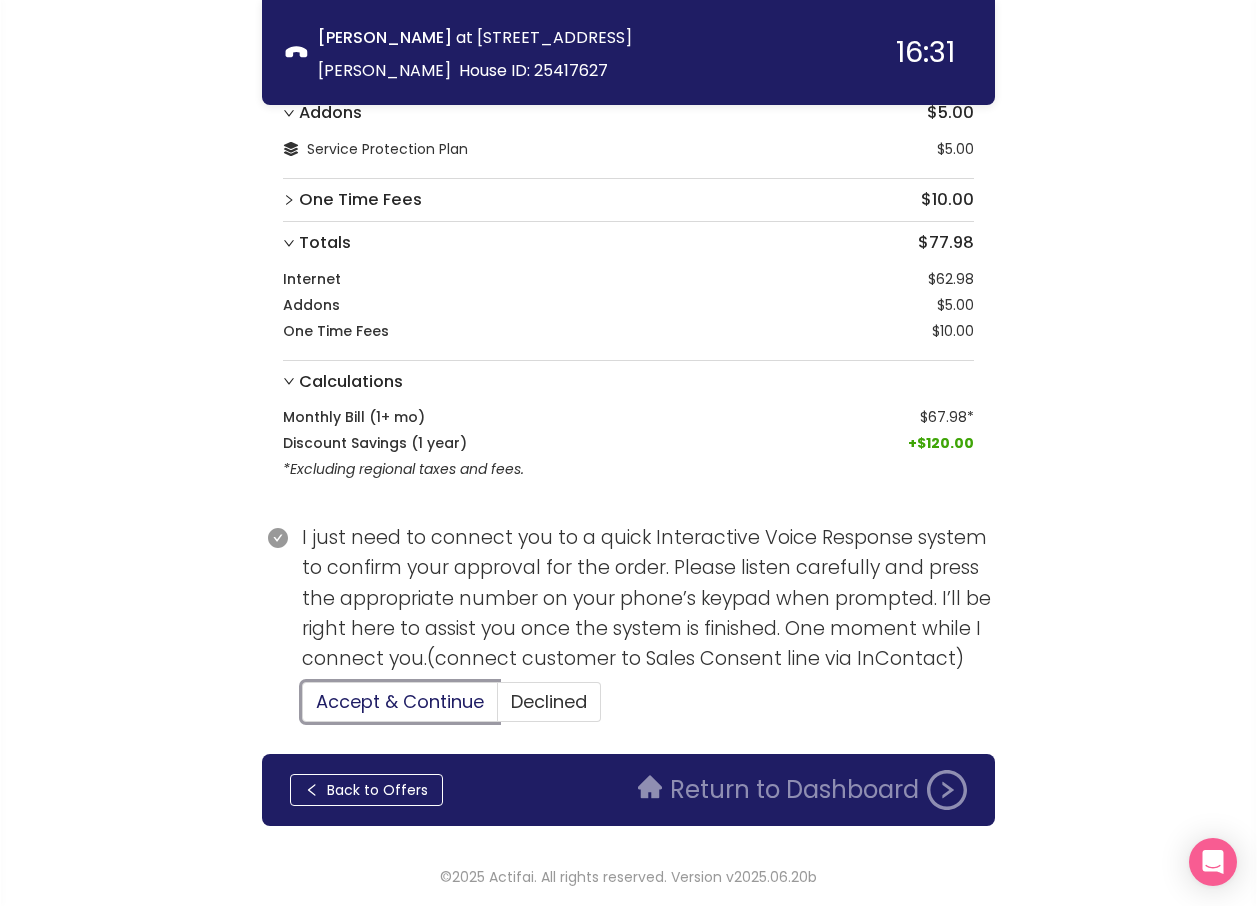click on "Accept & Continue" at bounding box center [303, 708] 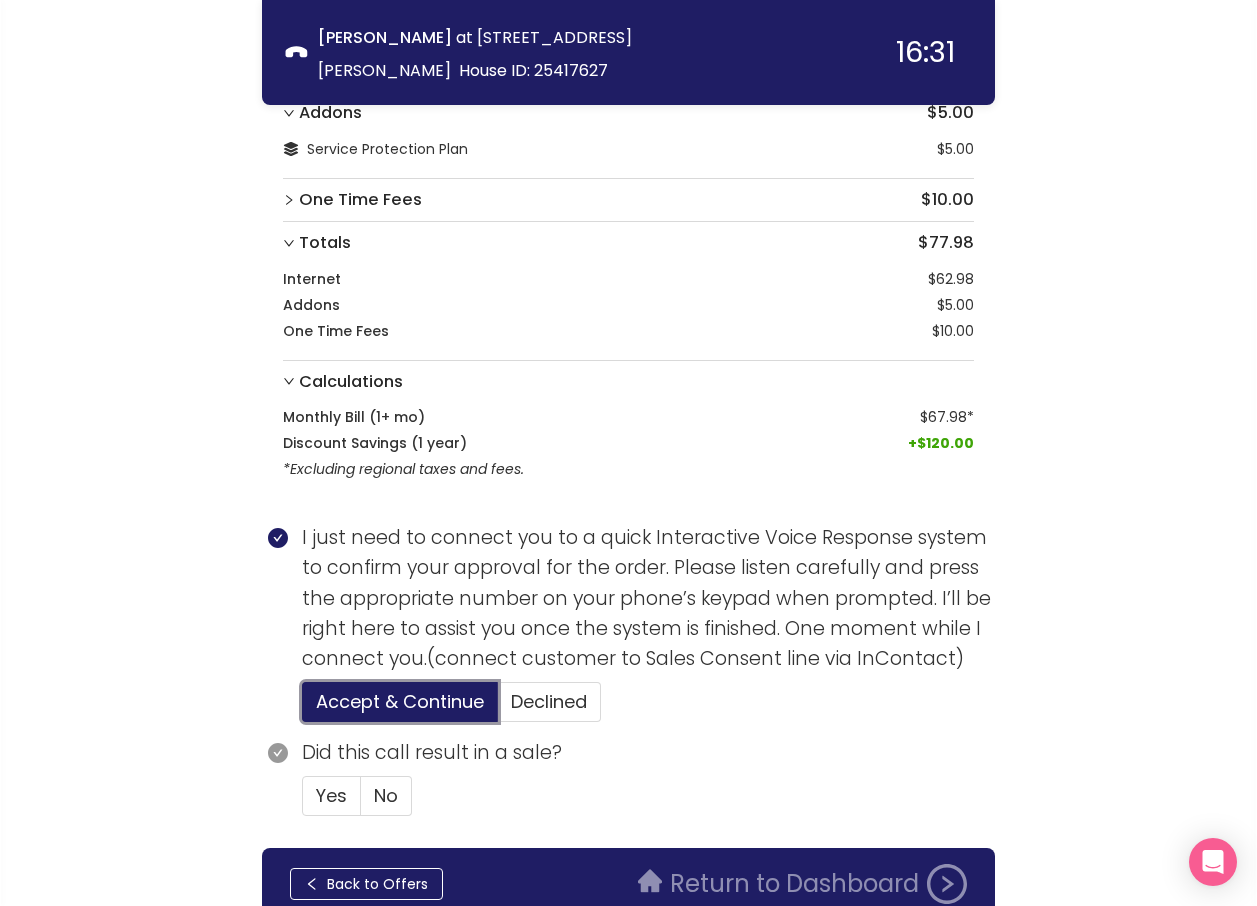 scroll, scrollTop: 391, scrollLeft: 0, axis: vertical 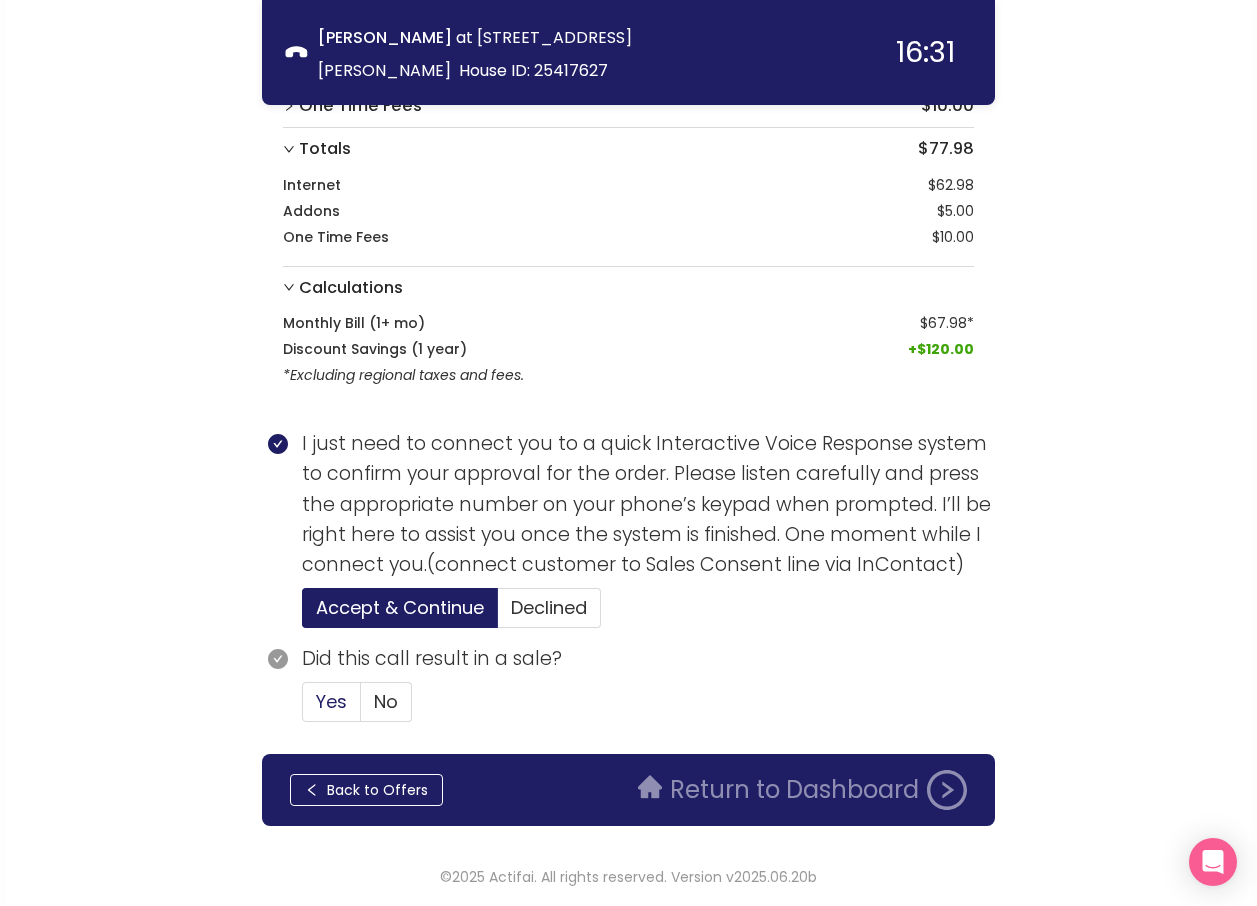 click on "Yes" at bounding box center (331, 701) 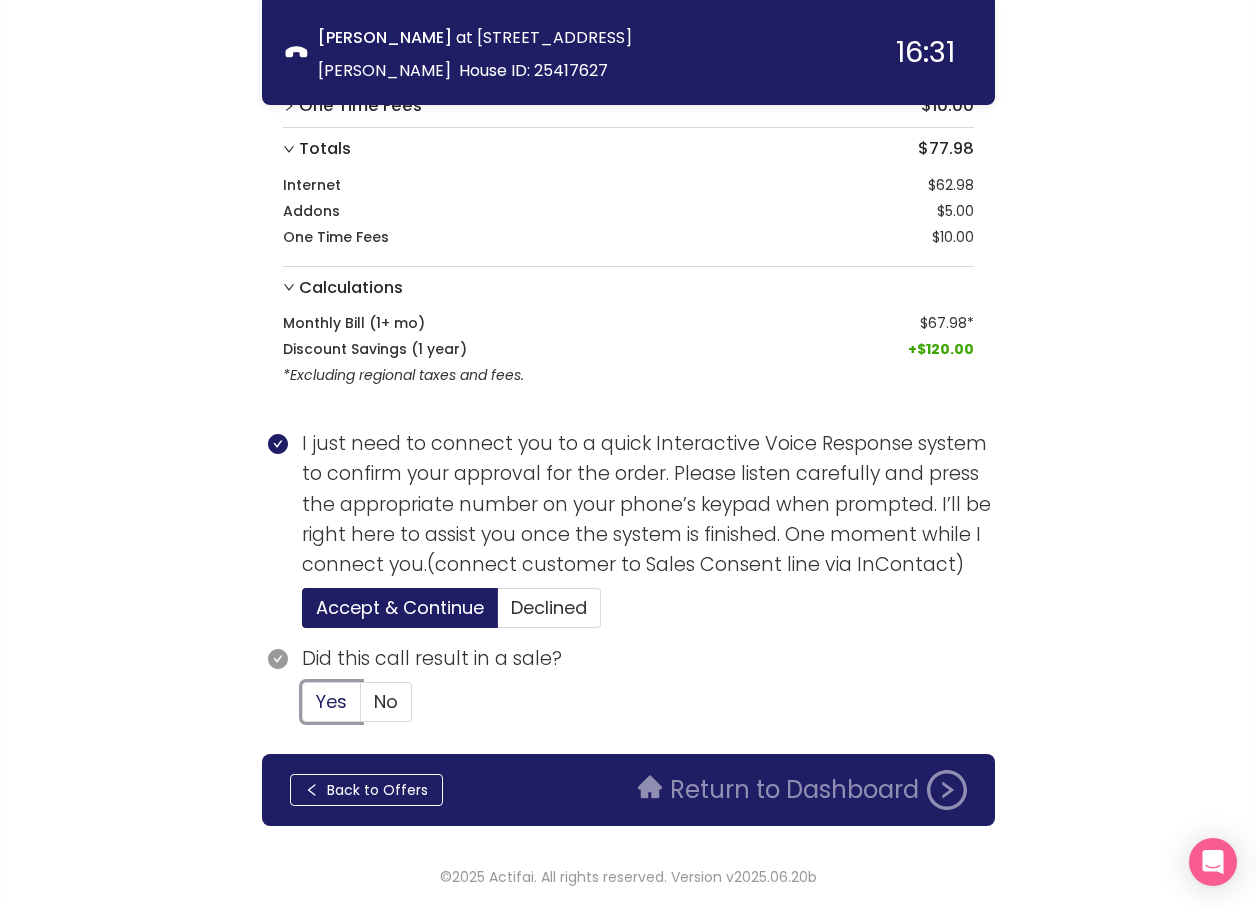 type 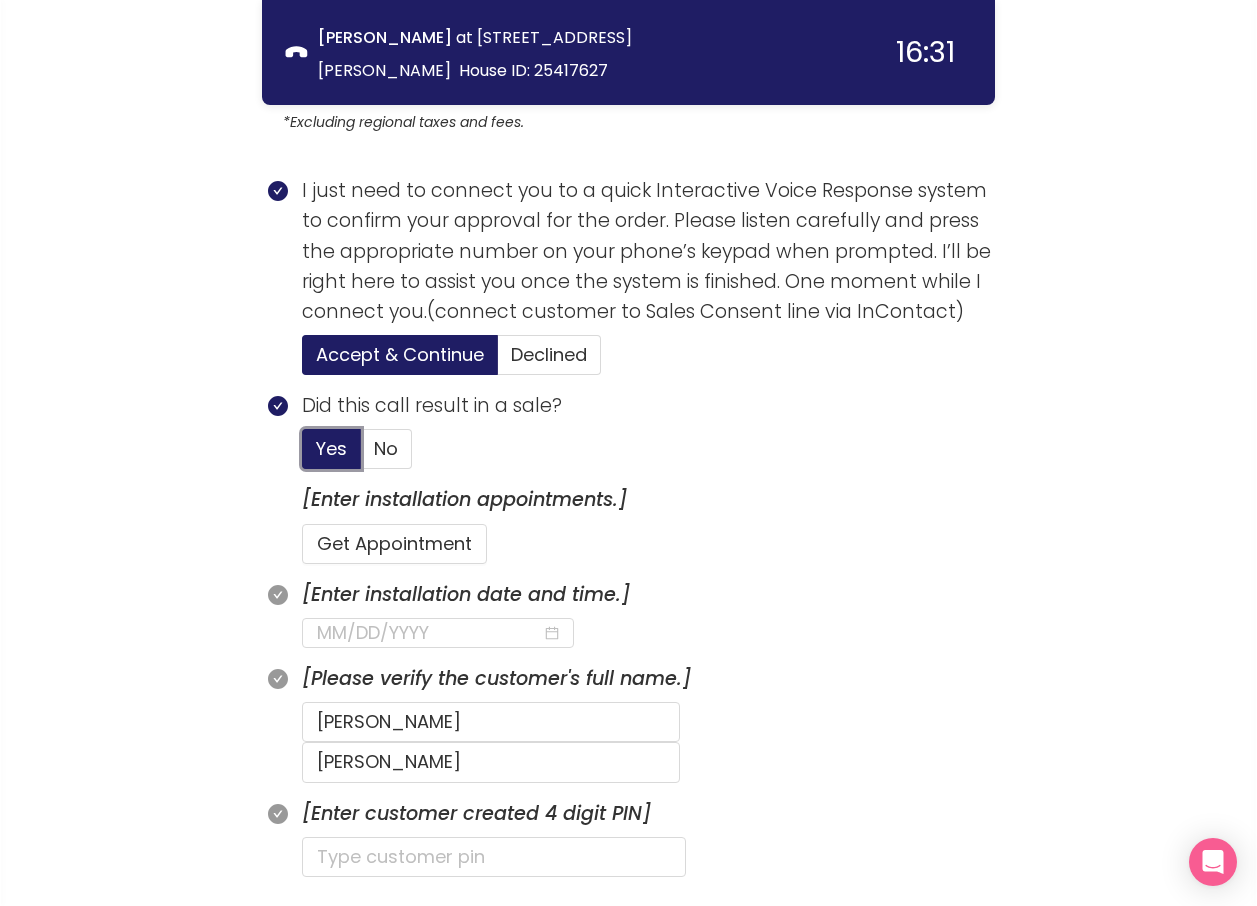 scroll, scrollTop: 891, scrollLeft: 0, axis: vertical 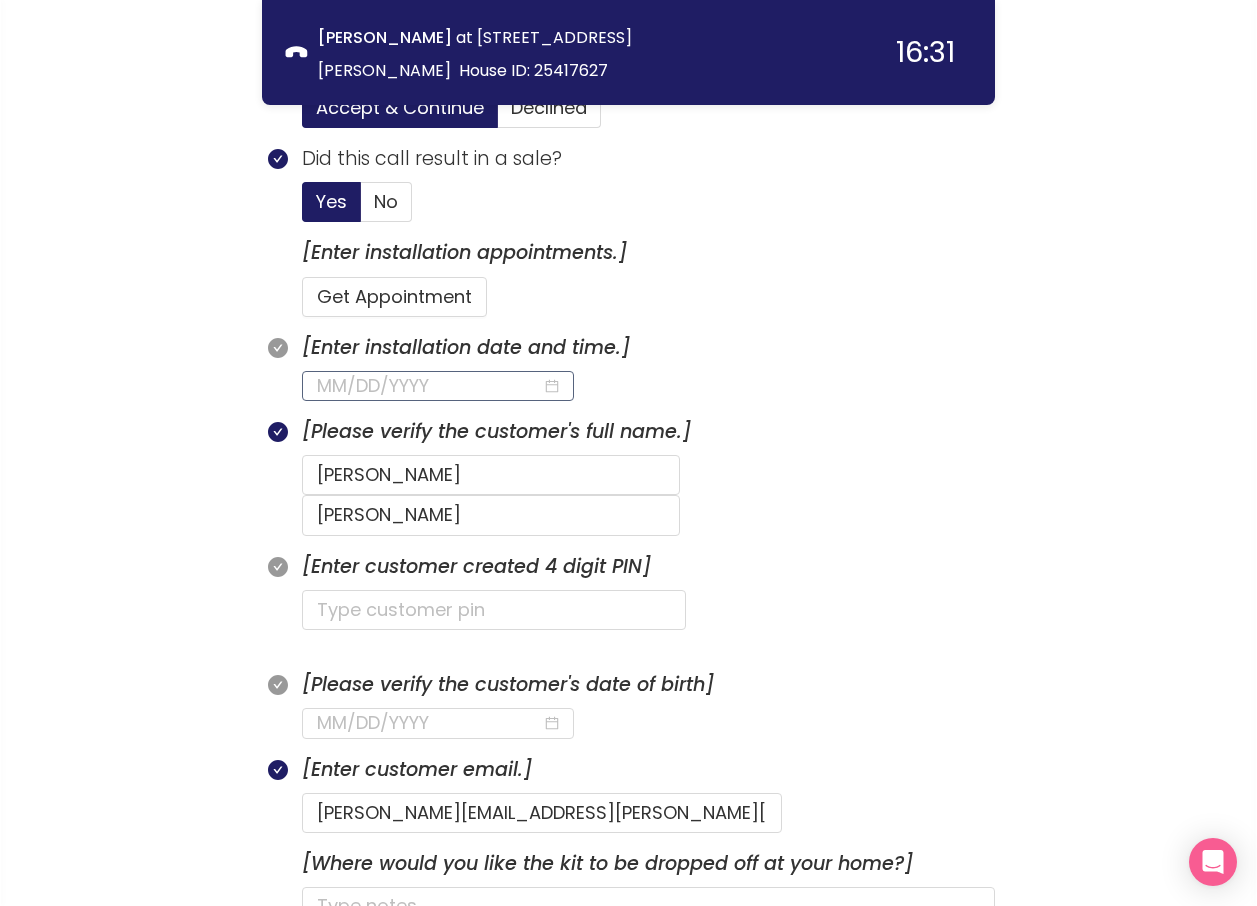 click at bounding box center [429, 386] 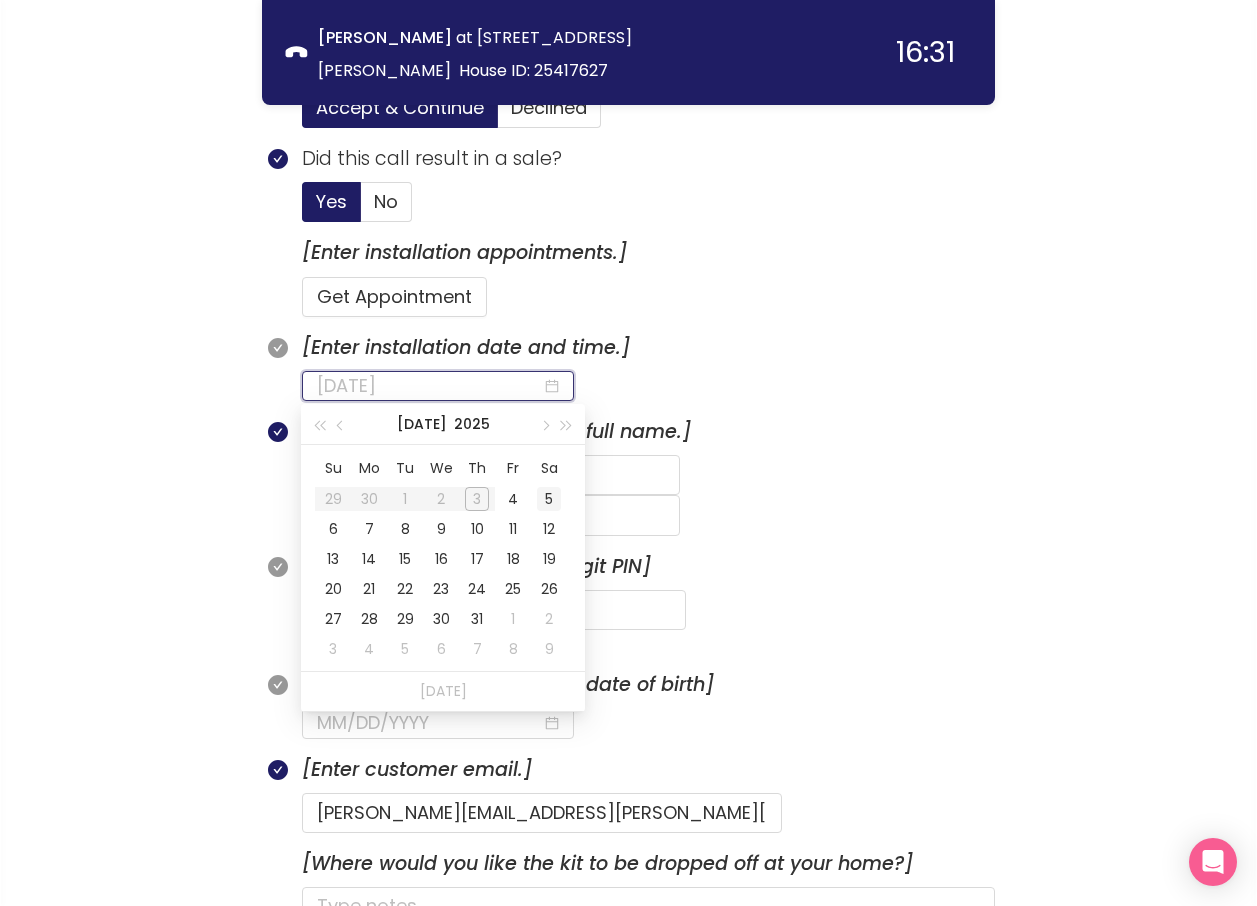 click on "5" at bounding box center (549, 499) 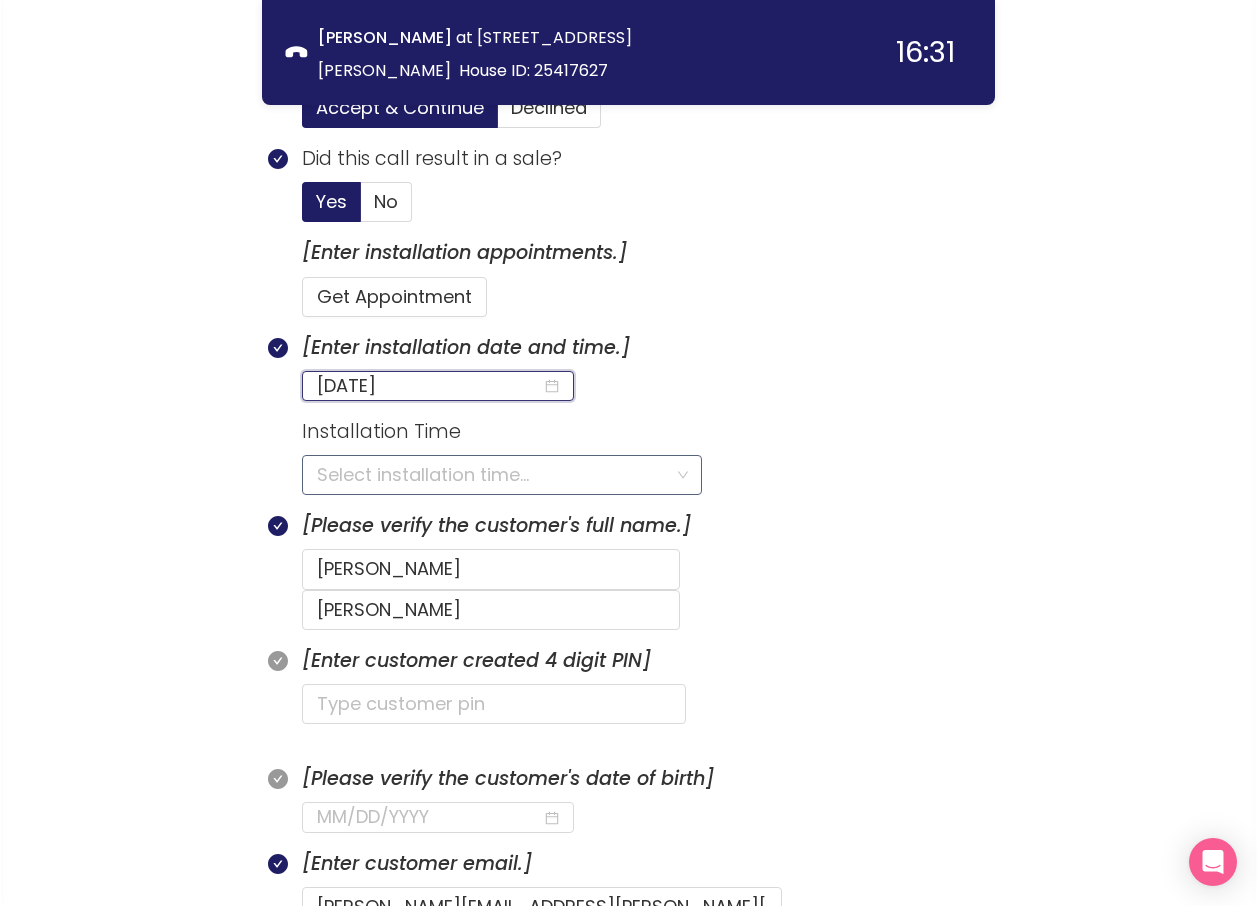 click at bounding box center [495, 475] 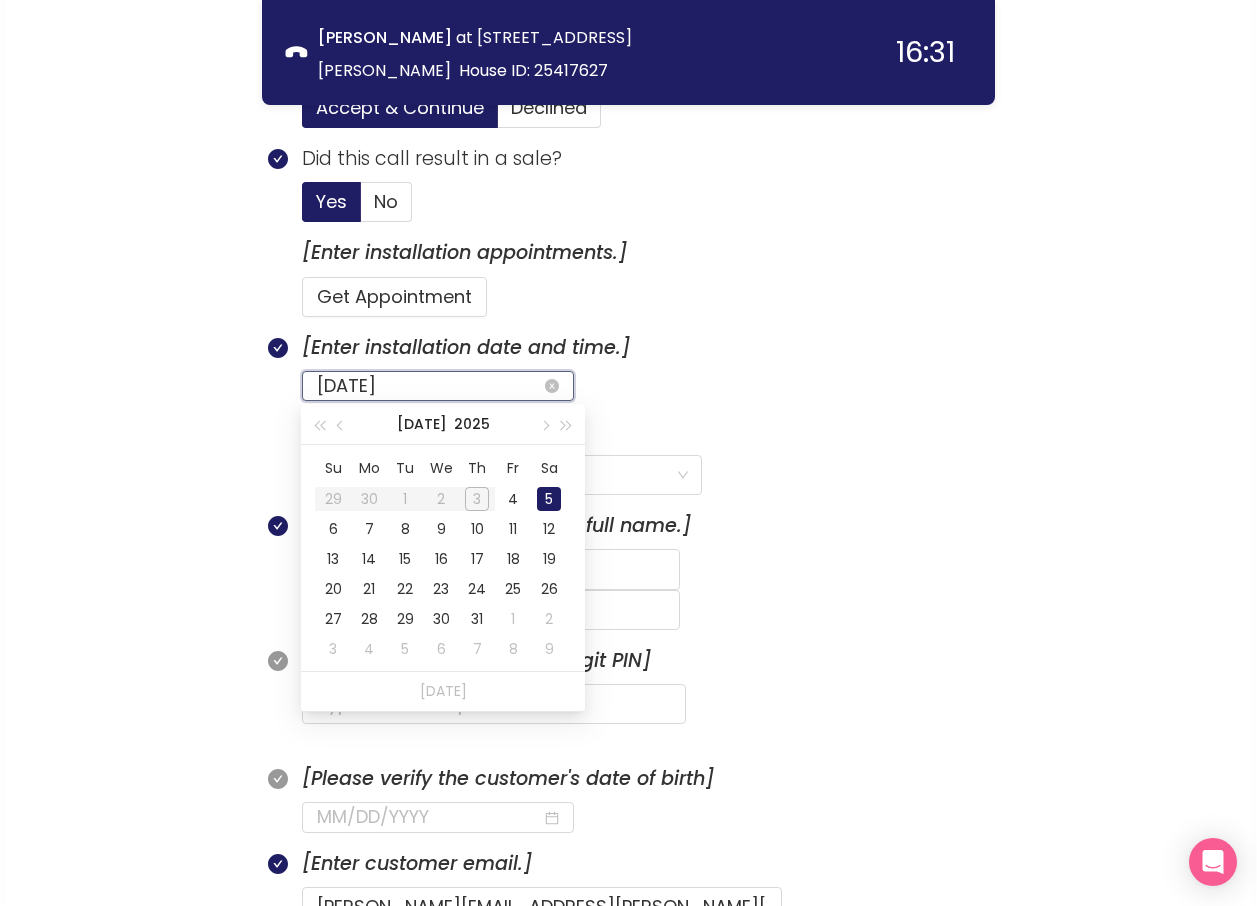 click on "[DATE]" at bounding box center [429, 386] 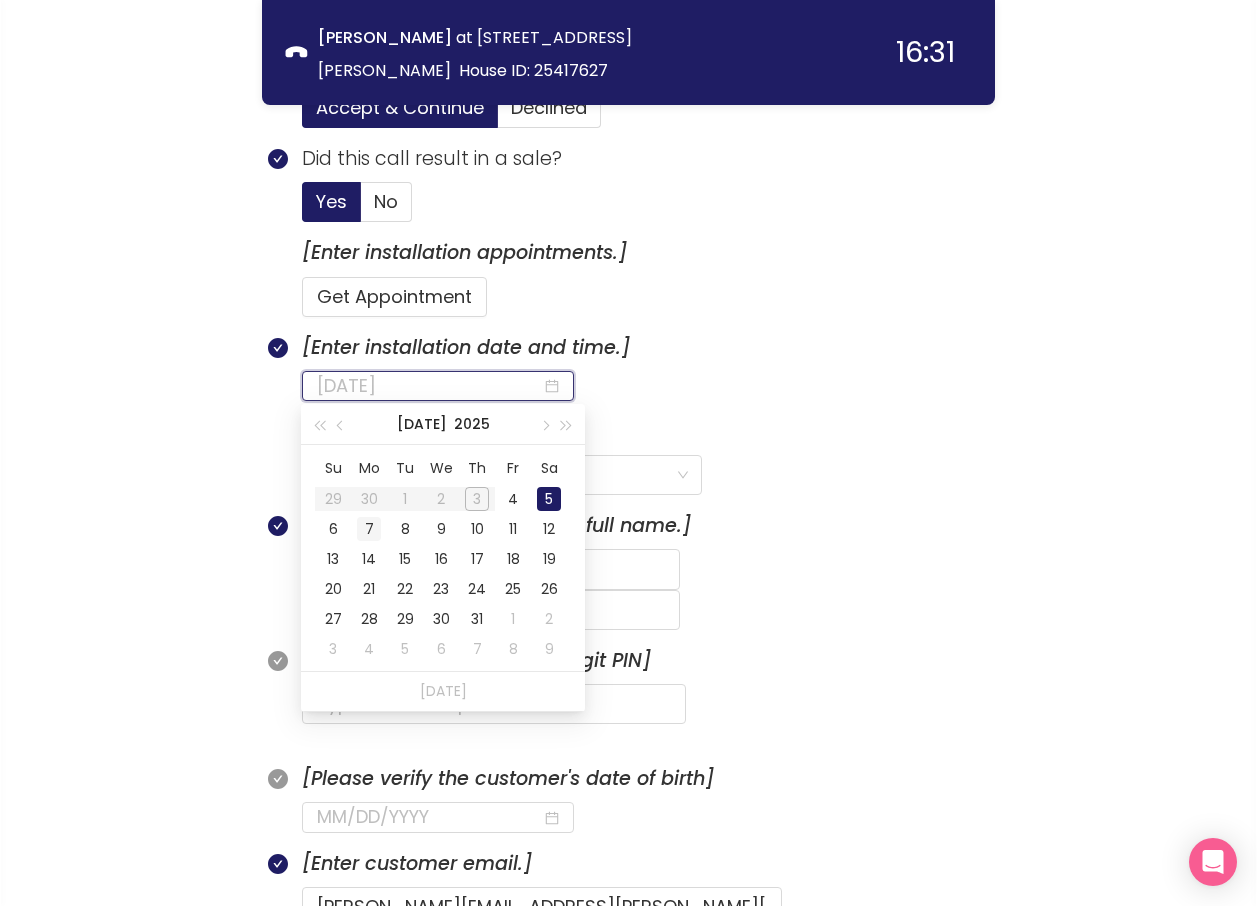 click on "7" at bounding box center [369, 529] 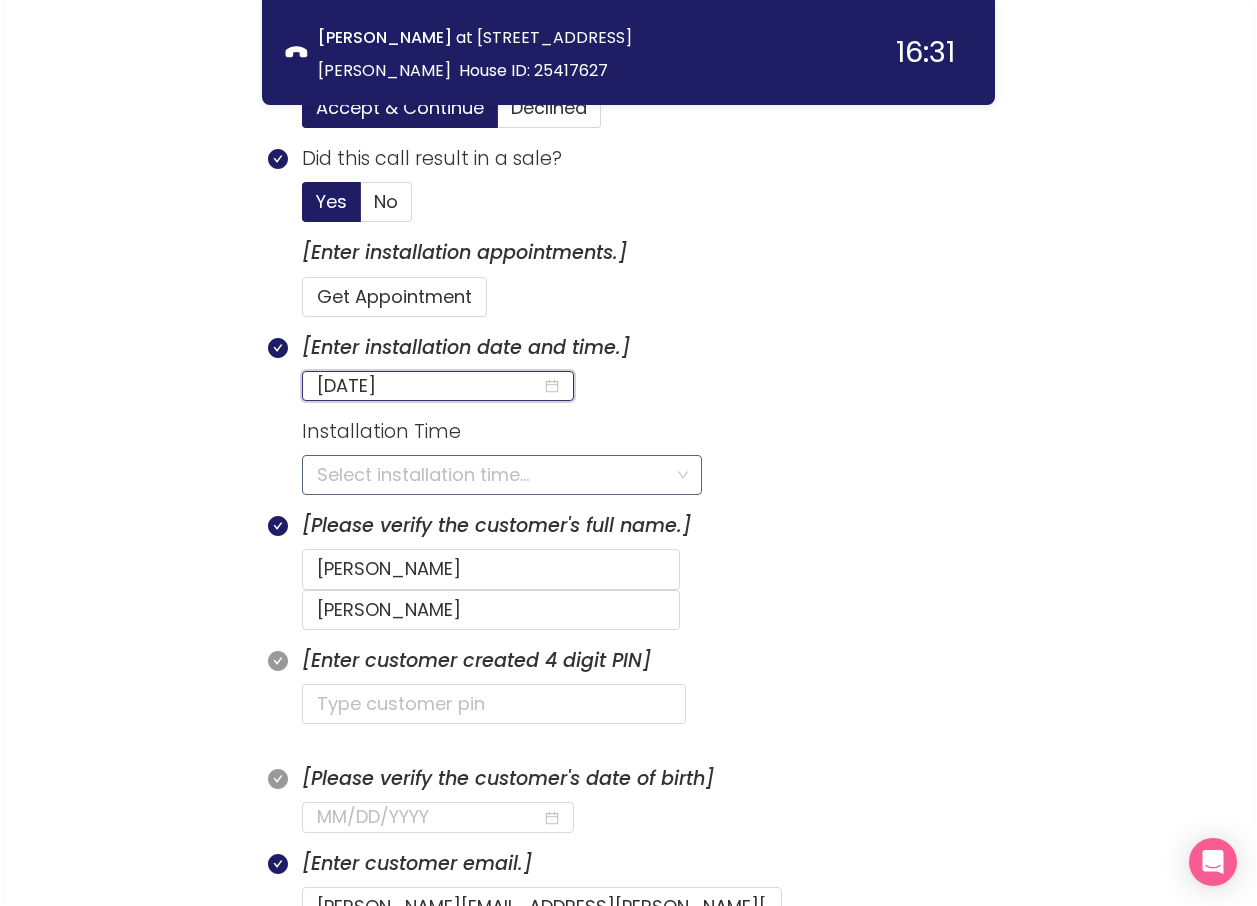 click at bounding box center (495, 475) 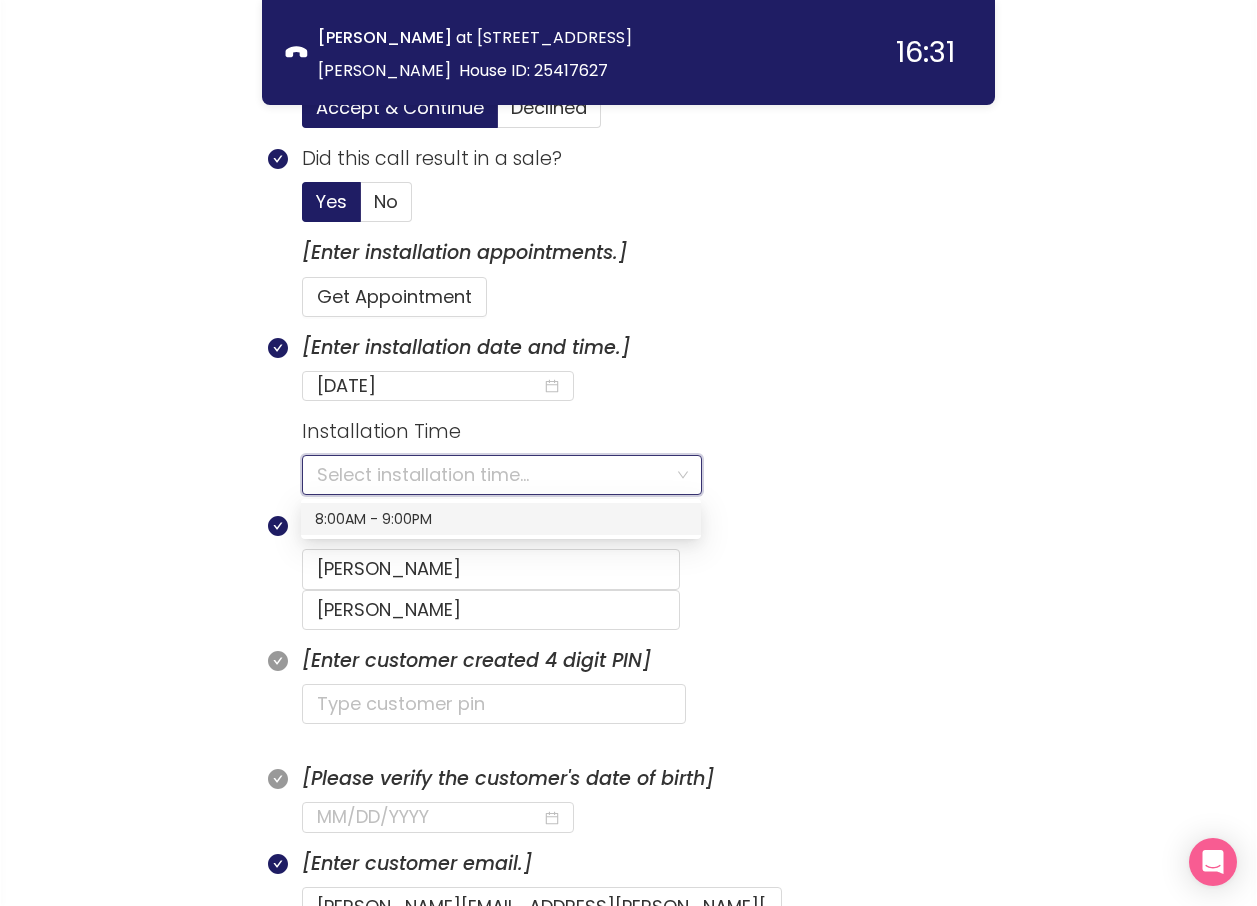click on "8:00AM - 9:00PM" at bounding box center [501, 519] 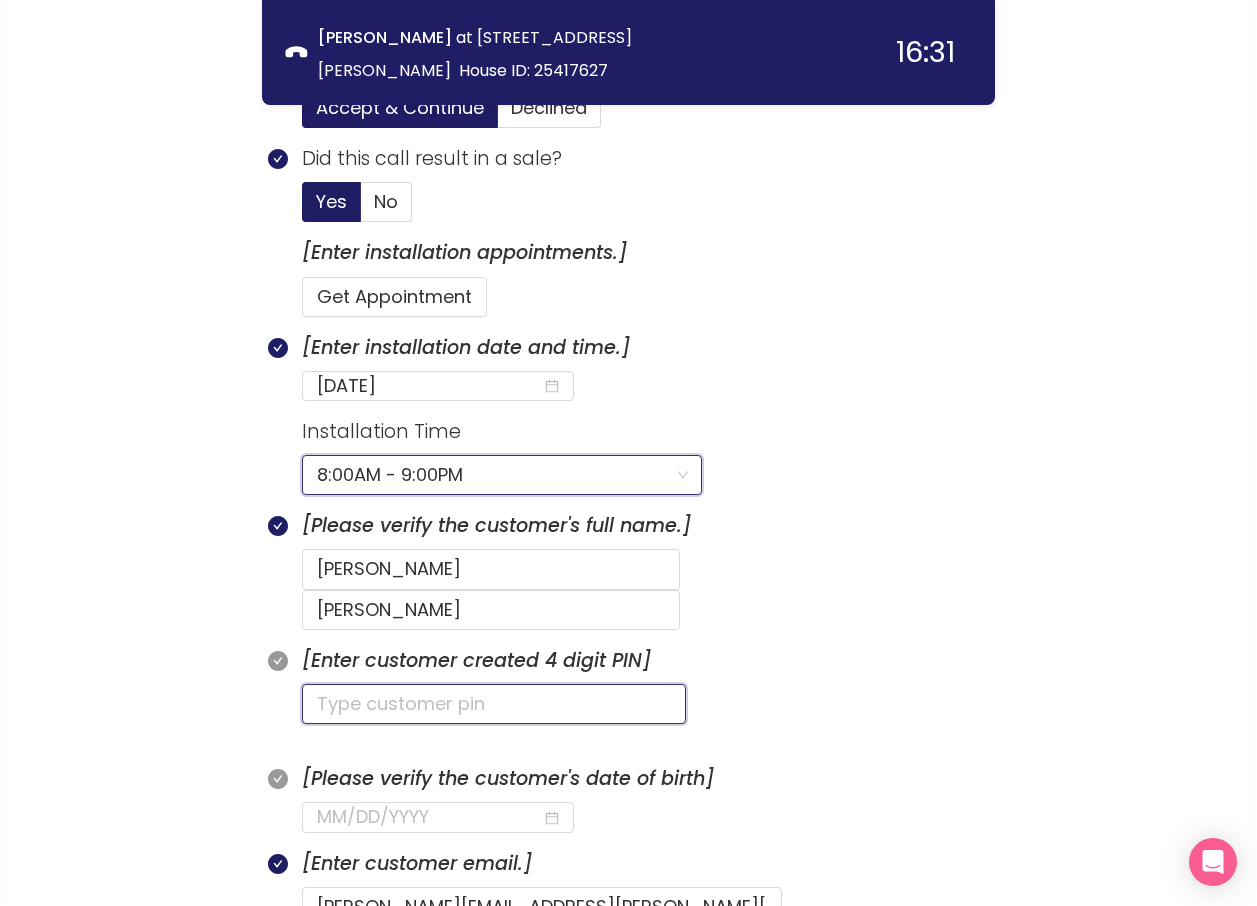 click 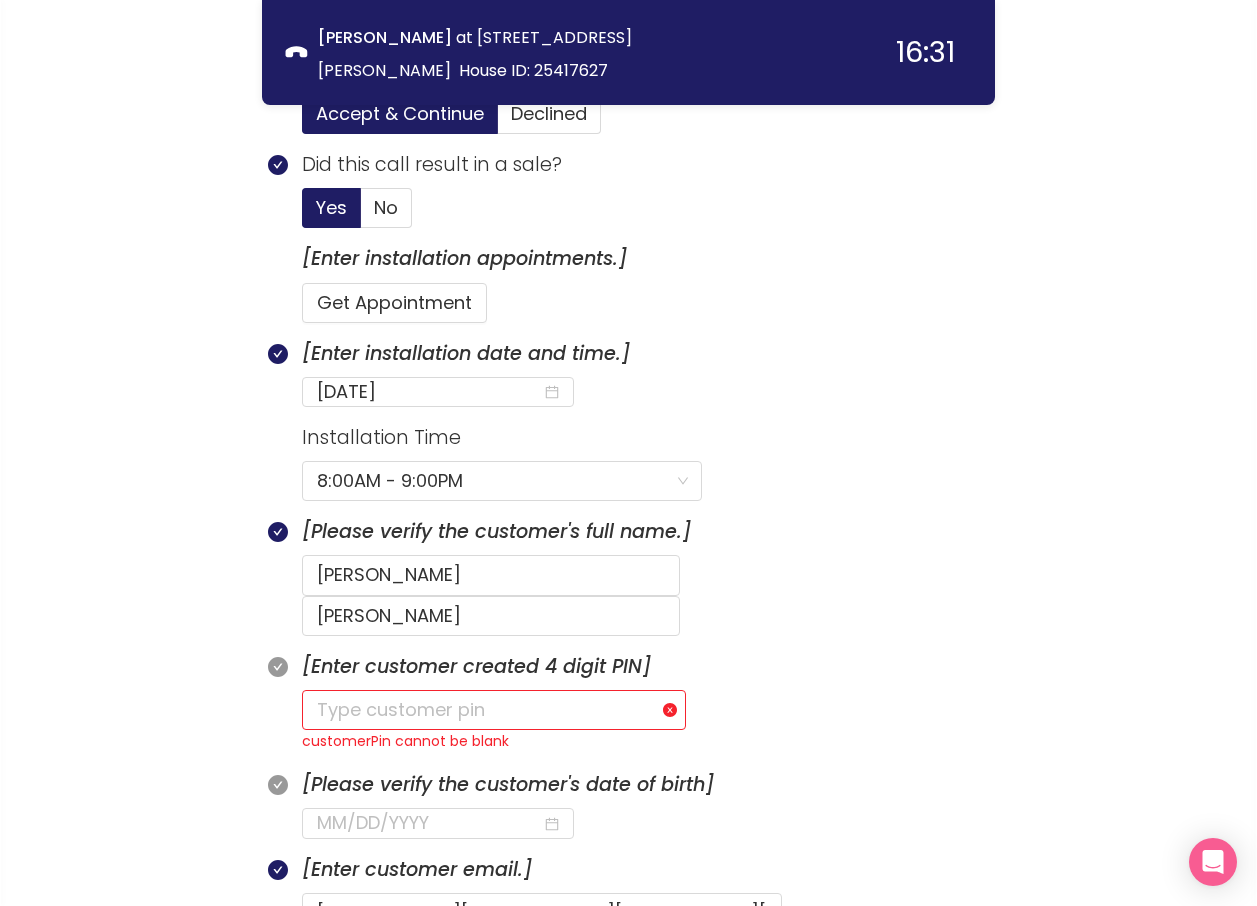 scroll, scrollTop: 900, scrollLeft: 0, axis: vertical 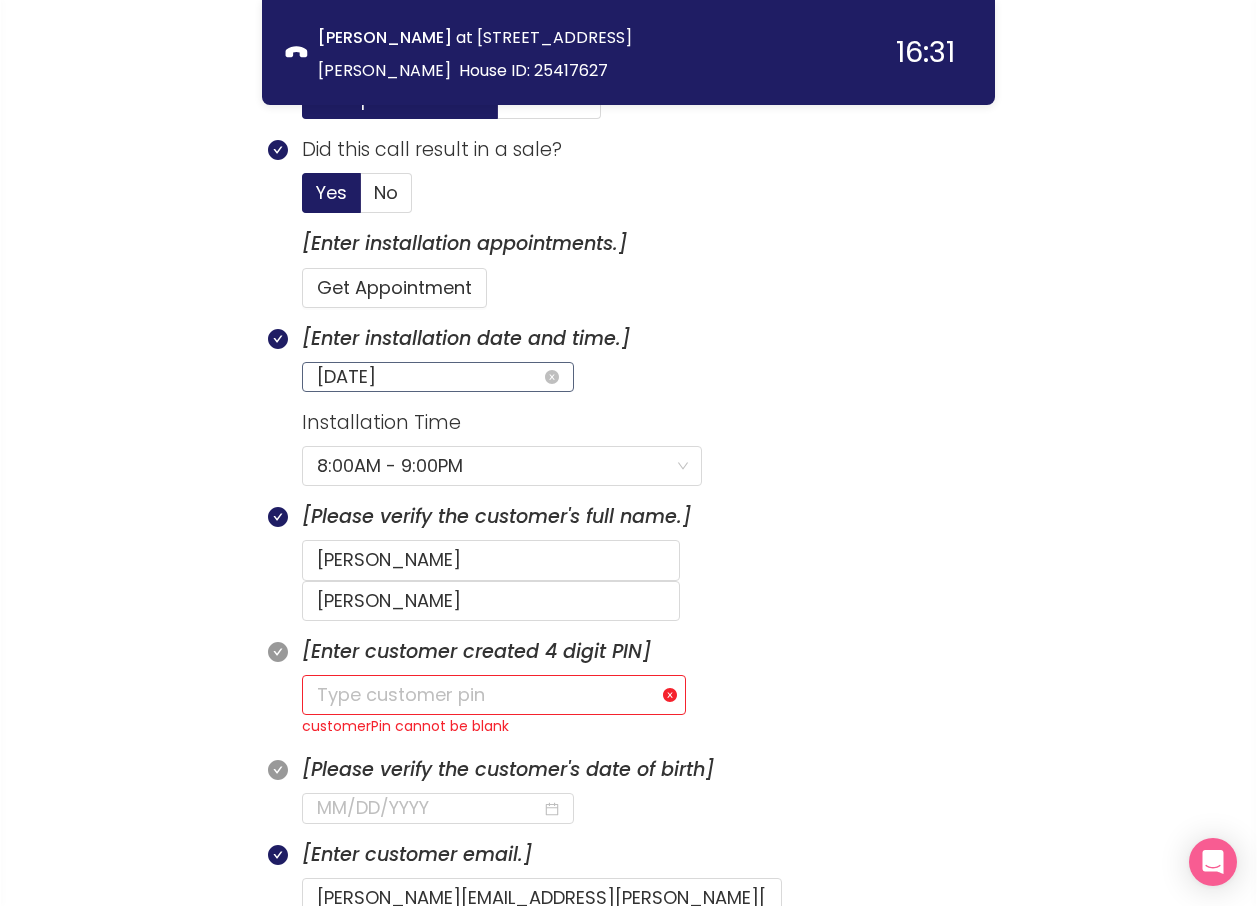 click on "[DATE]" at bounding box center (429, 377) 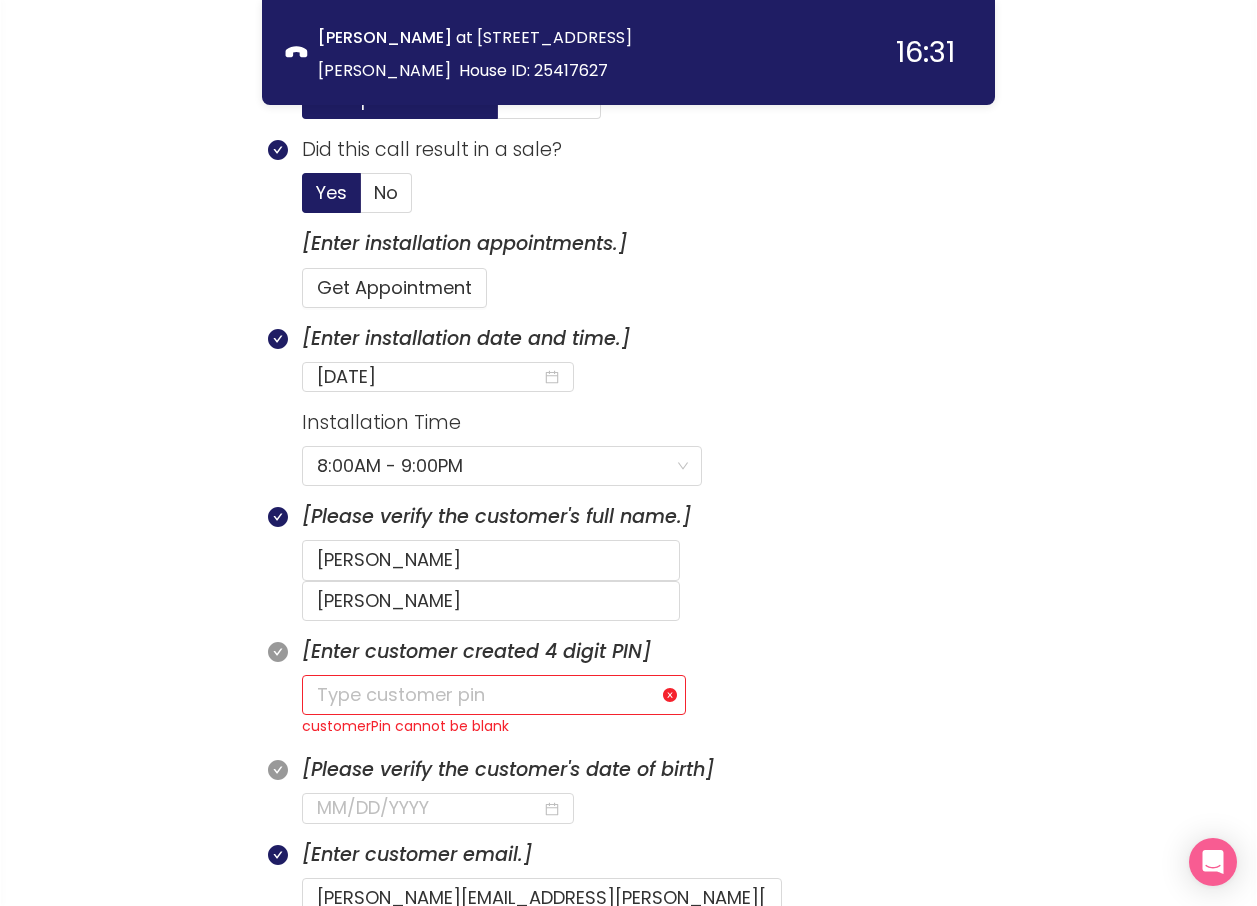 click on "[Enter installation date and time.] [DATE]" 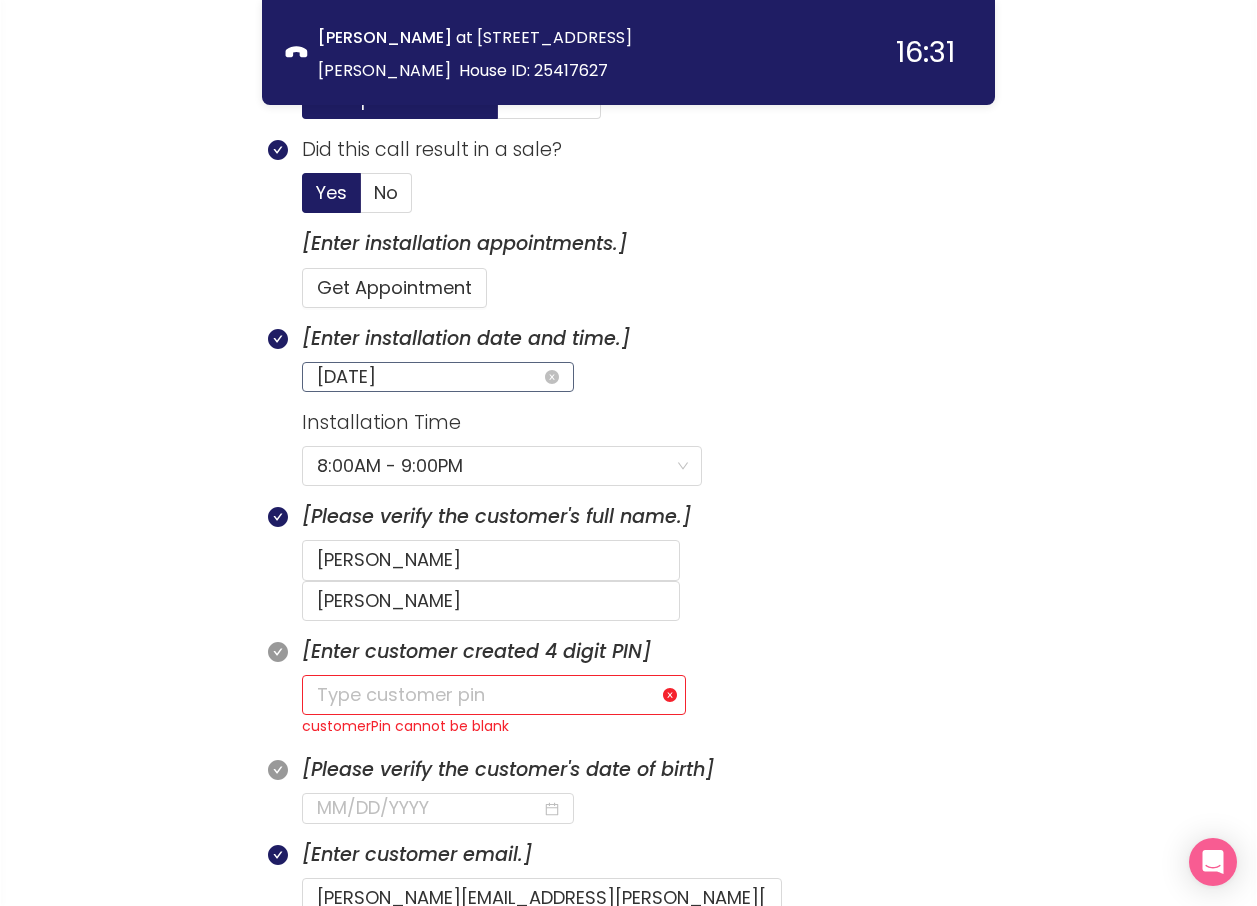 click on "[Enter installation date and time.] [DATE]" 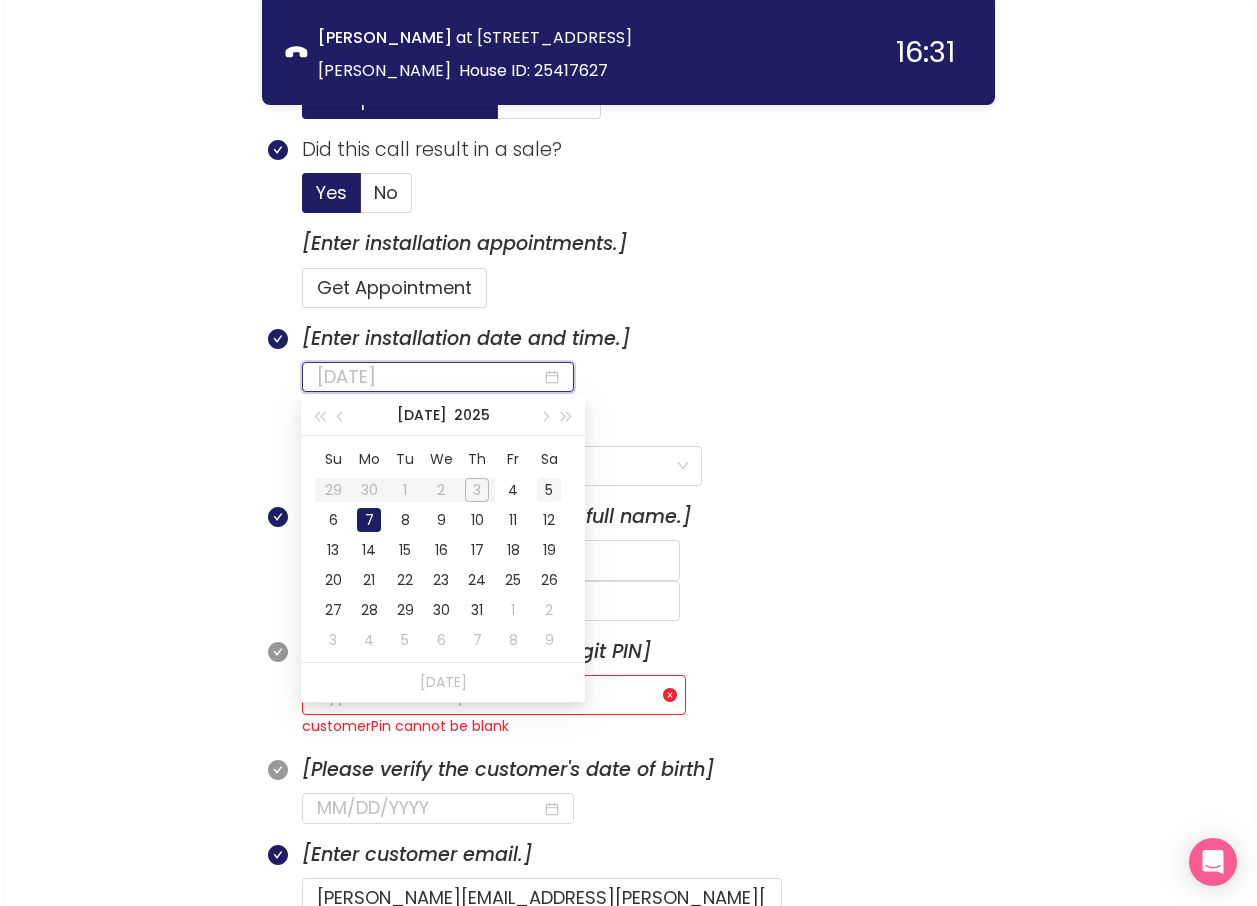 click on "5" at bounding box center [549, 490] 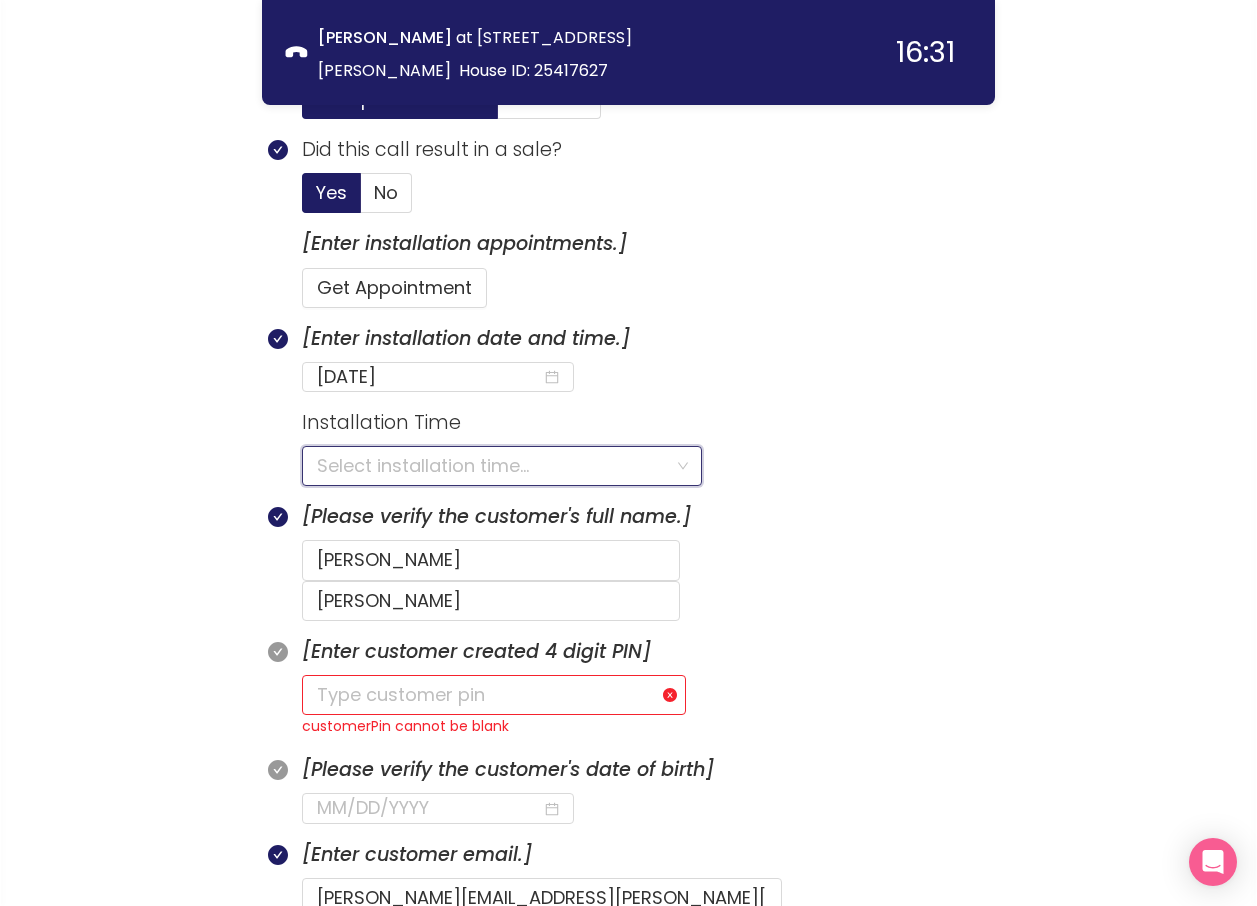 click at bounding box center (495, 466) 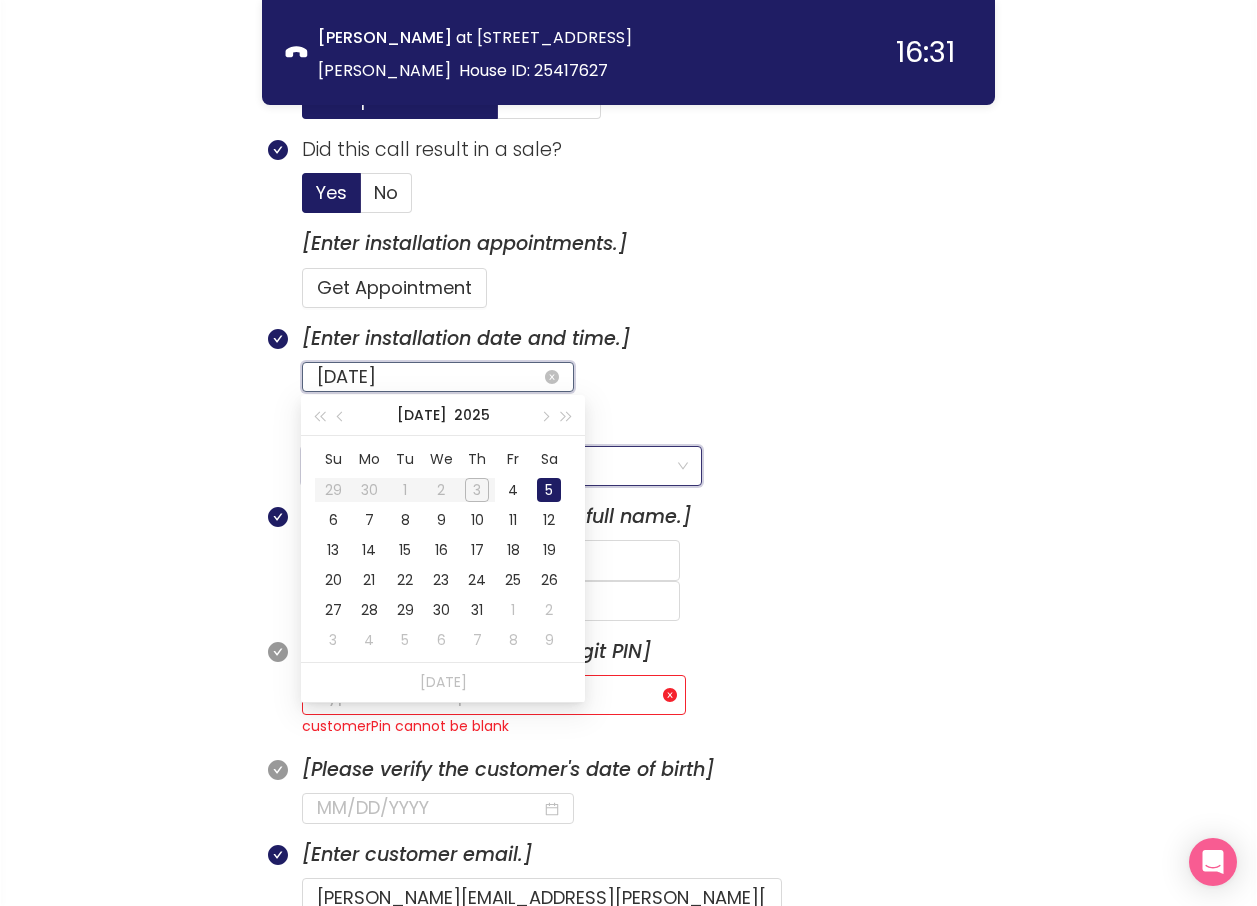 click on "[DATE]" at bounding box center (429, 377) 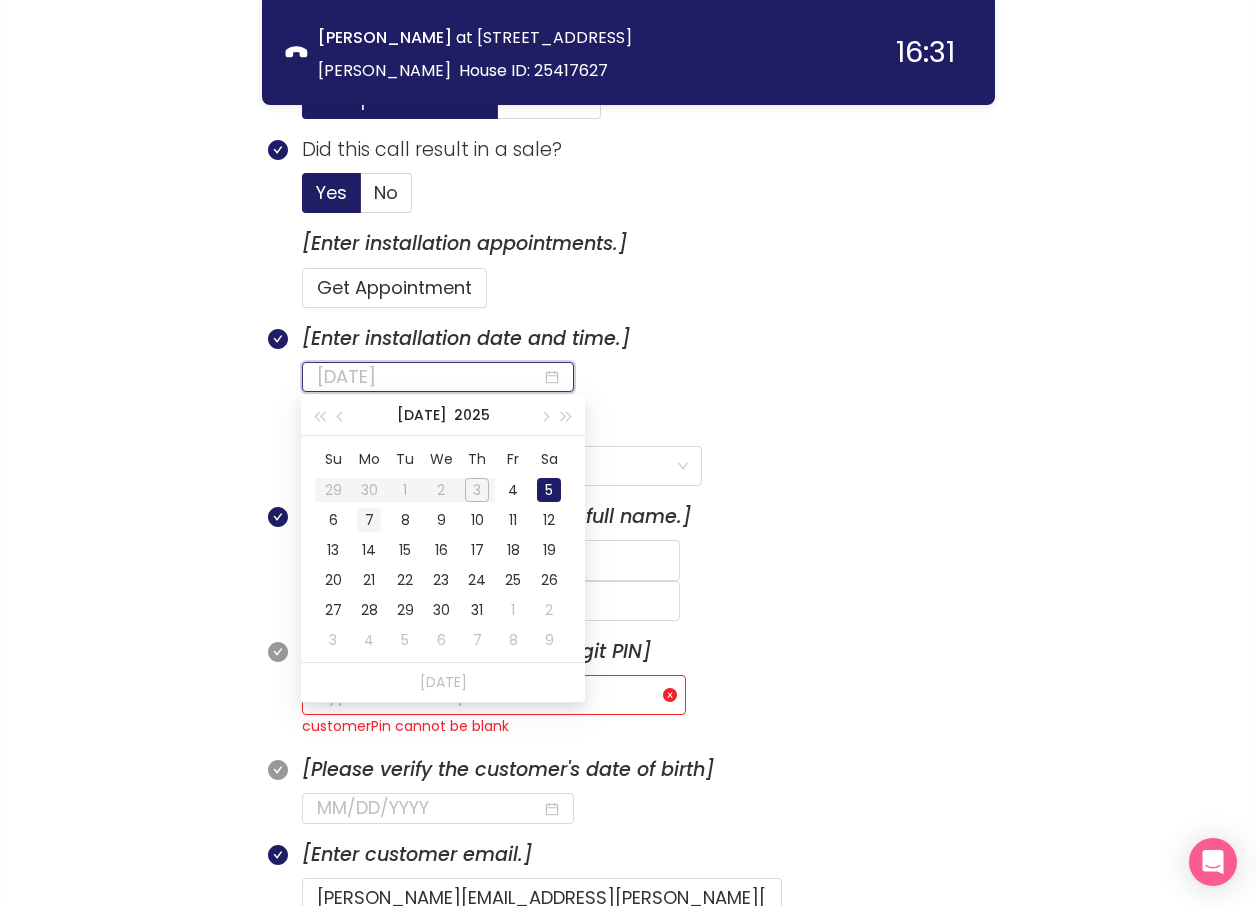 type on "[DATE]" 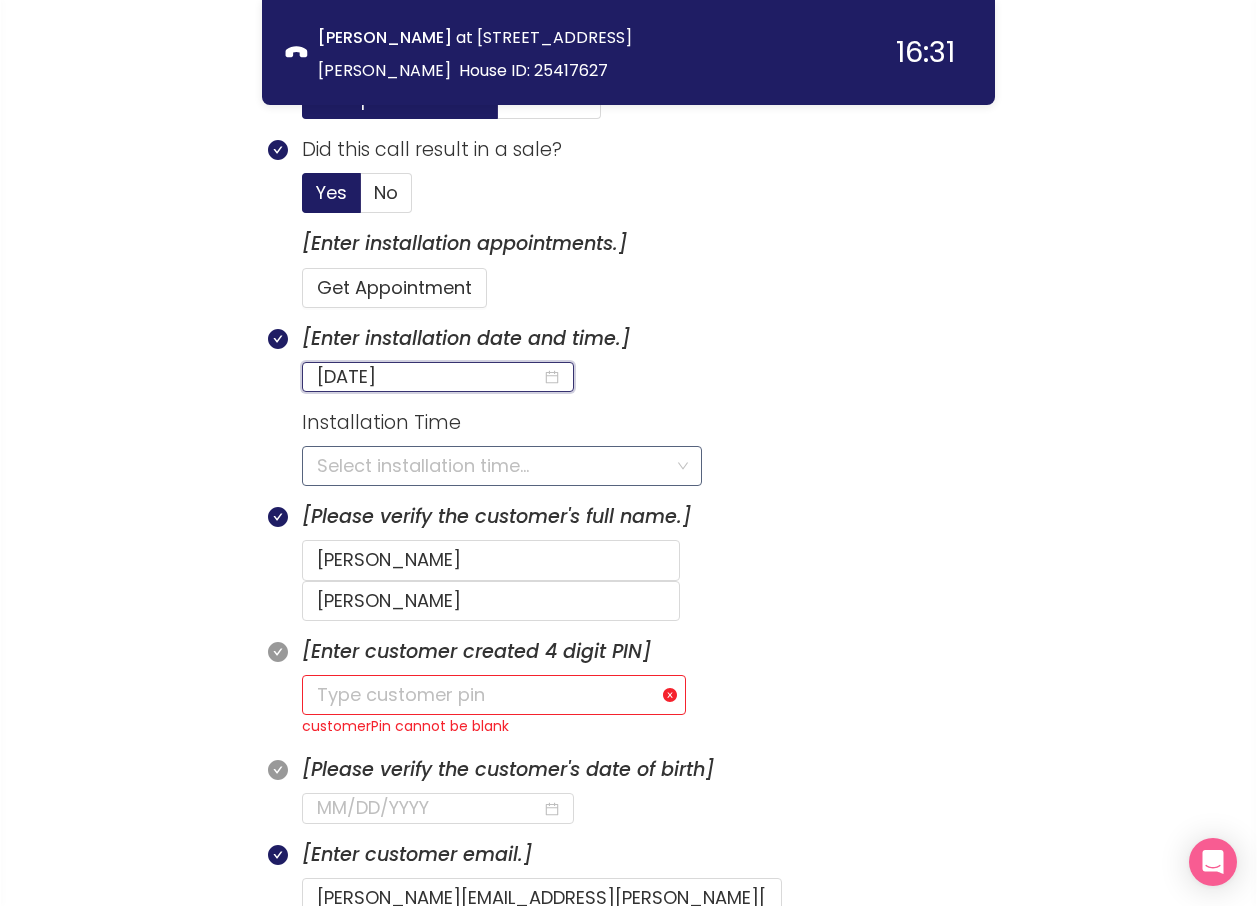 click at bounding box center (495, 466) 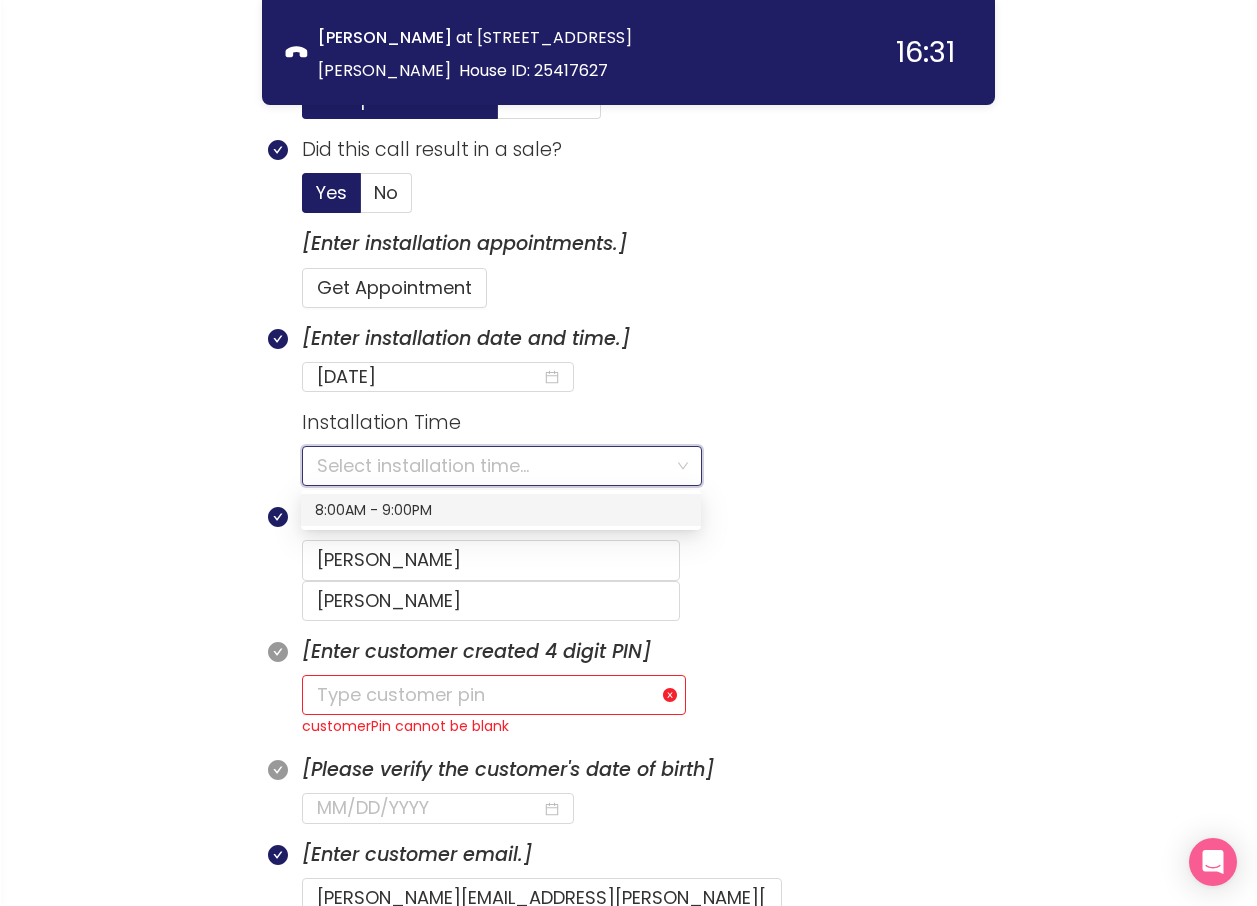 click on "8:00AM - 9:00PM" at bounding box center [501, 510] 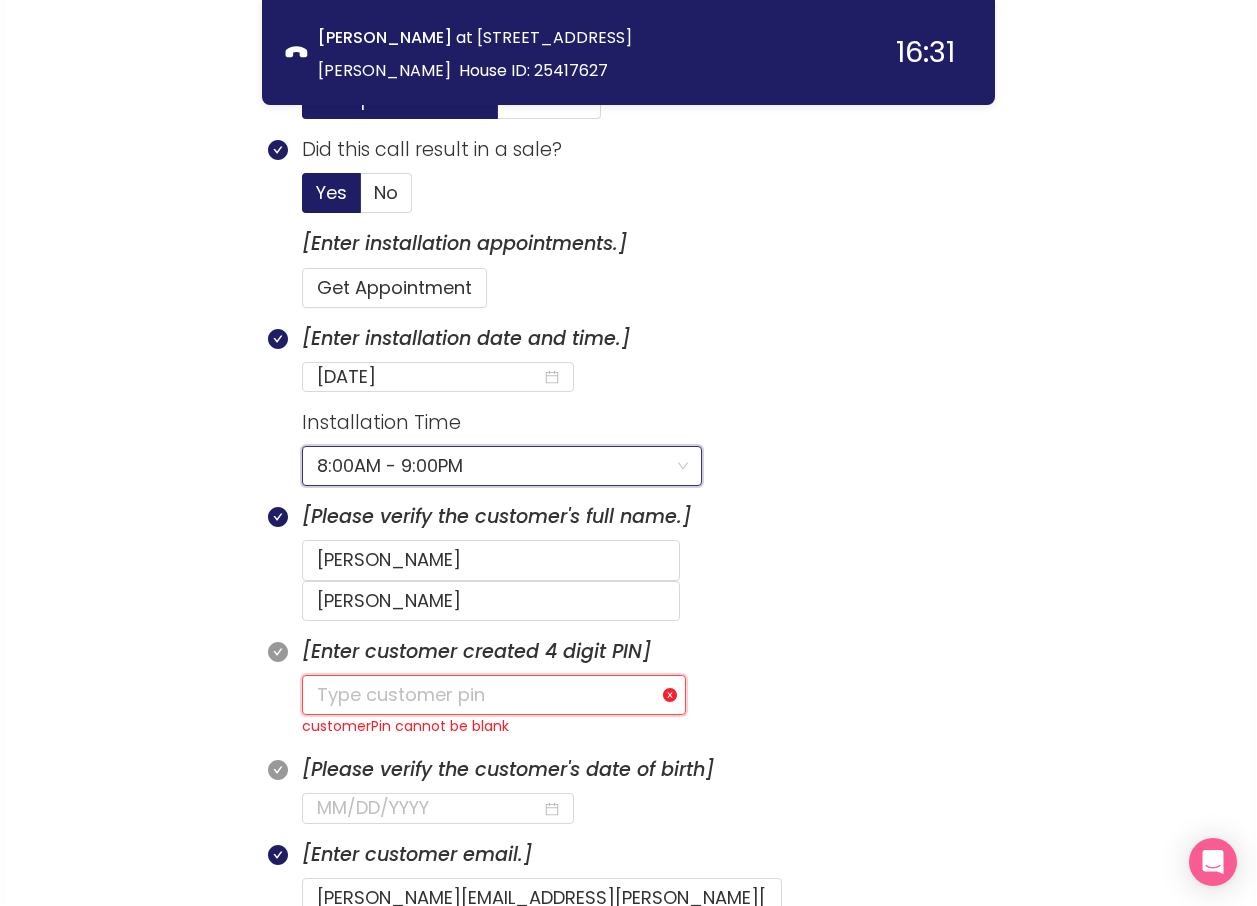 click 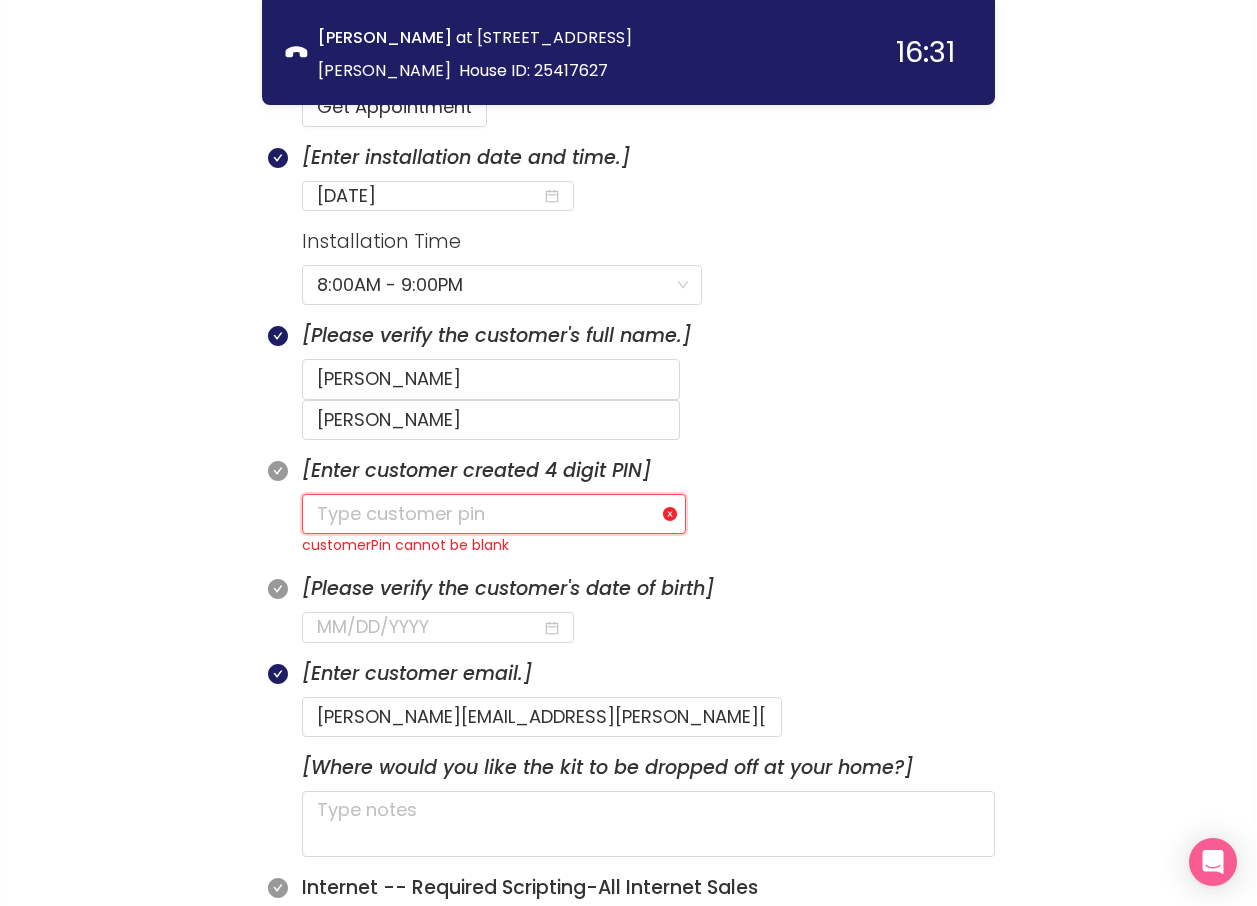 scroll, scrollTop: 1100, scrollLeft: 0, axis: vertical 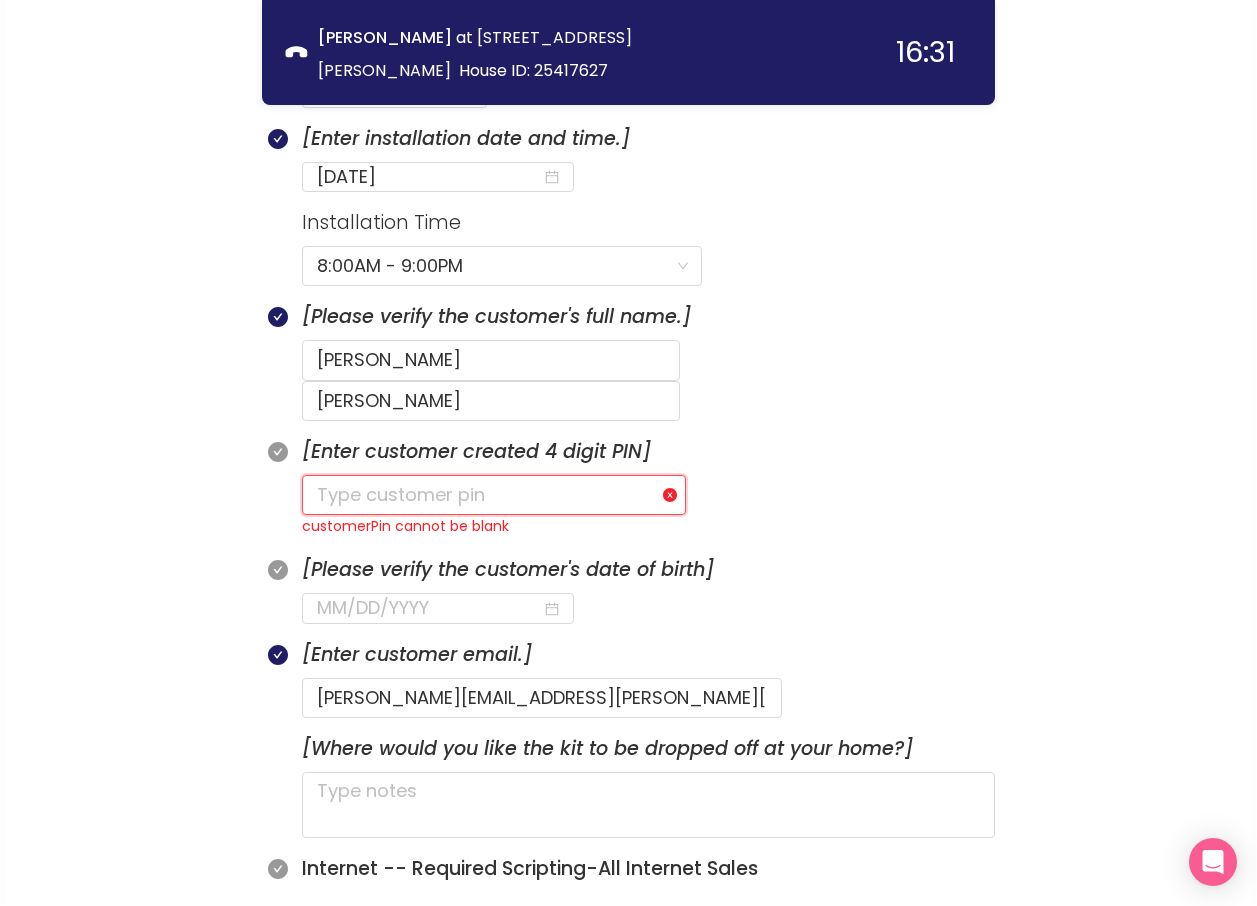 click 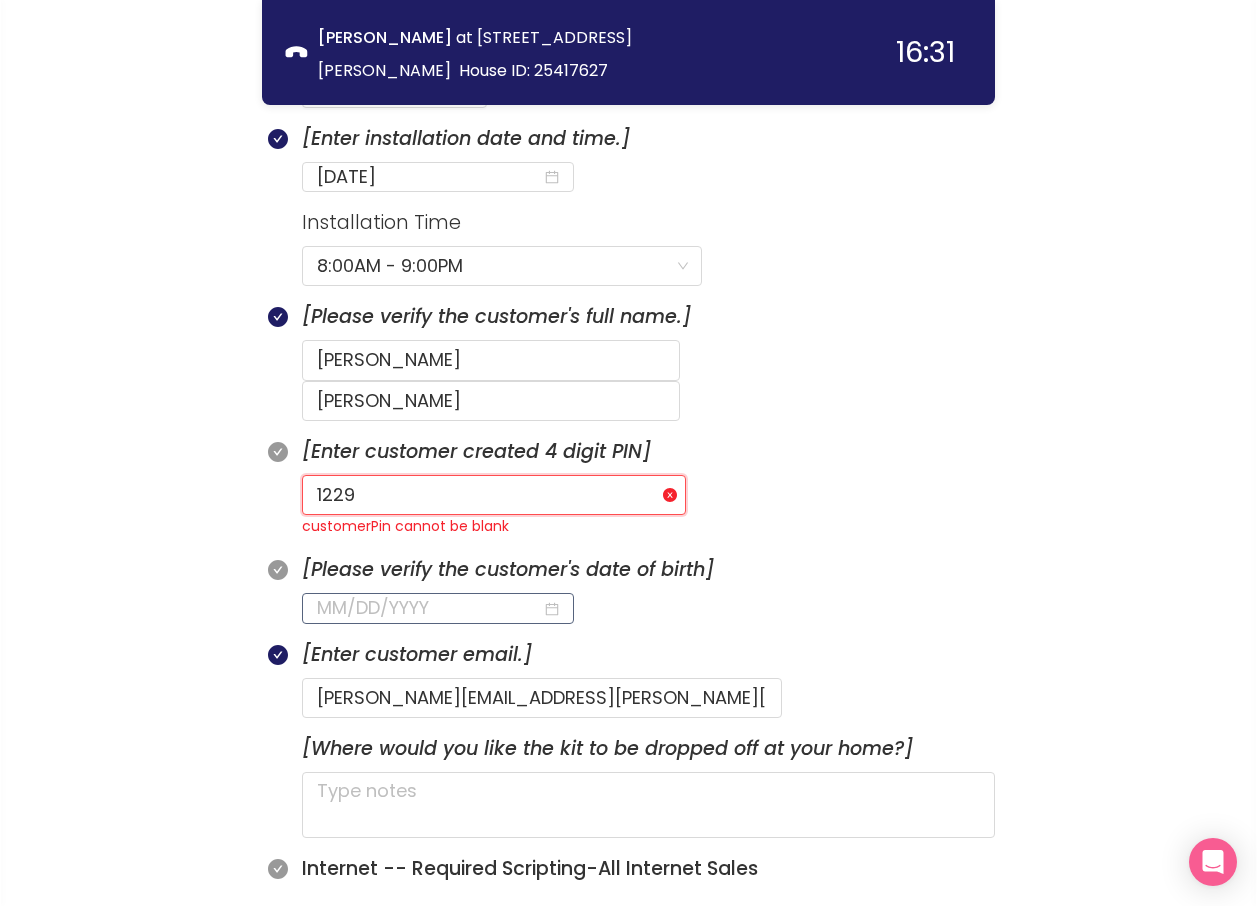type on "1229" 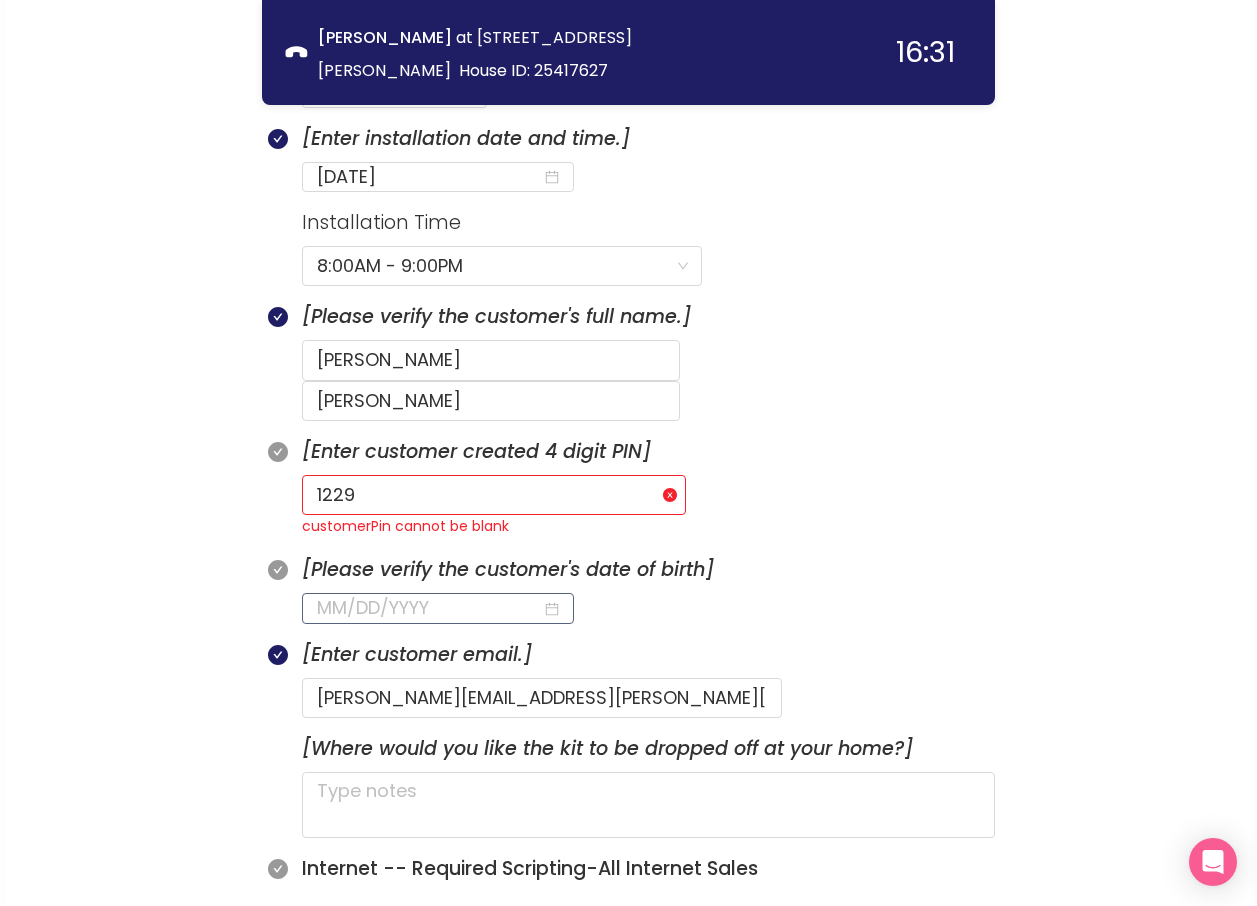 click at bounding box center (429, 608) 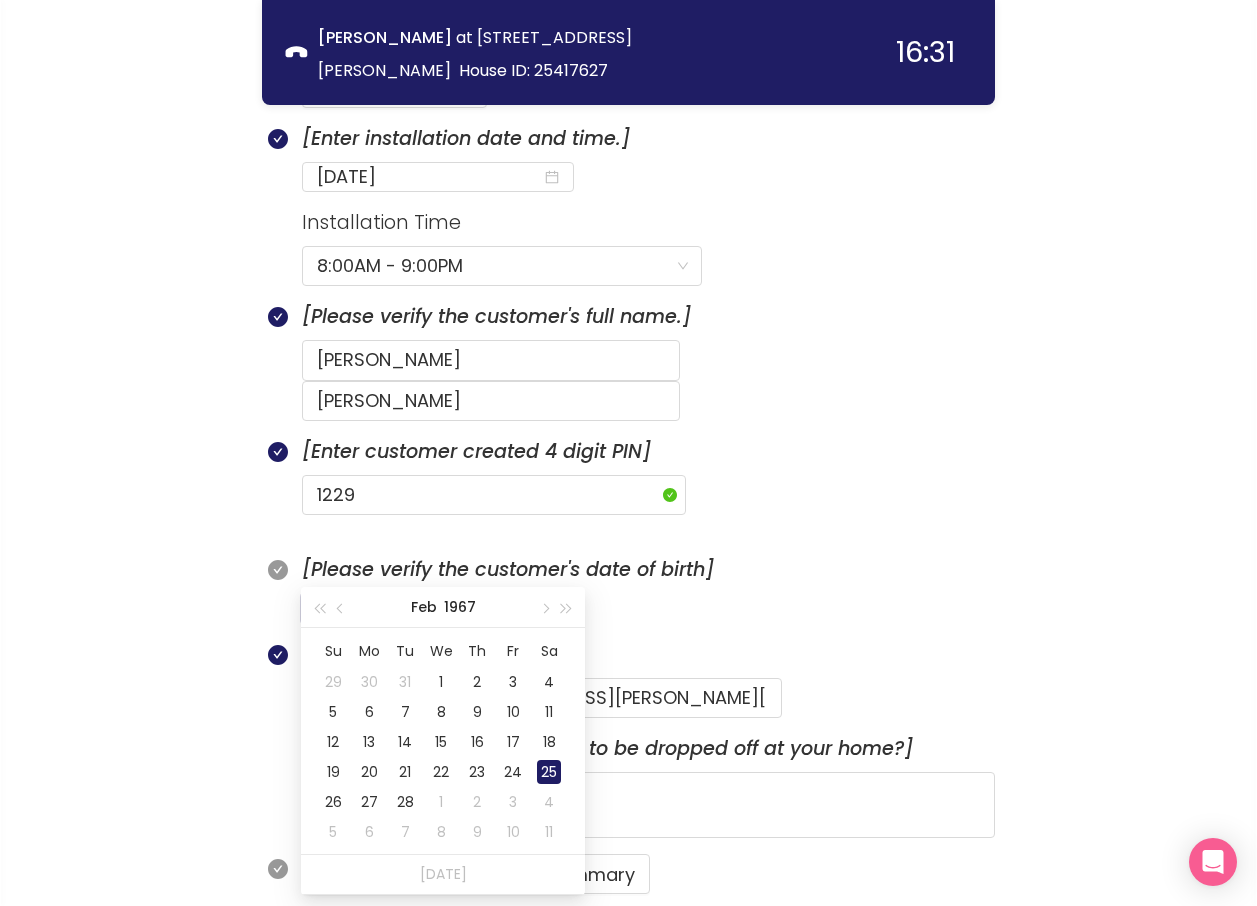 click on "25" at bounding box center (549, 772) 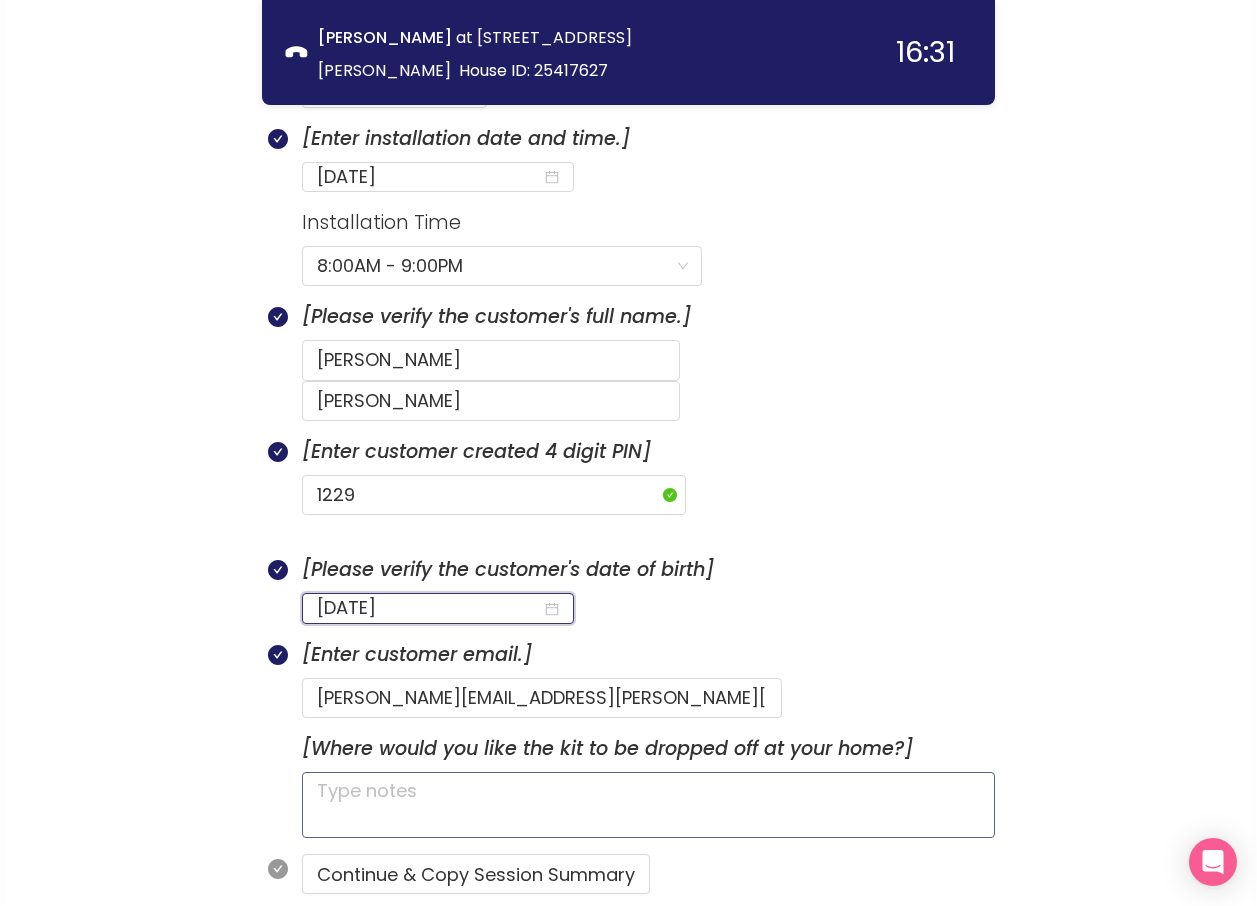 type on "[DATE]" 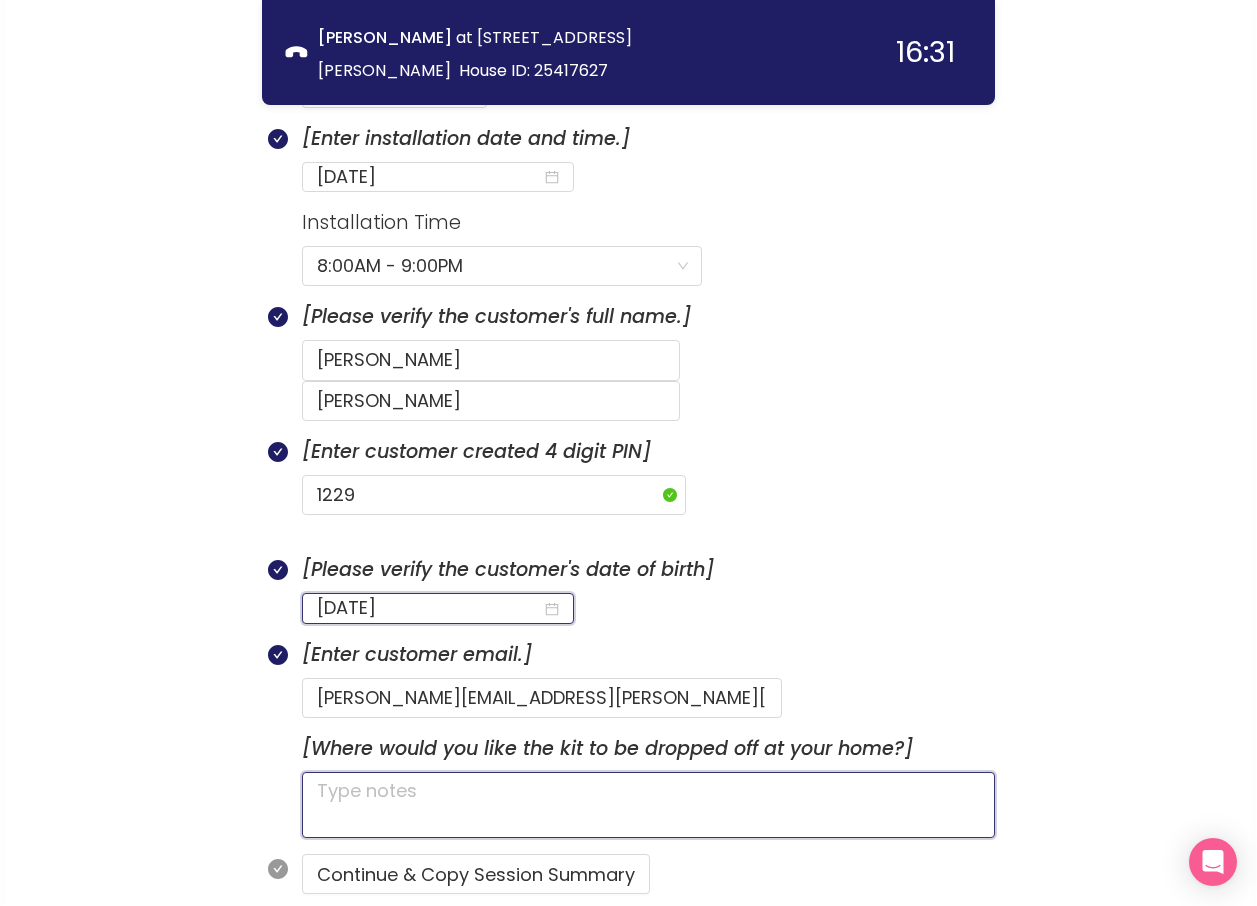 click 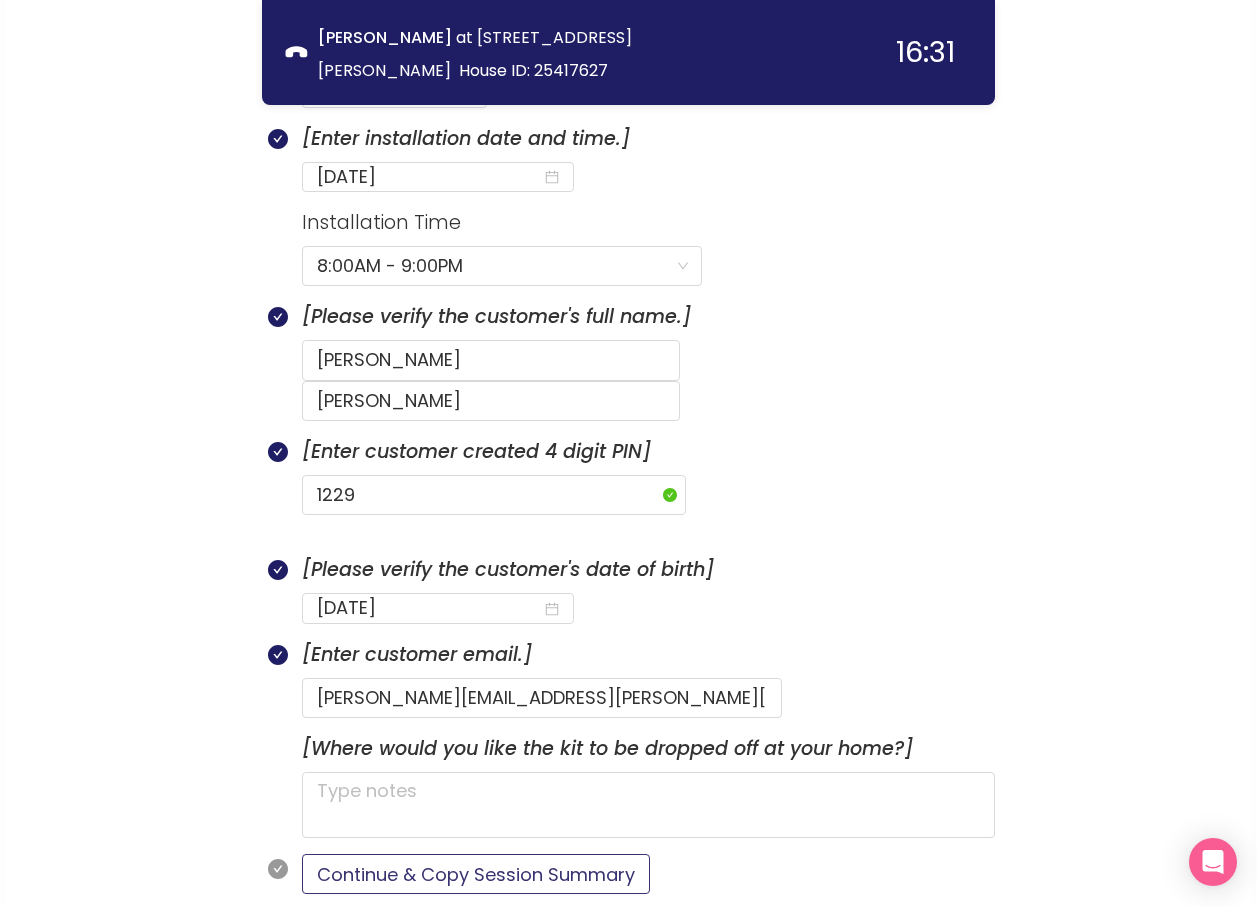 click on "Continue & Copy Session Summary" at bounding box center [476, 874] 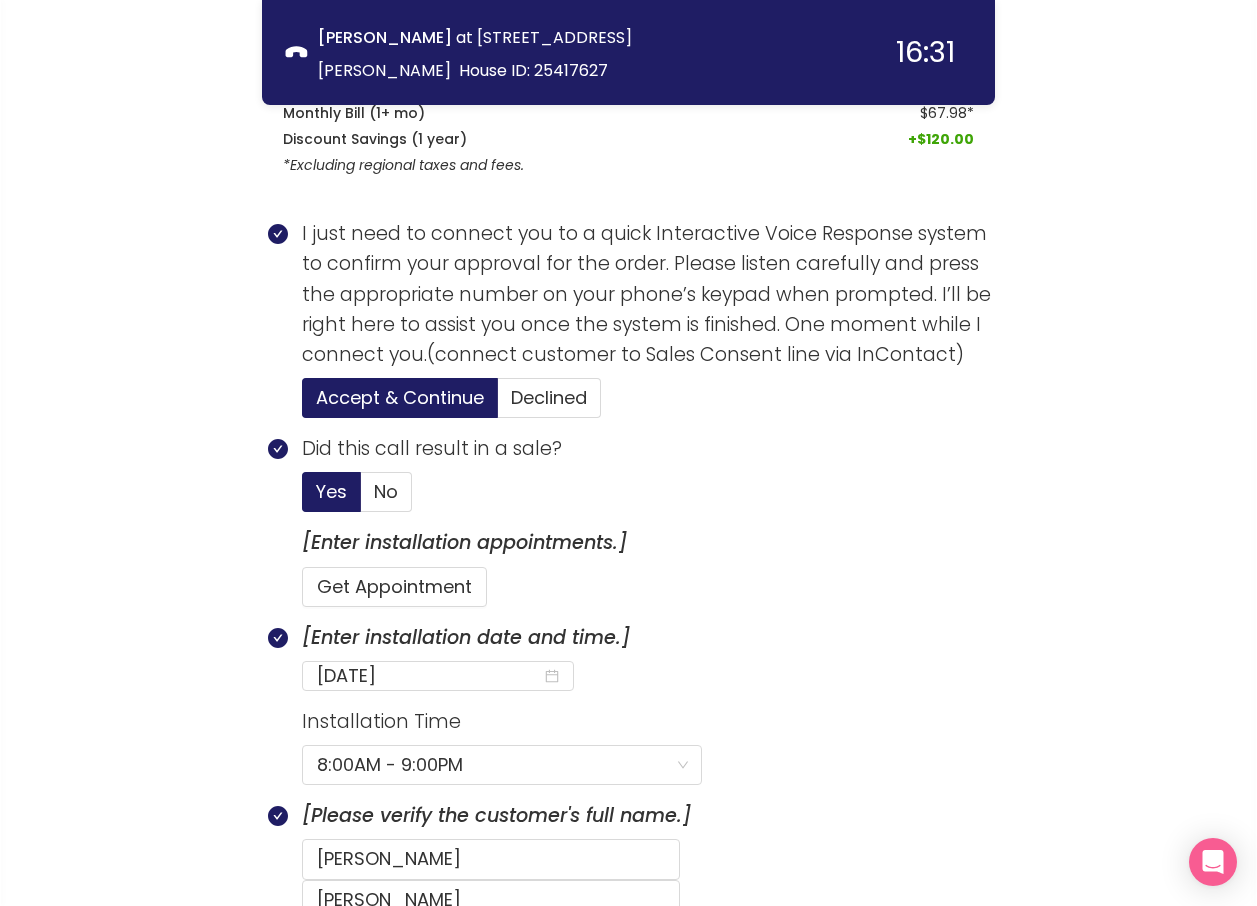 scroll, scrollTop: 600, scrollLeft: 0, axis: vertical 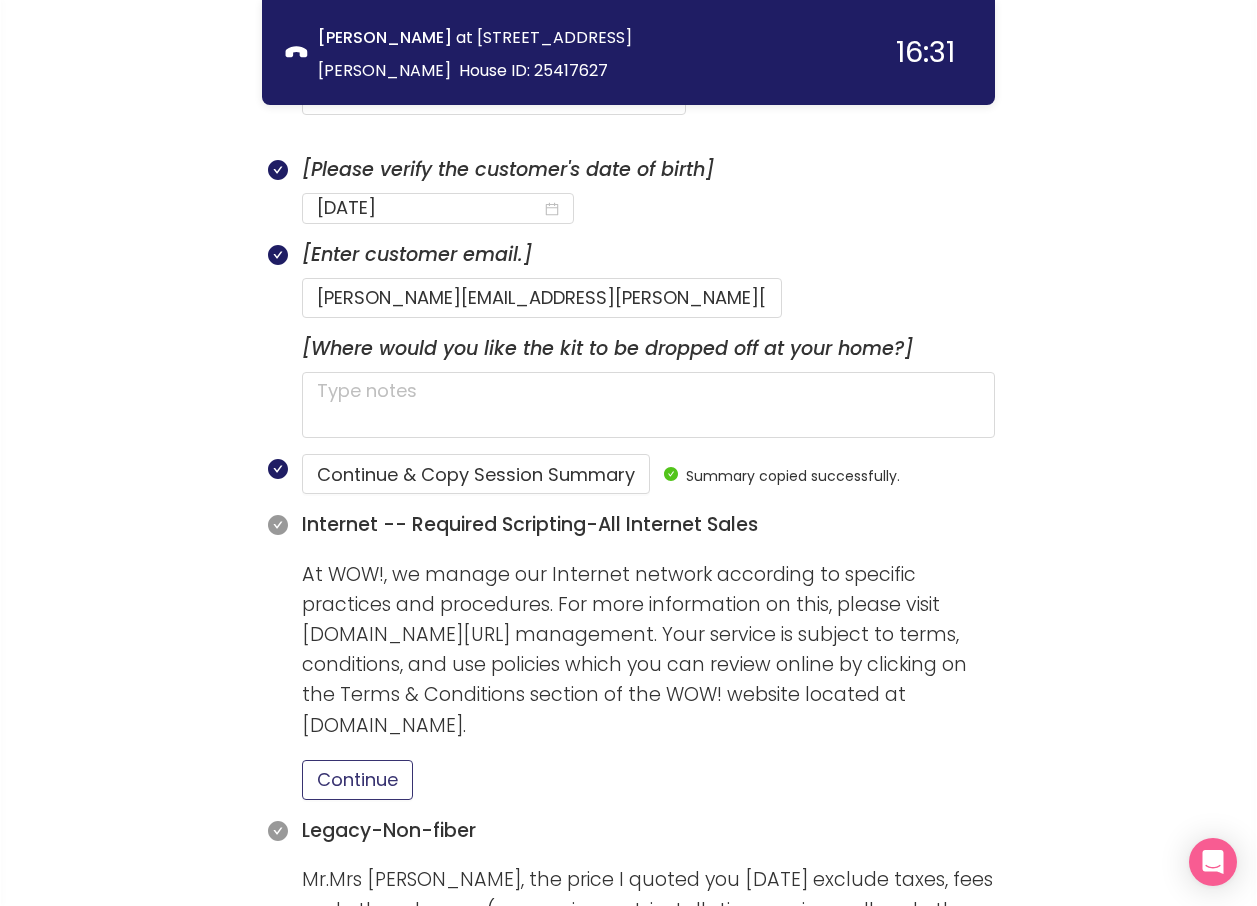 click on "Continue" at bounding box center [357, 780] 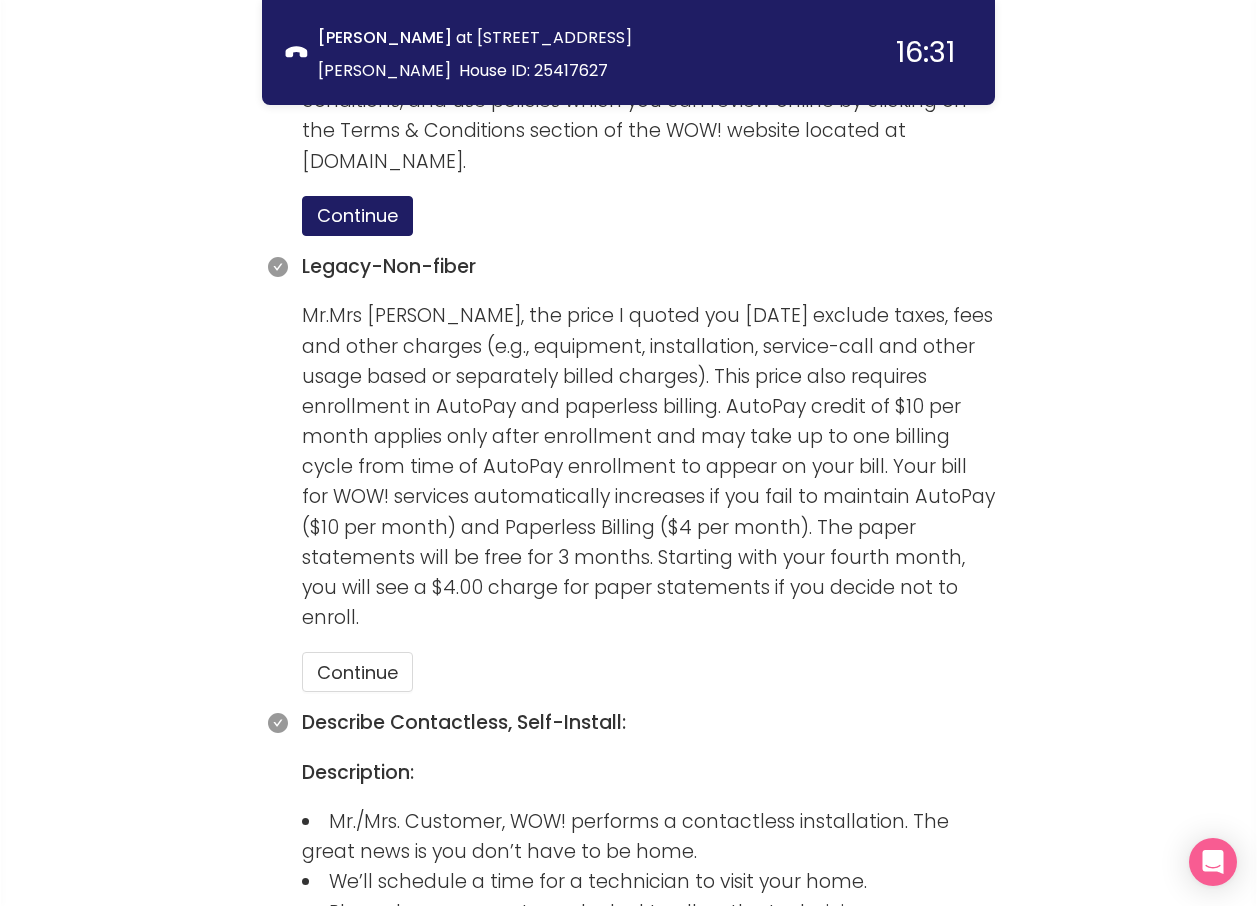 scroll, scrollTop: 2300, scrollLeft: 0, axis: vertical 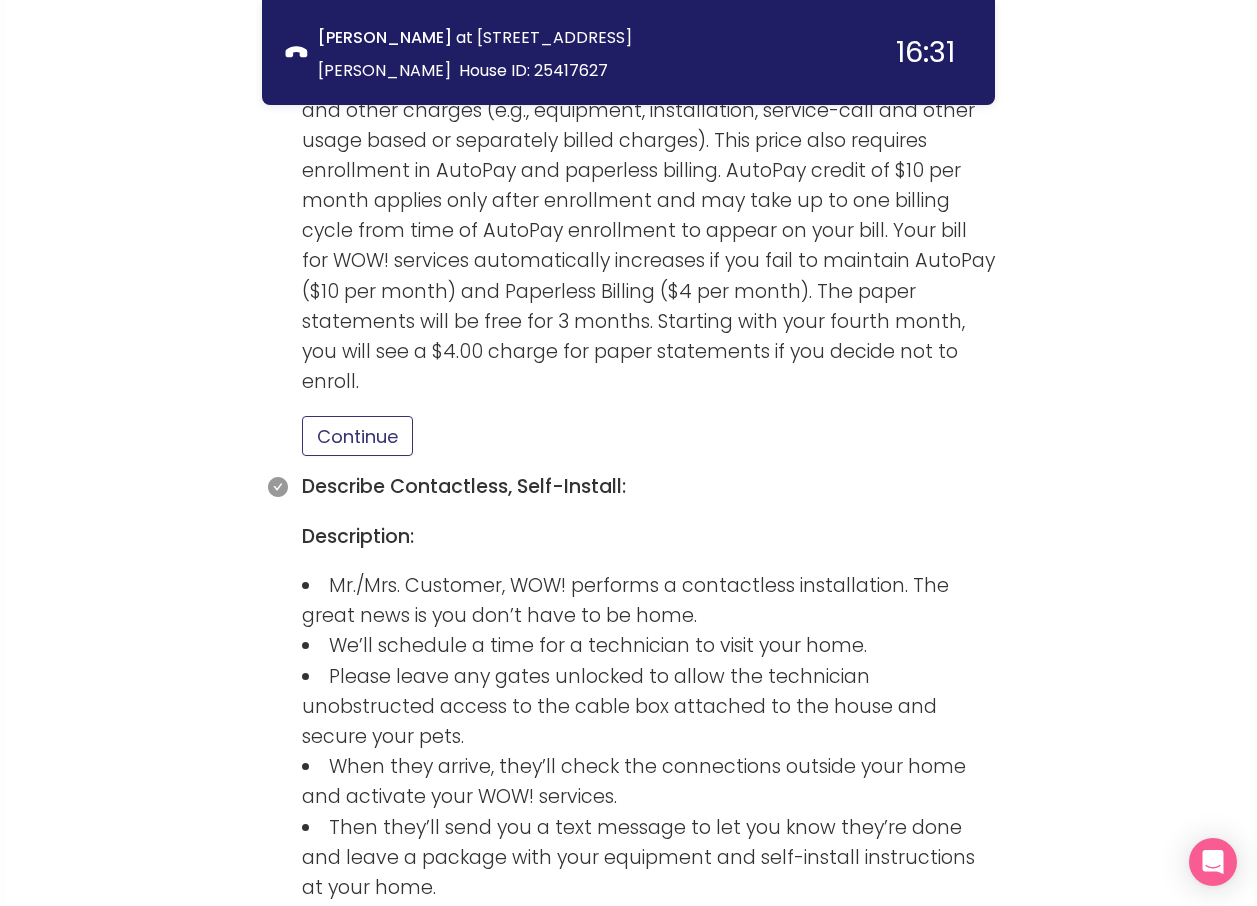 click on "Continue" at bounding box center (357, 436) 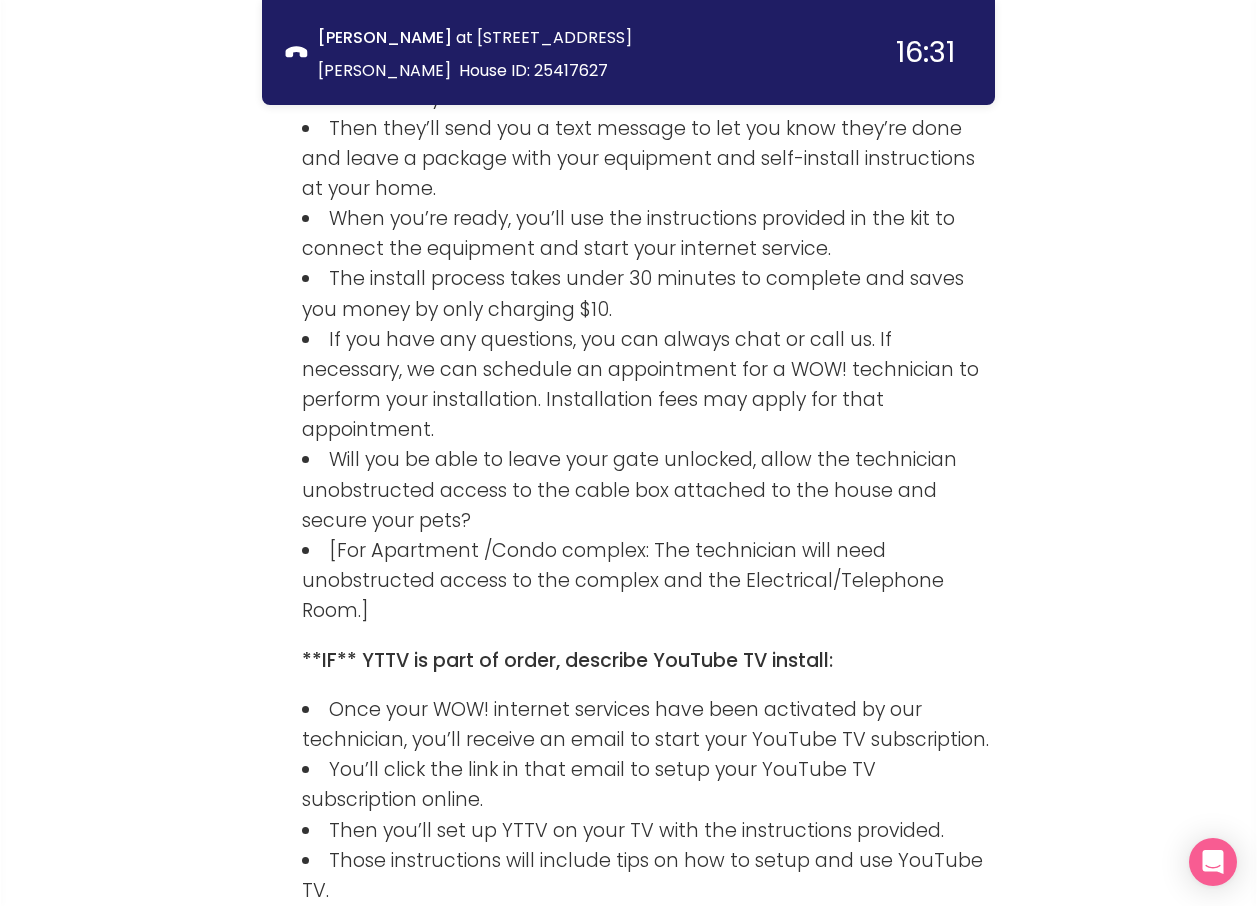 scroll, scrollTop: 3232, scrollLeft: 0, axis: vertical 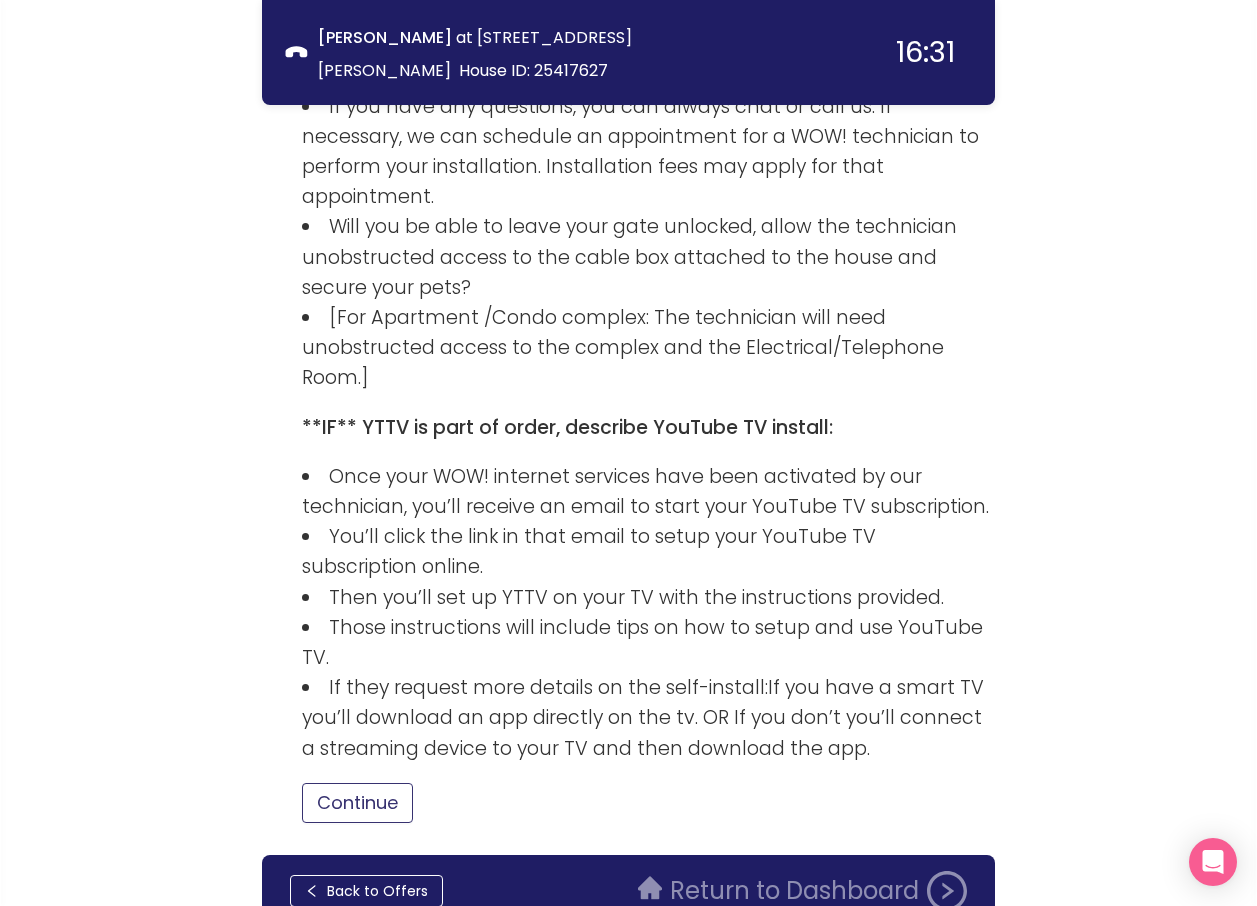 click on "Continue" at bounding box center [357, 803] 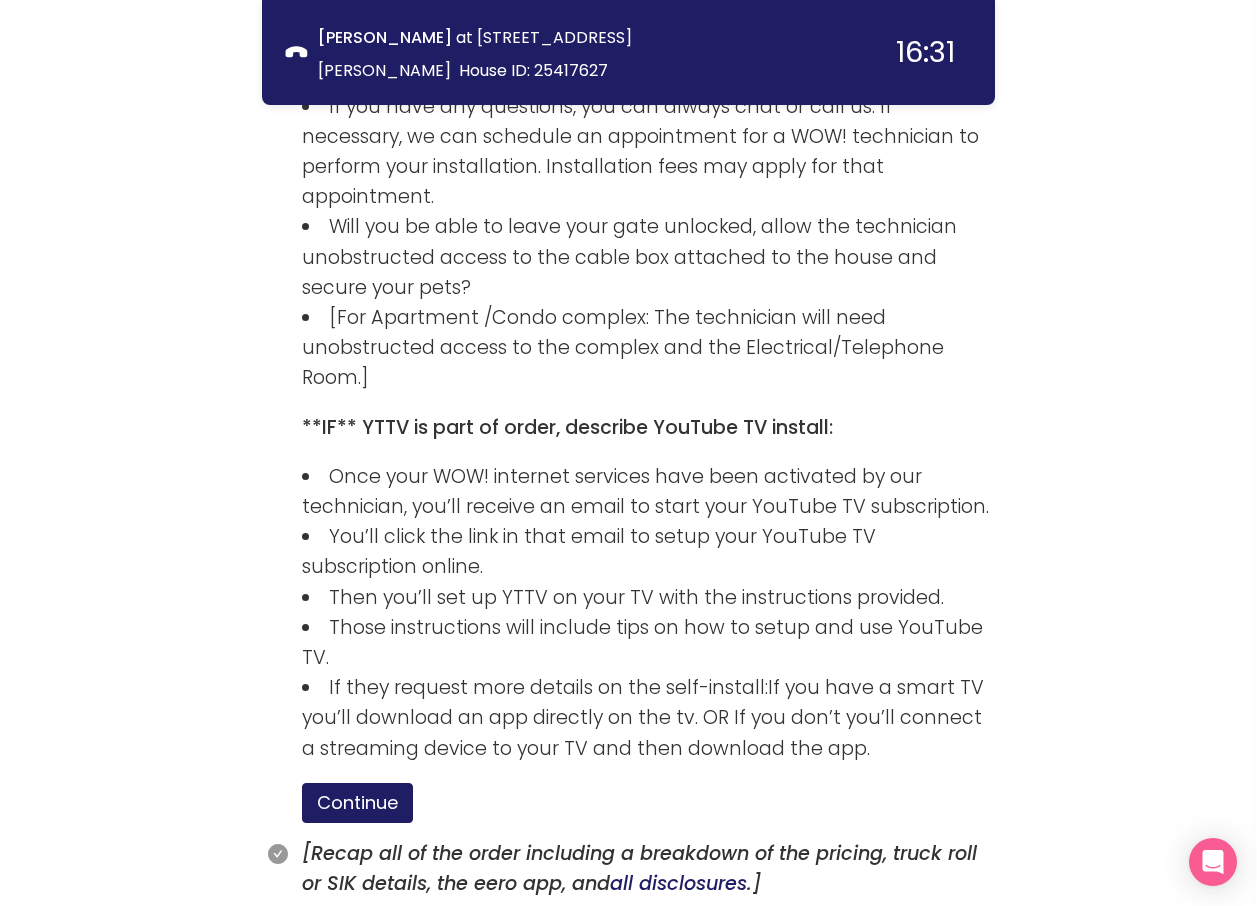 scroll, scrollTop: 3368, scrollLeft: 0, axis: vertical 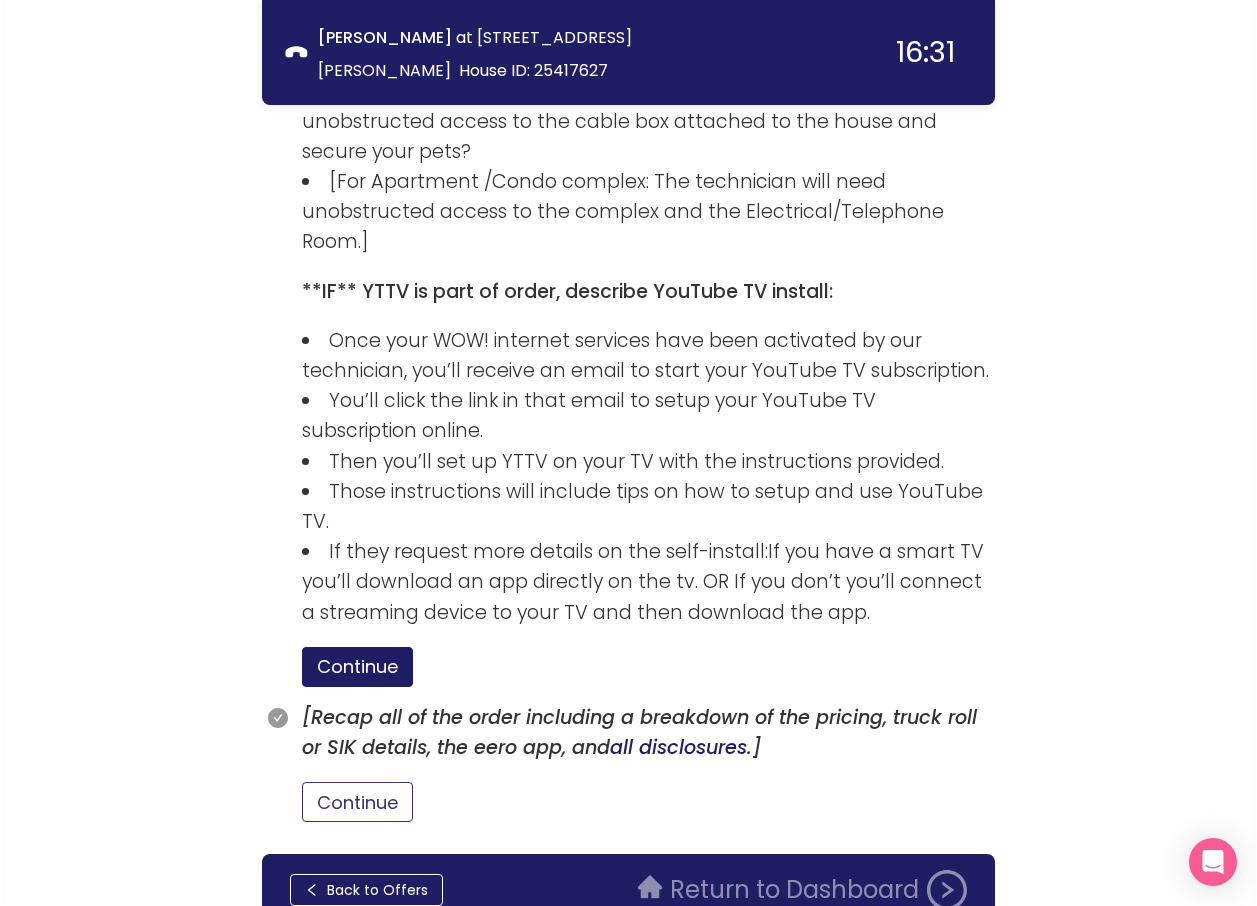 click on "Continue" at bounding box center [357, 802] 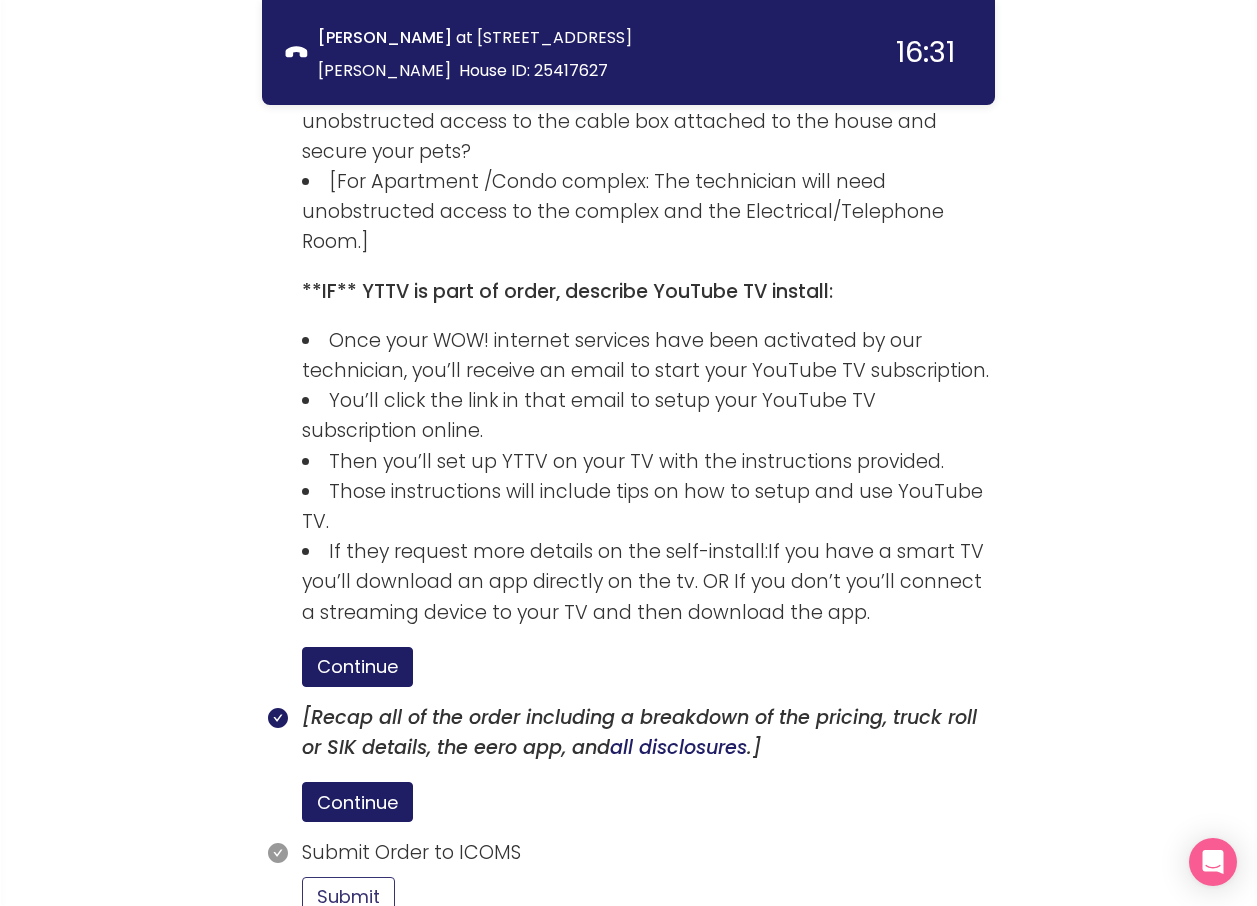 click on "Submit" at bounding box center (348, 897) 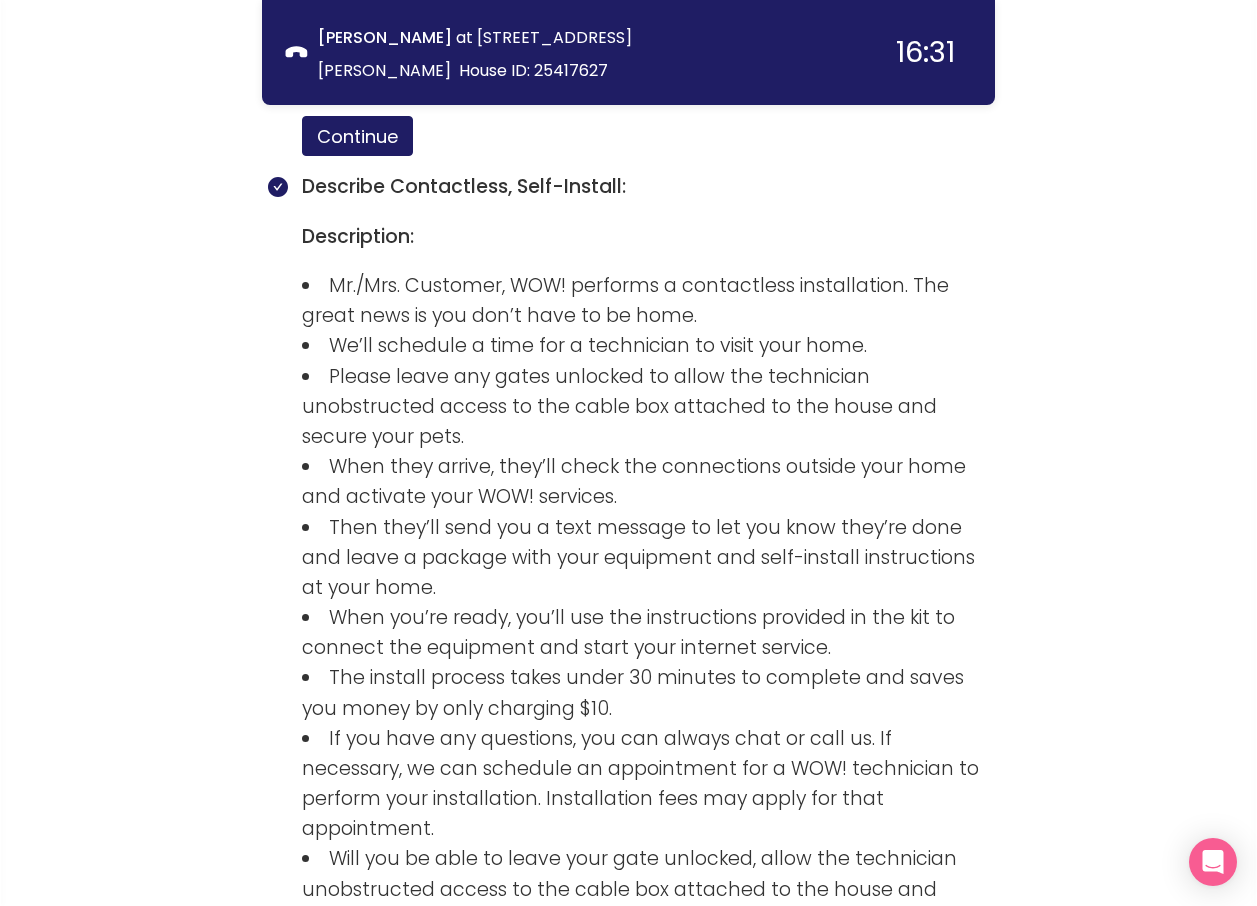 scroll, scrollTop: 2700, scrollLeft: 0, axis: vertical 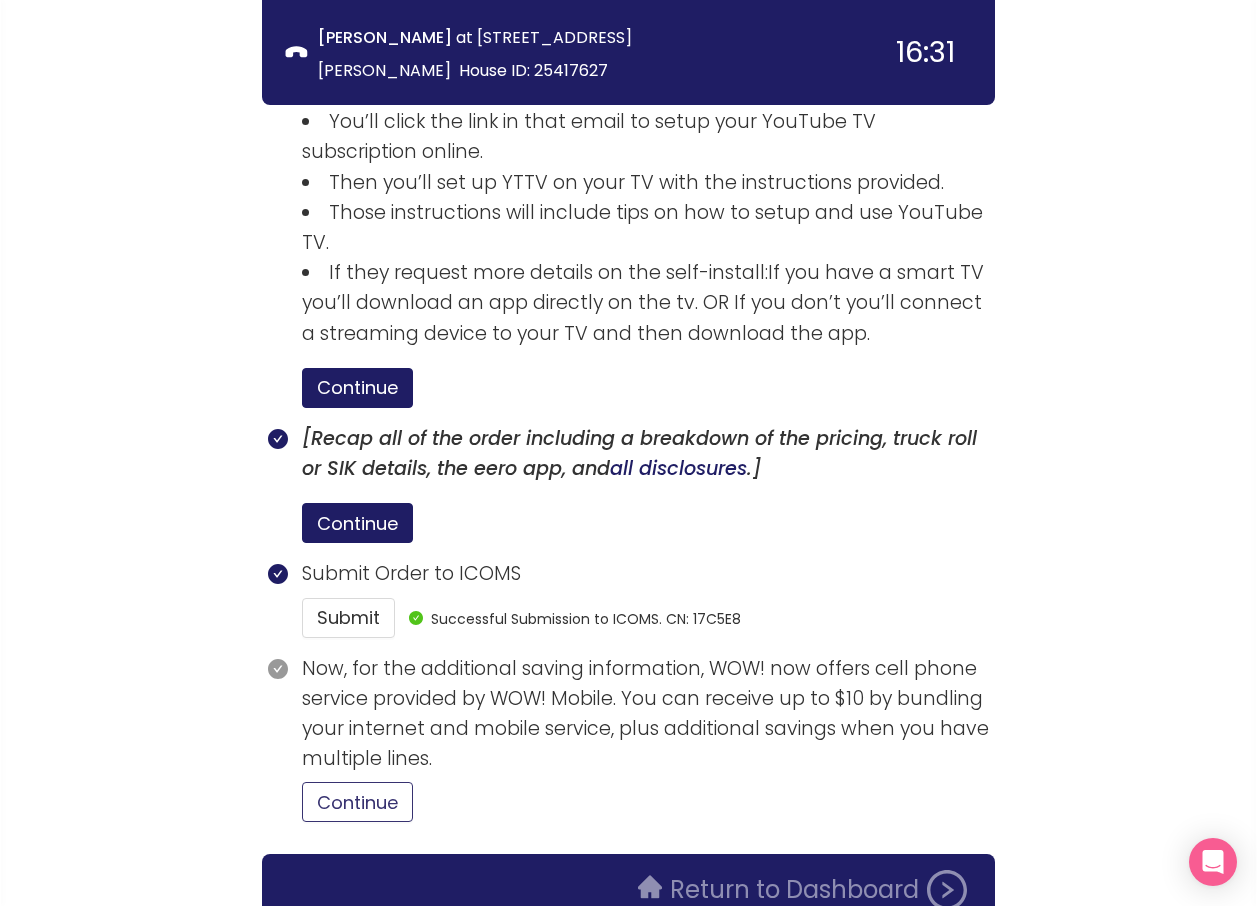 click on "Continue" at bounding box center [357, 802] 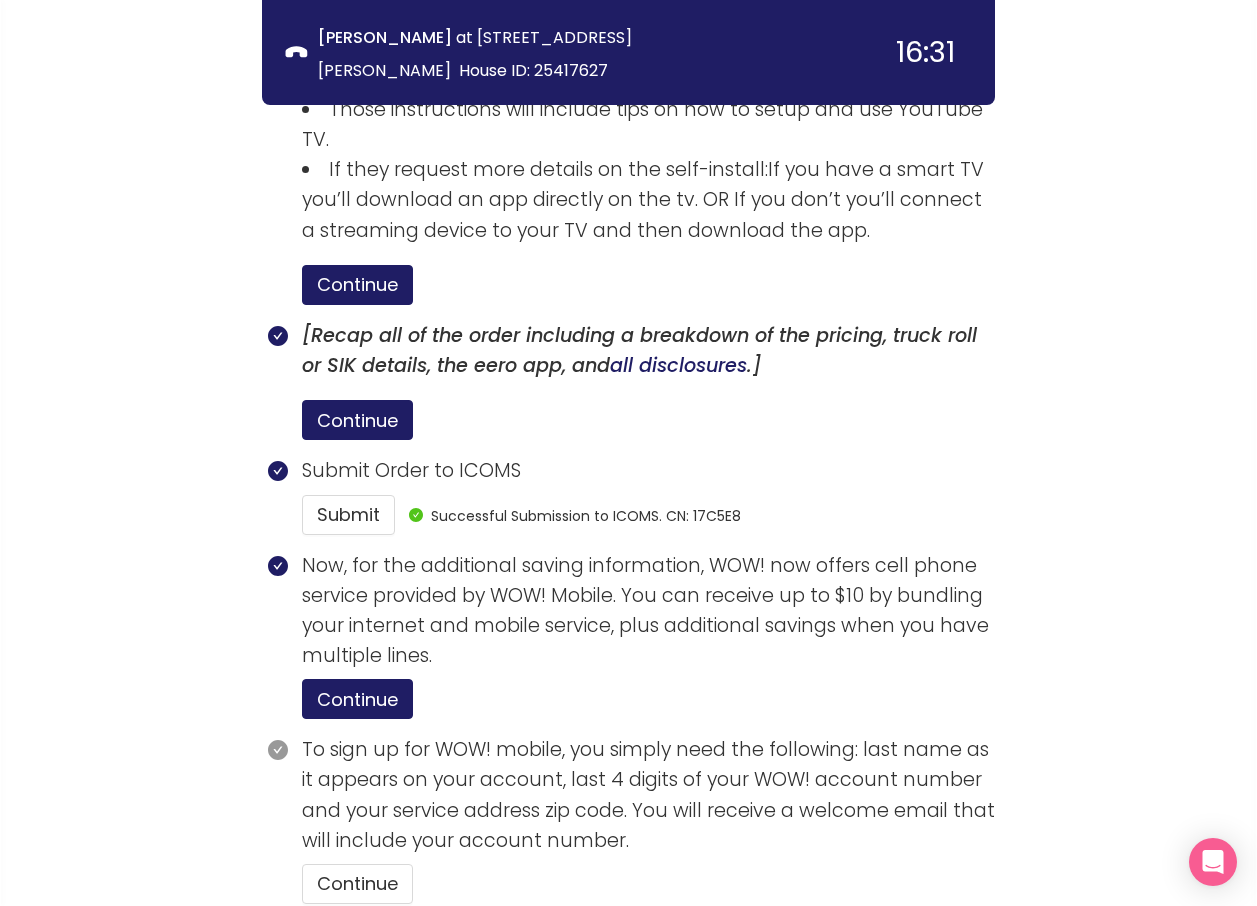 scroll, scrollTop: 3831, scrollLeft: 0, axis: vertical 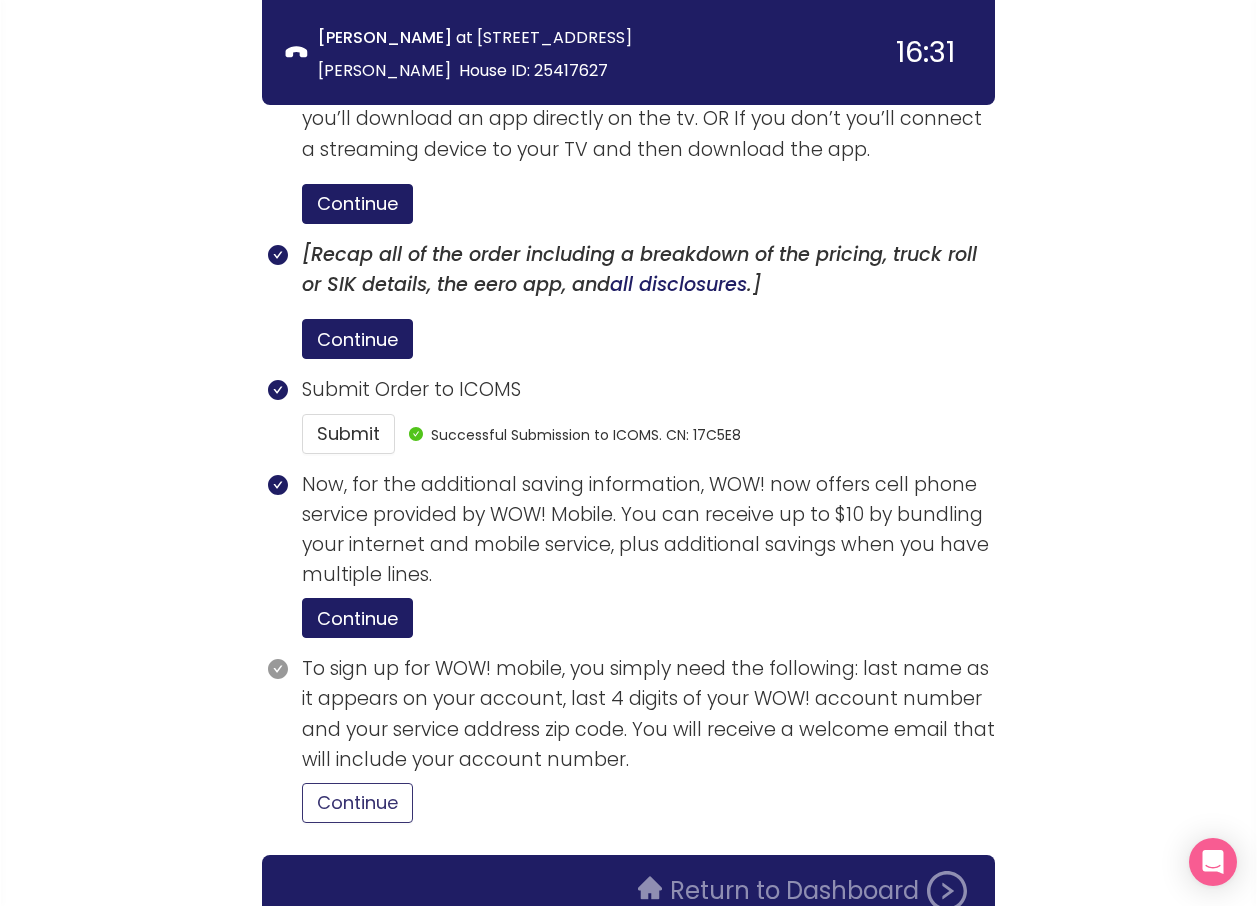 click on "Continue" at bounding box center (357, 803) 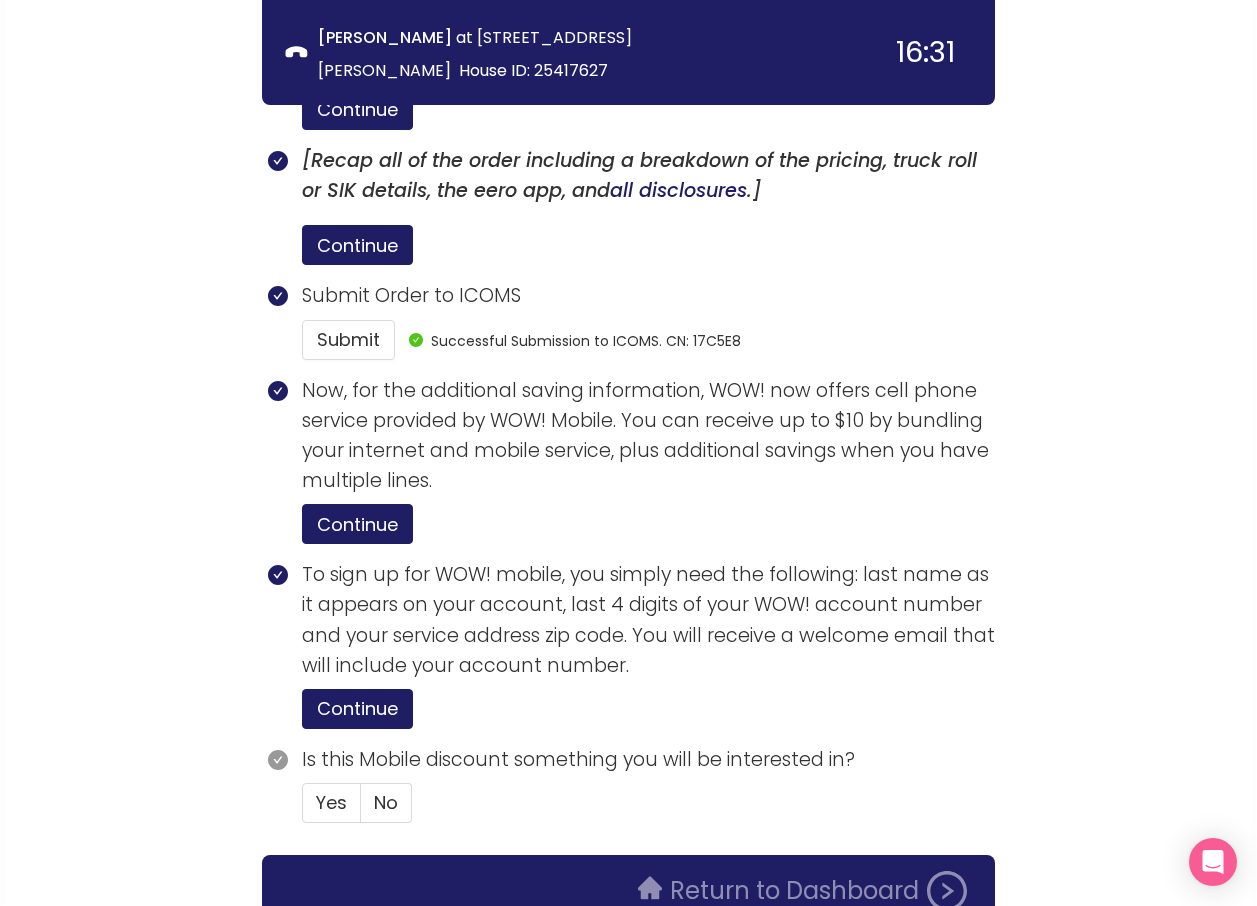 scroll, scrollTop: 3926, scrollLeft: 0, axis: vertical 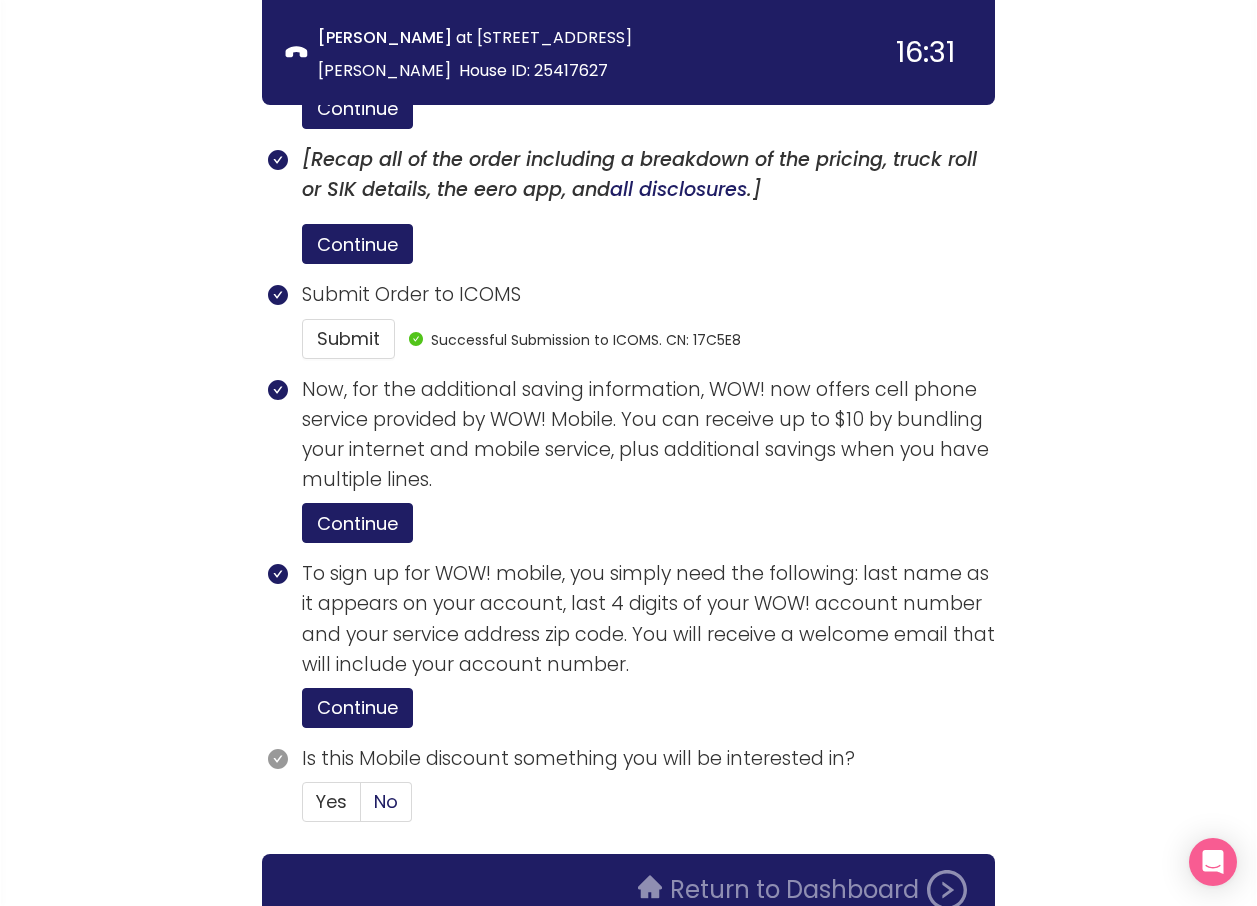 click on "No" at bounding box center (386, 801) 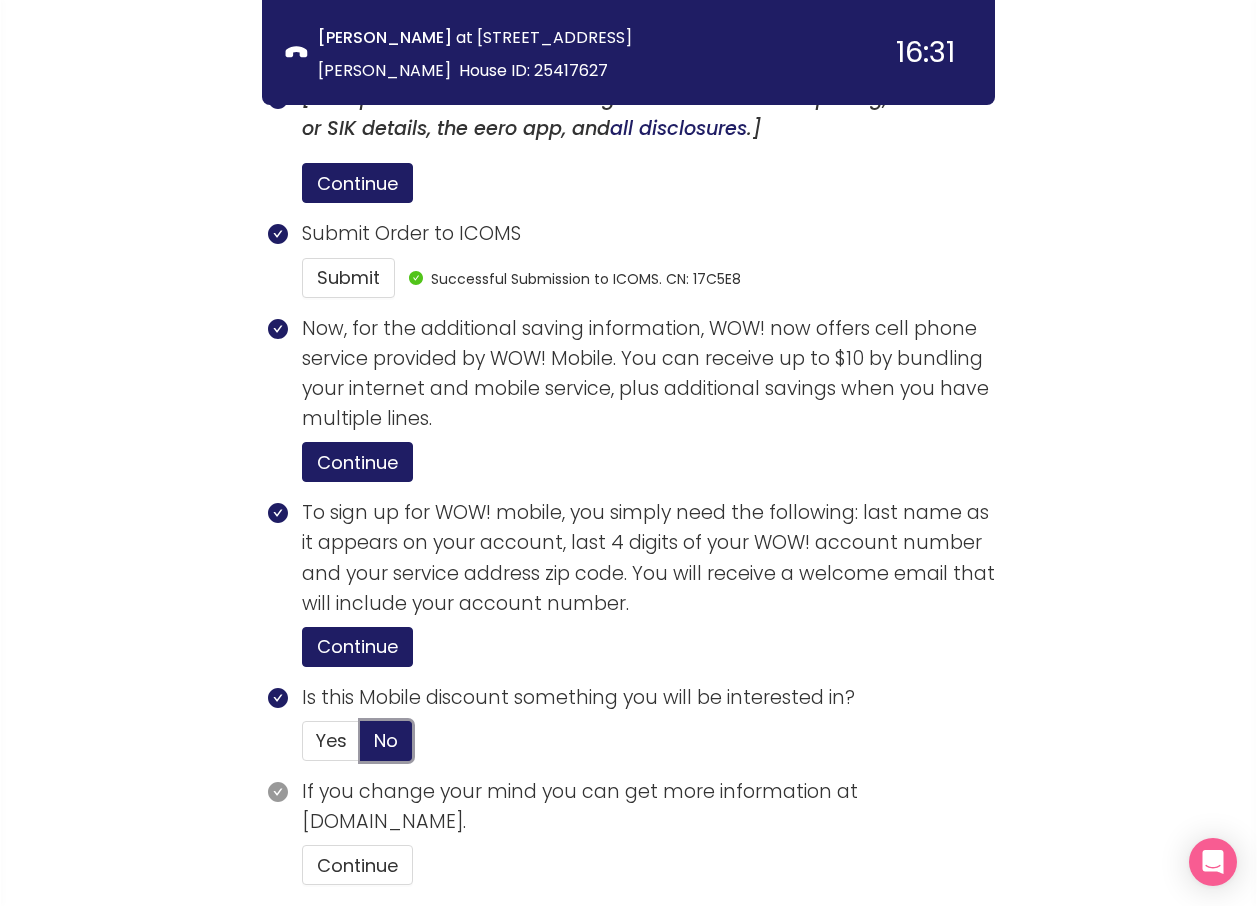 scroll, scrollTop: 4050, scrollLeft: 0, axis: vertical 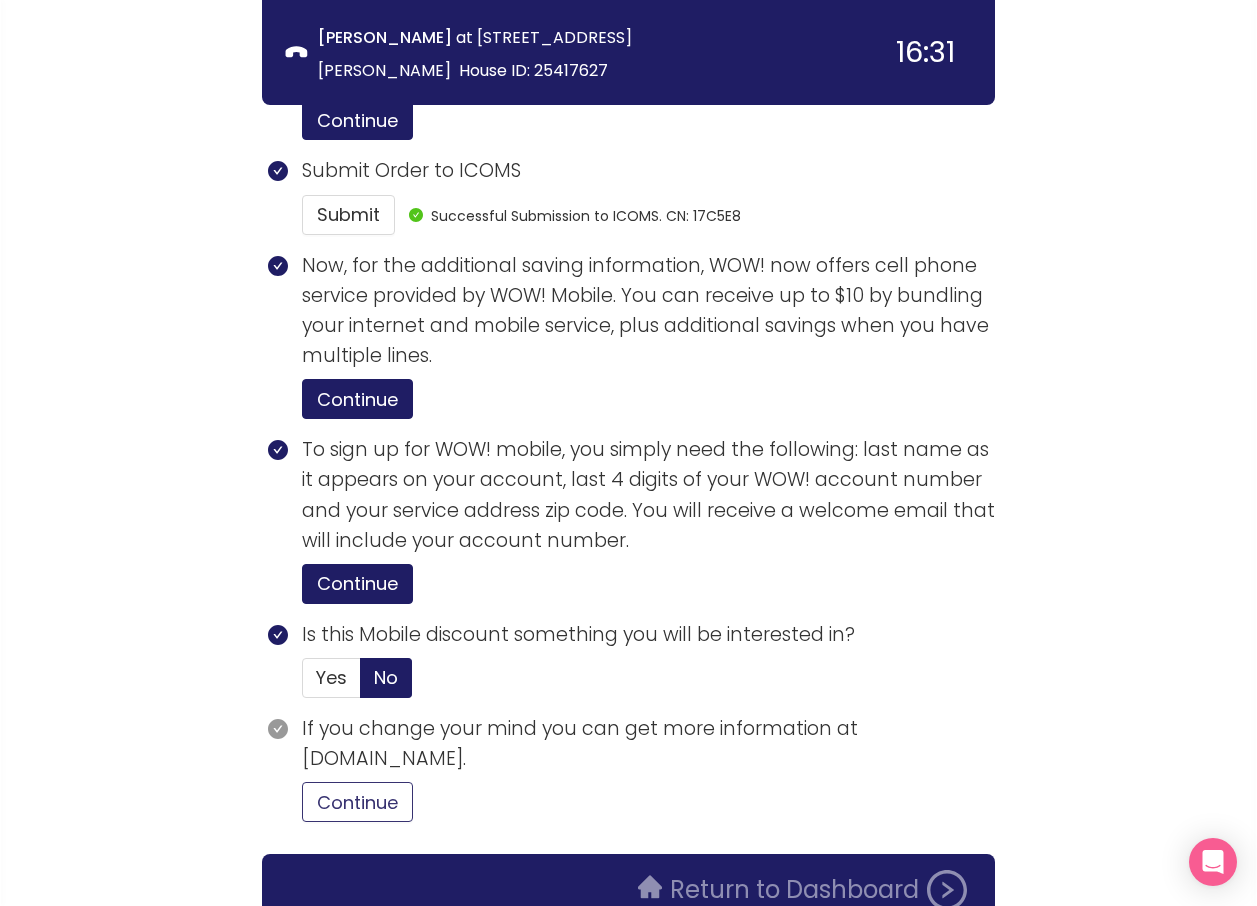 click on "Continue" at bounding box center [357, 802] 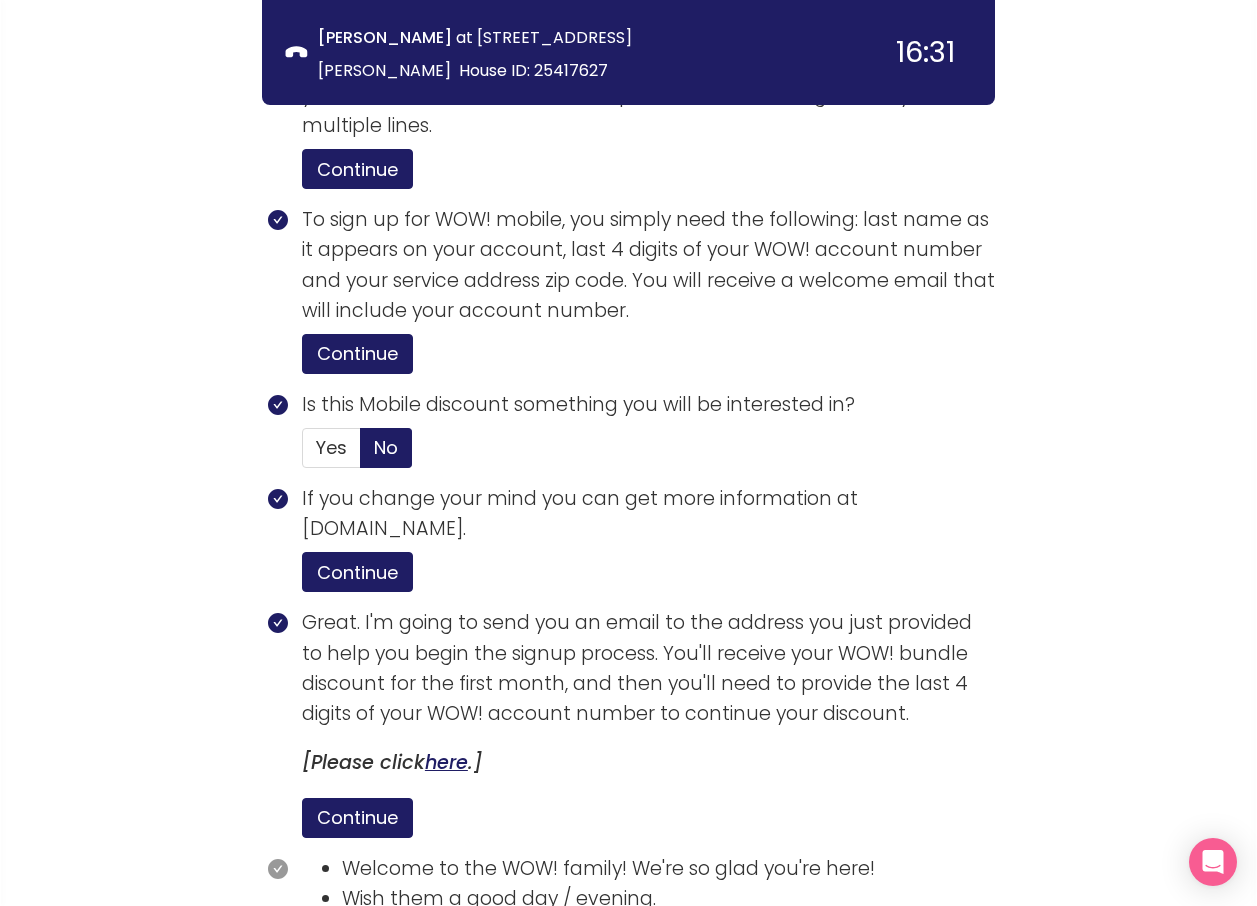 scroll, scrollTop: 4431, scrollLeft: 0, axis: vertical 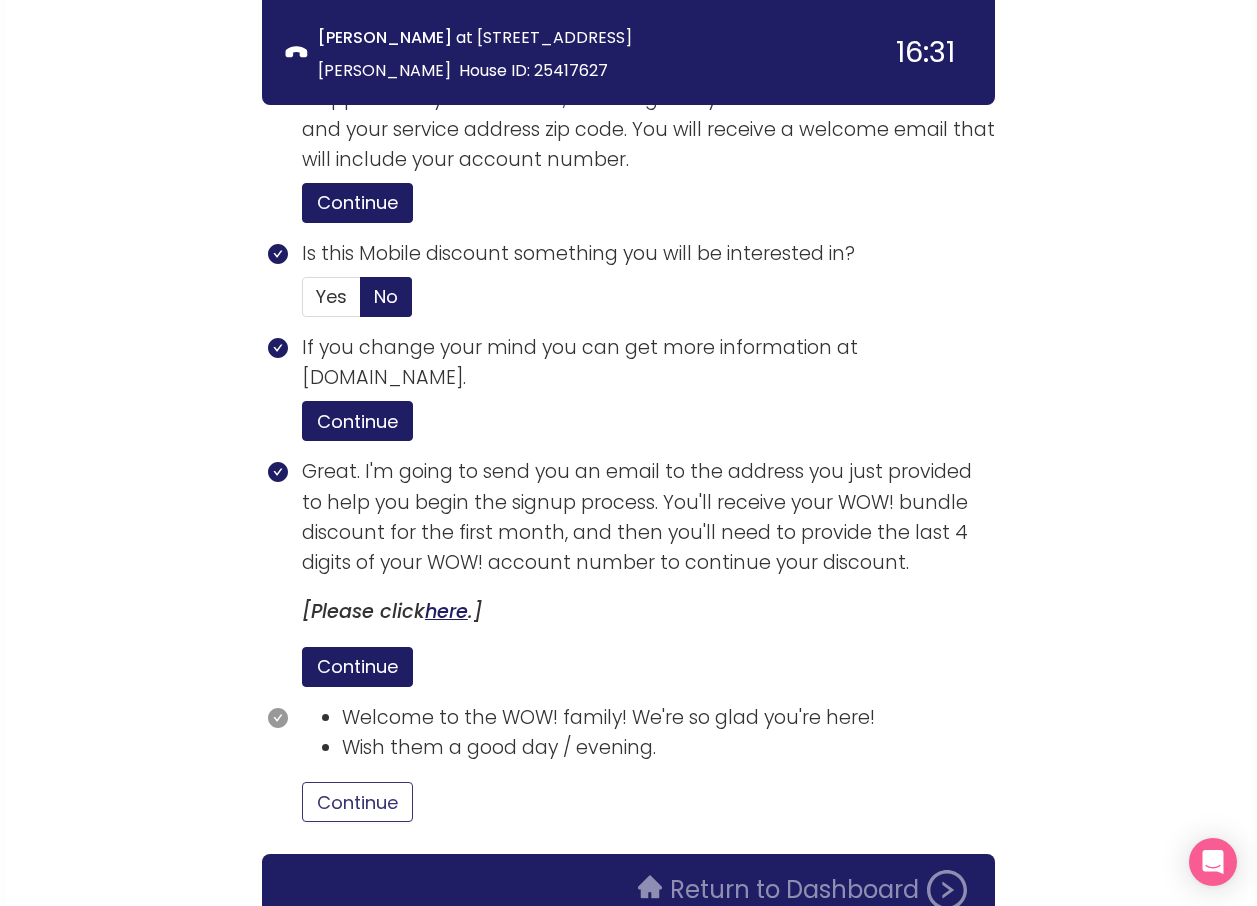 drag, startPoint x: 360, startPoint y: 705, endPoint x: 461, endPoint y: 693, distance: 101.71037 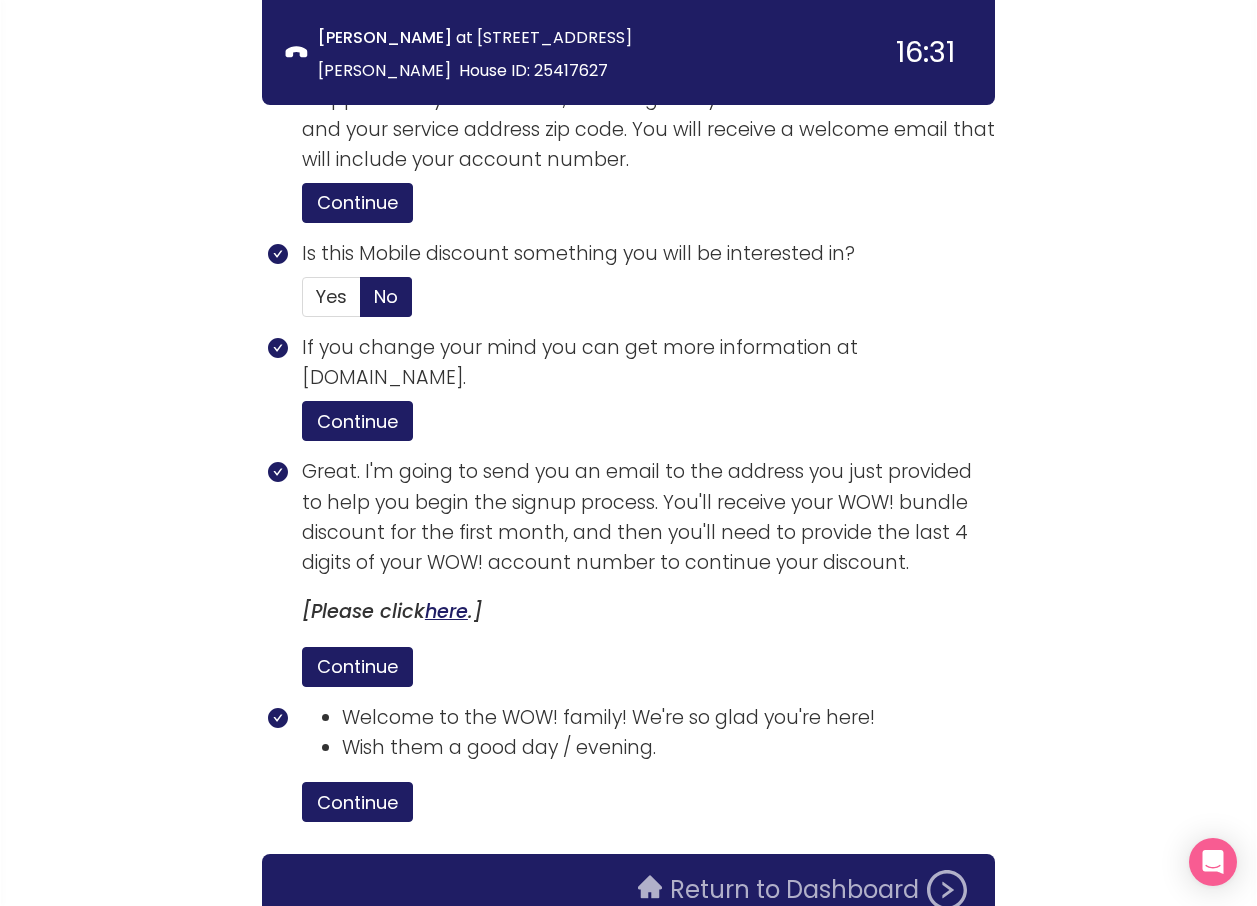 click on "Return to Dashboard" 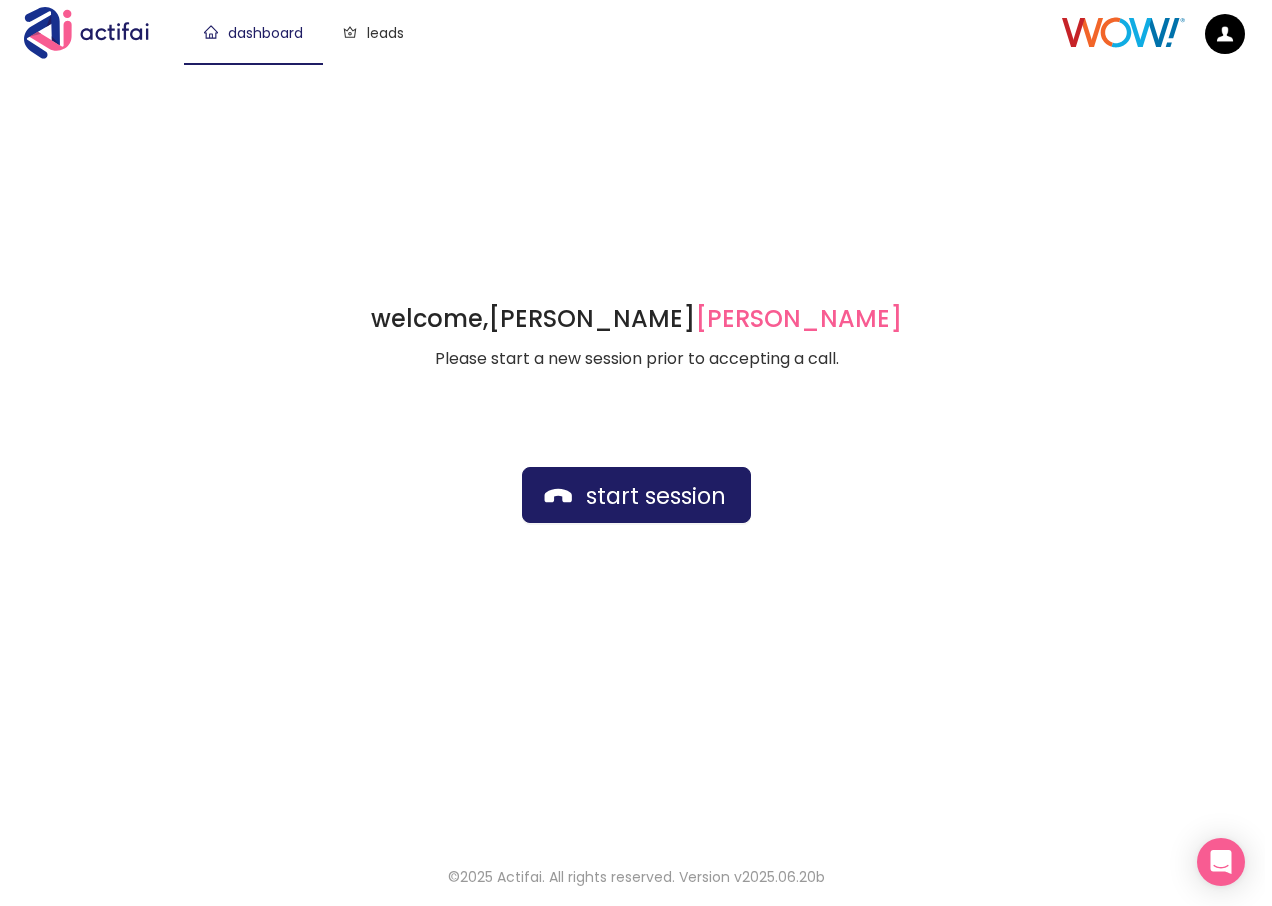 scroll, scrollTop: 0, scrollLeft: 0, axis: both 